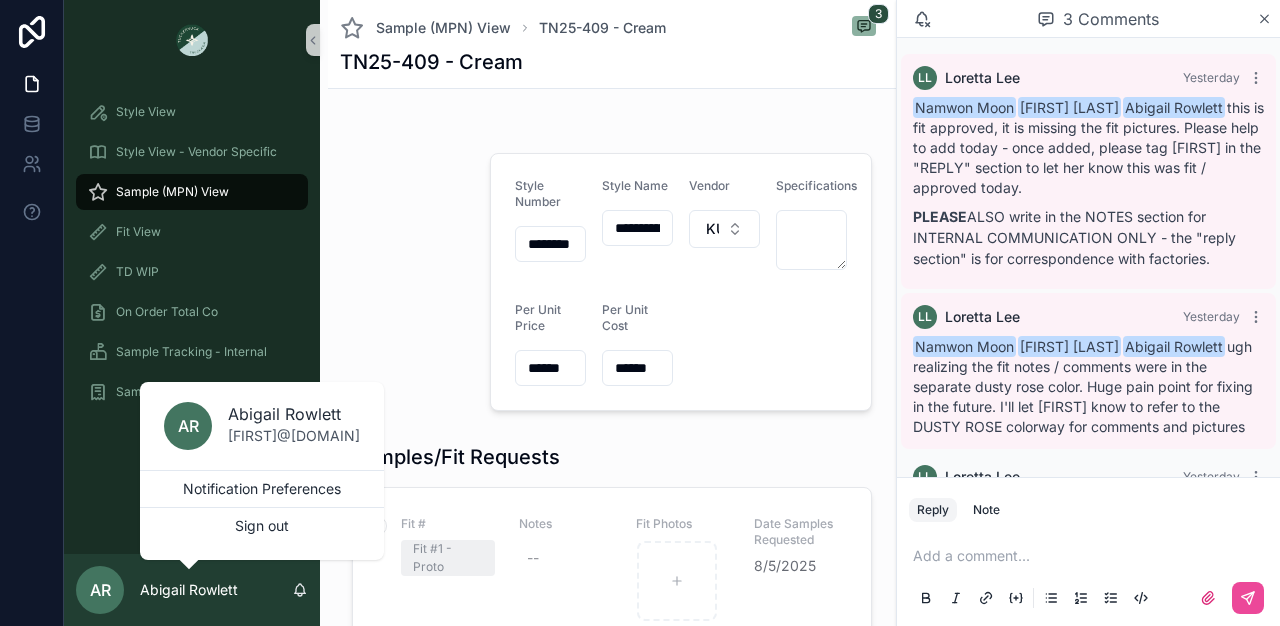 scroll, scrollTop: 0, scrollLeft: 0, axis: both 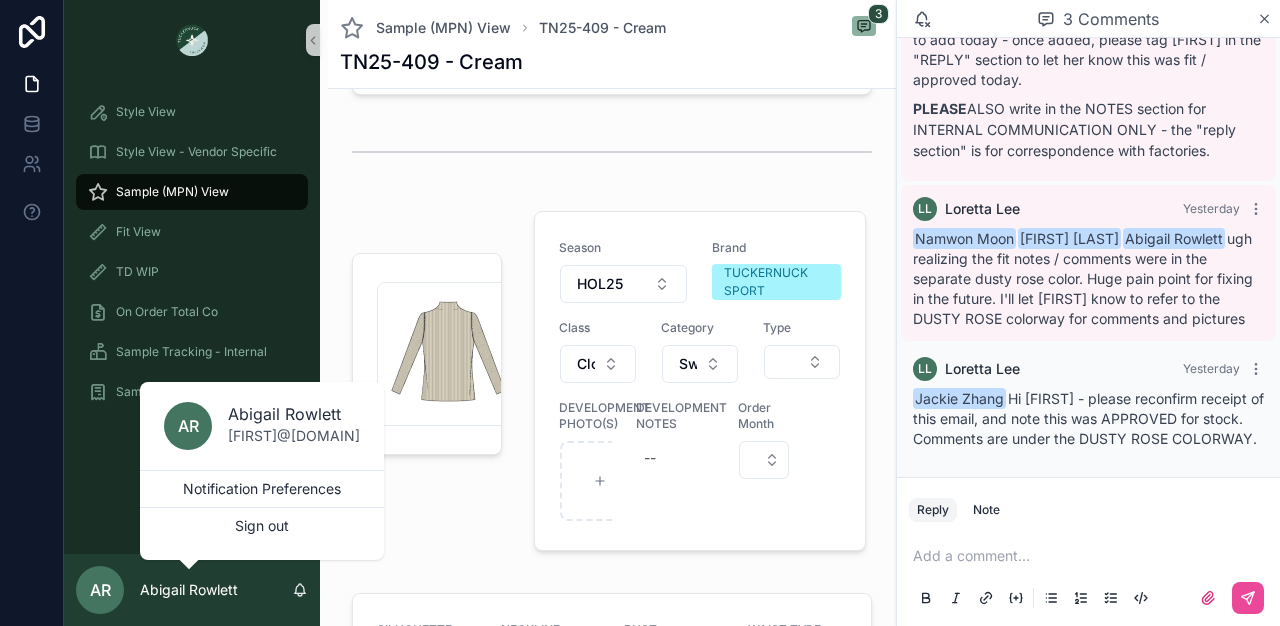 click at bounding box center [612, 152] 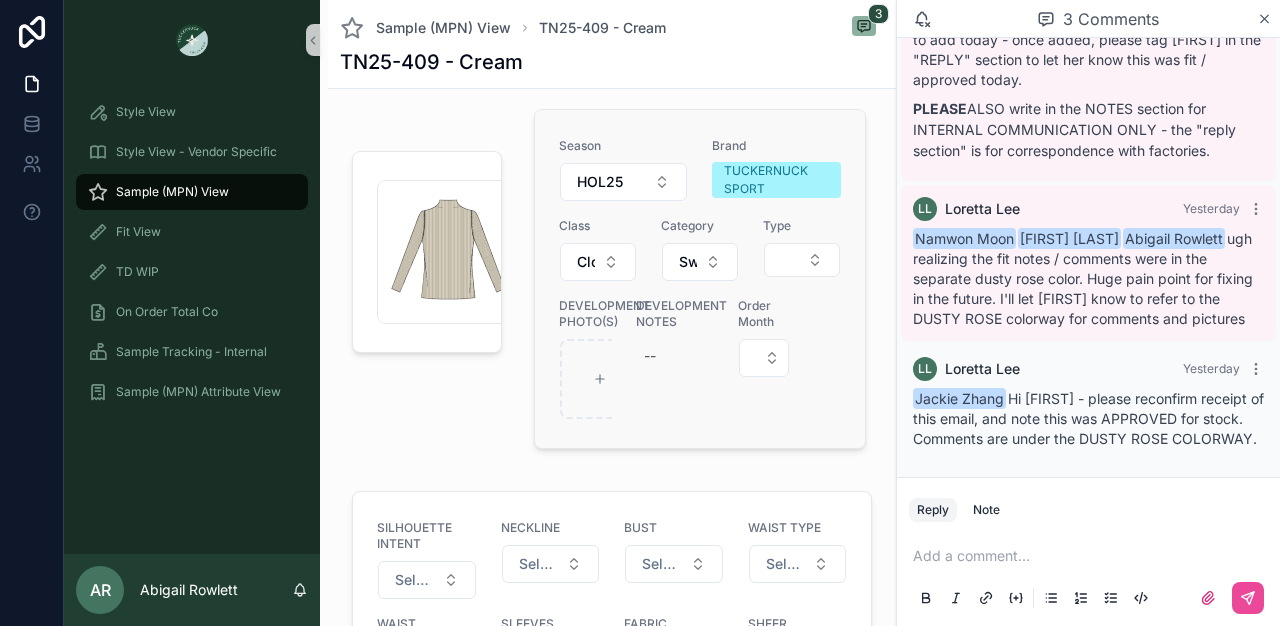 scroll, scrollTop: 1138, scrollLeft: 0, axis: vertical 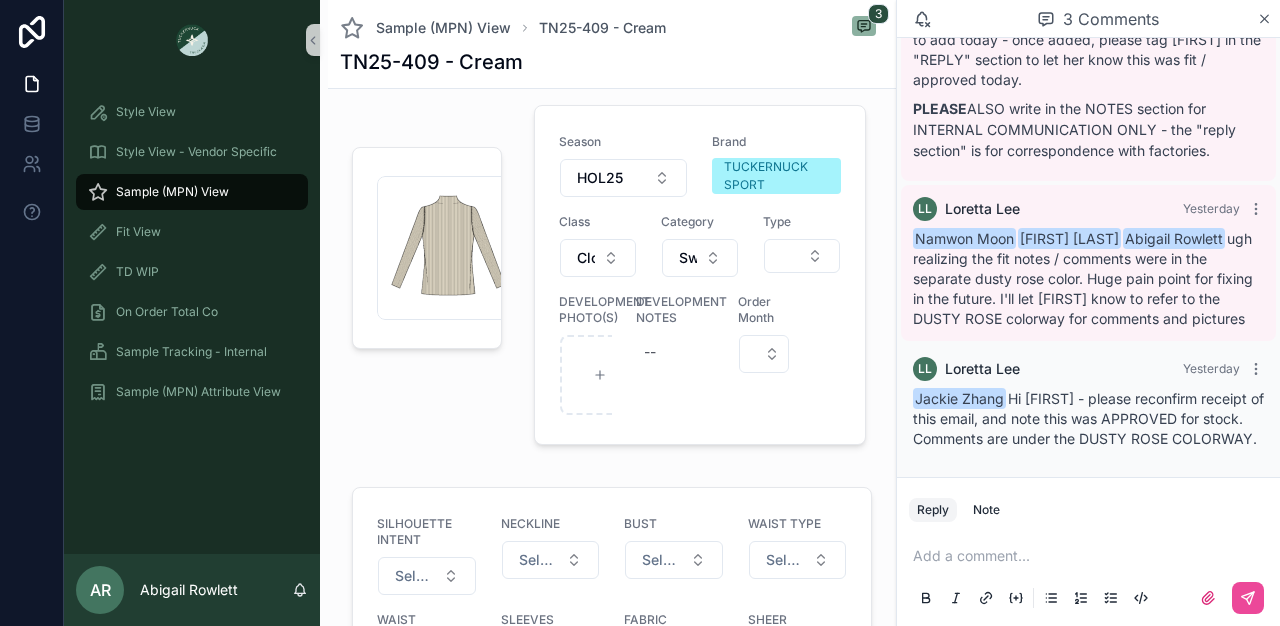 click at bounding box center [1092, 556] 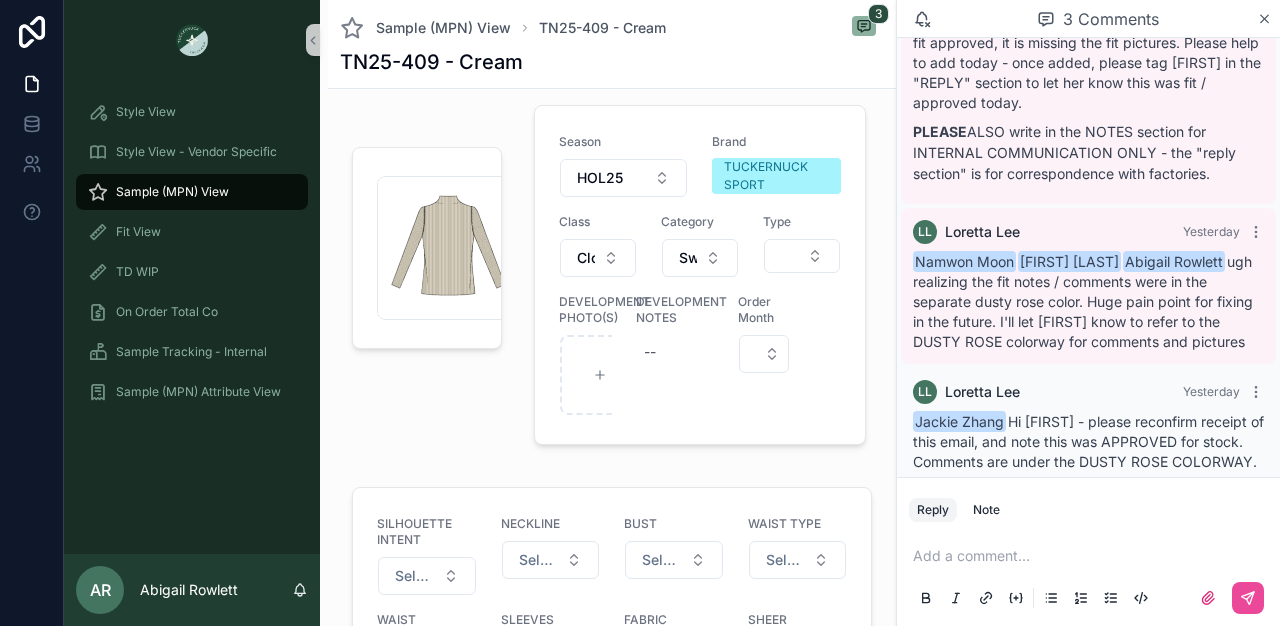 scroll, scrollTop: 148, scrollLeft: 0, axis: vertical 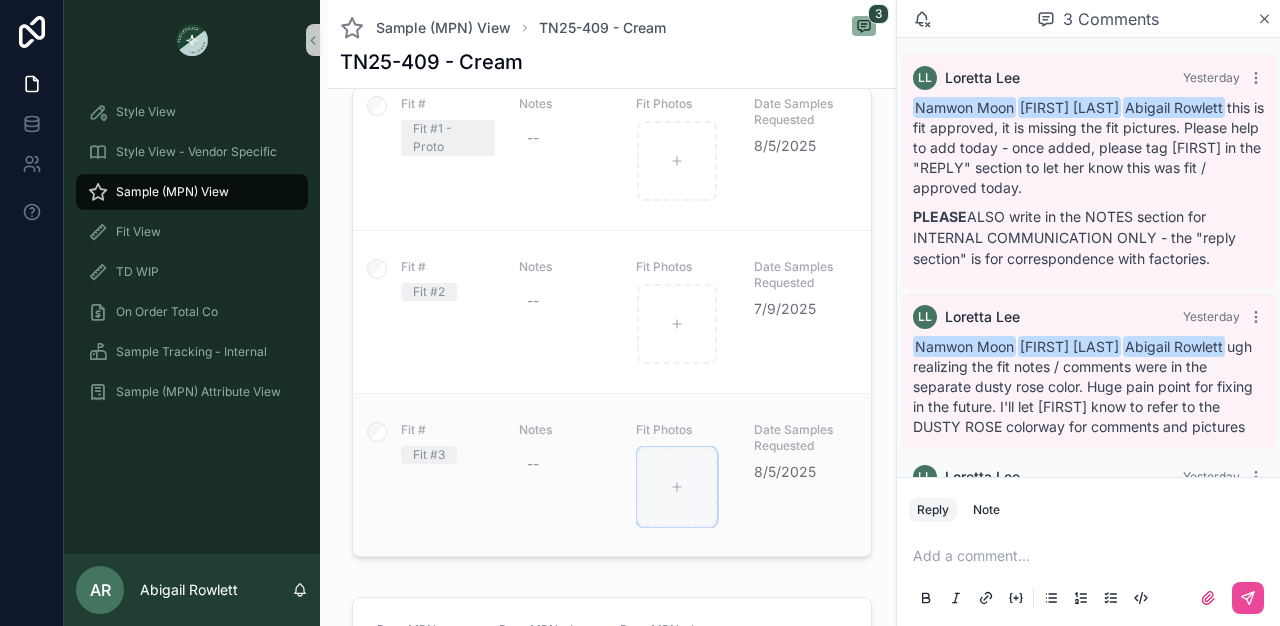 click at bounding box center (677, 487) 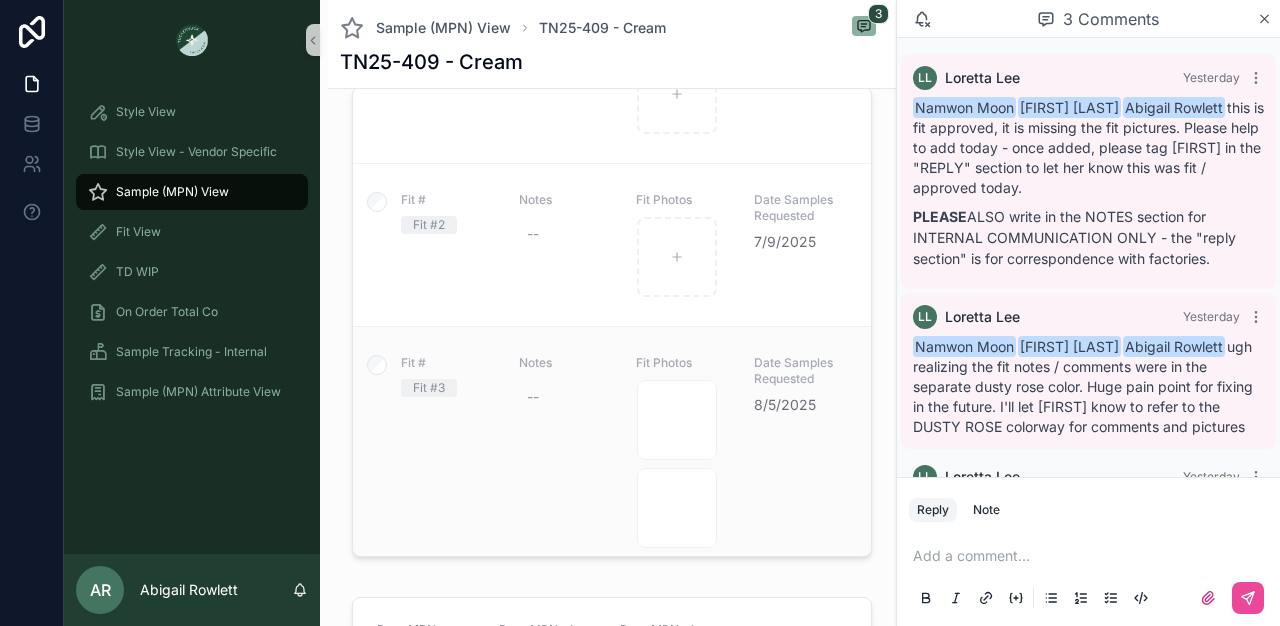 scroll, scrollTop: 107, scrollLeft: 0, axis: vertical 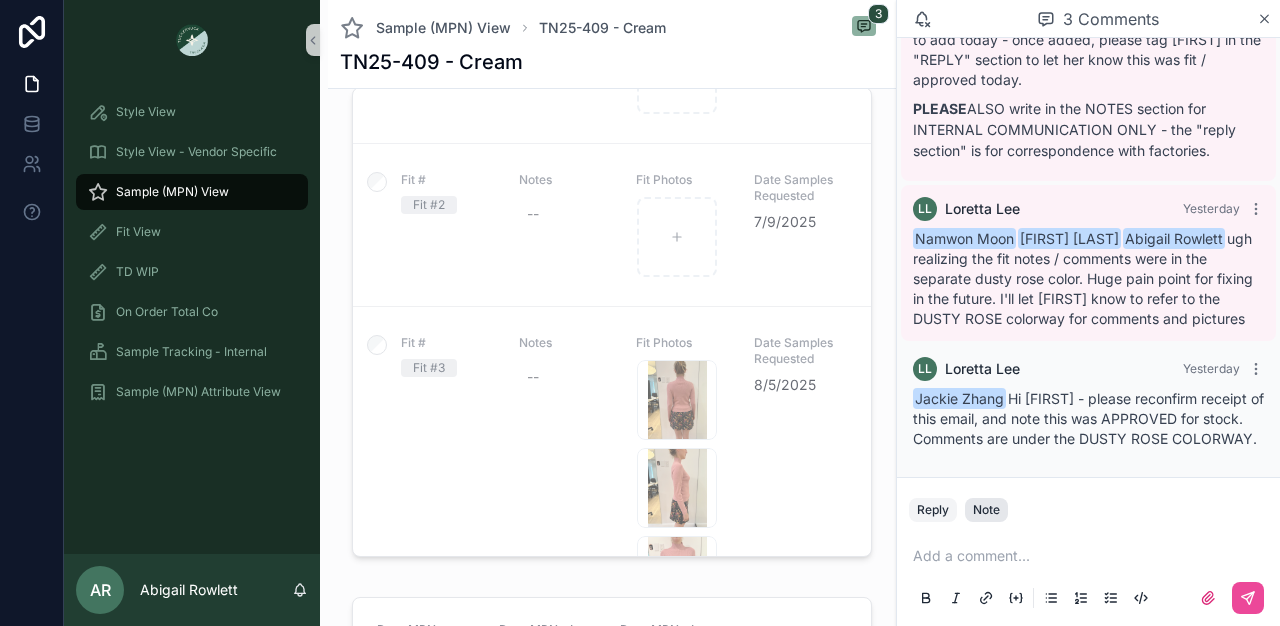 click on "Note" at bounding box center [986, 510] 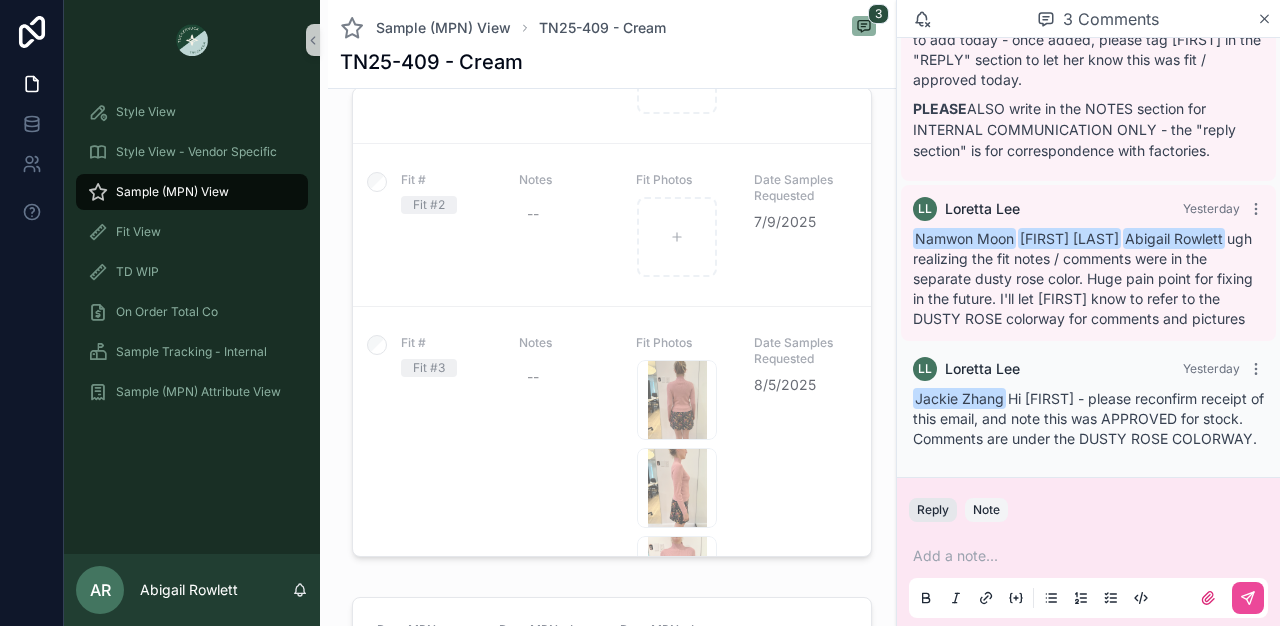 click on "Reply" at bounding box center (933, 510) 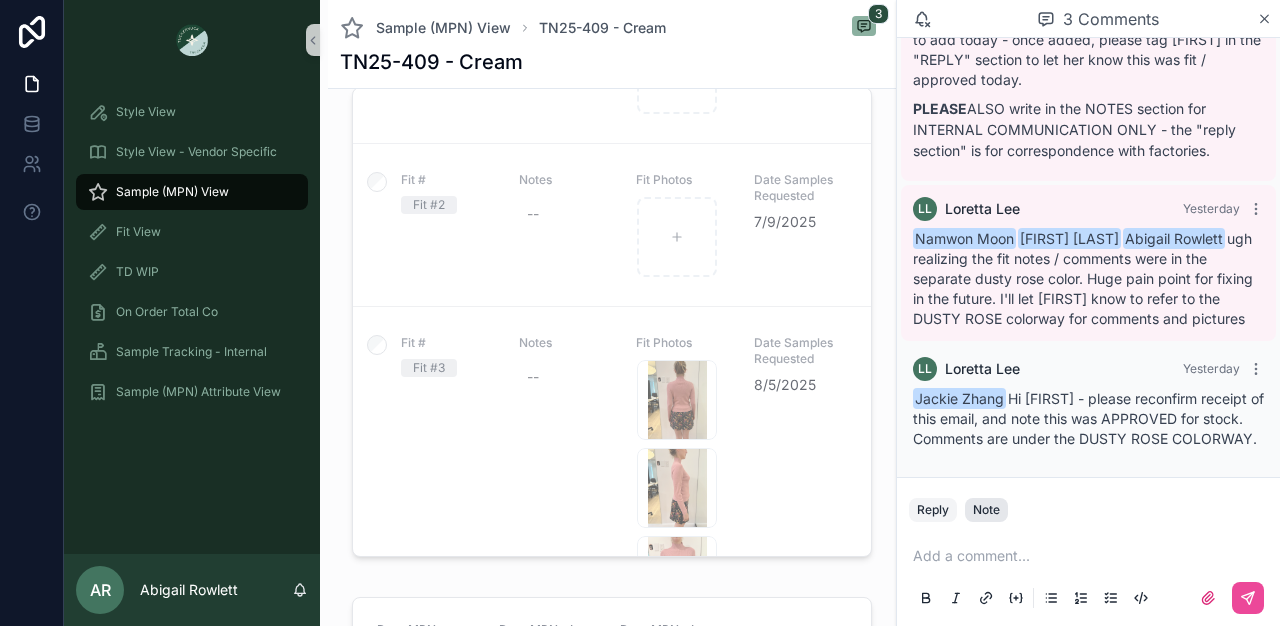 click on "Note" at bounding box center (986, 510) 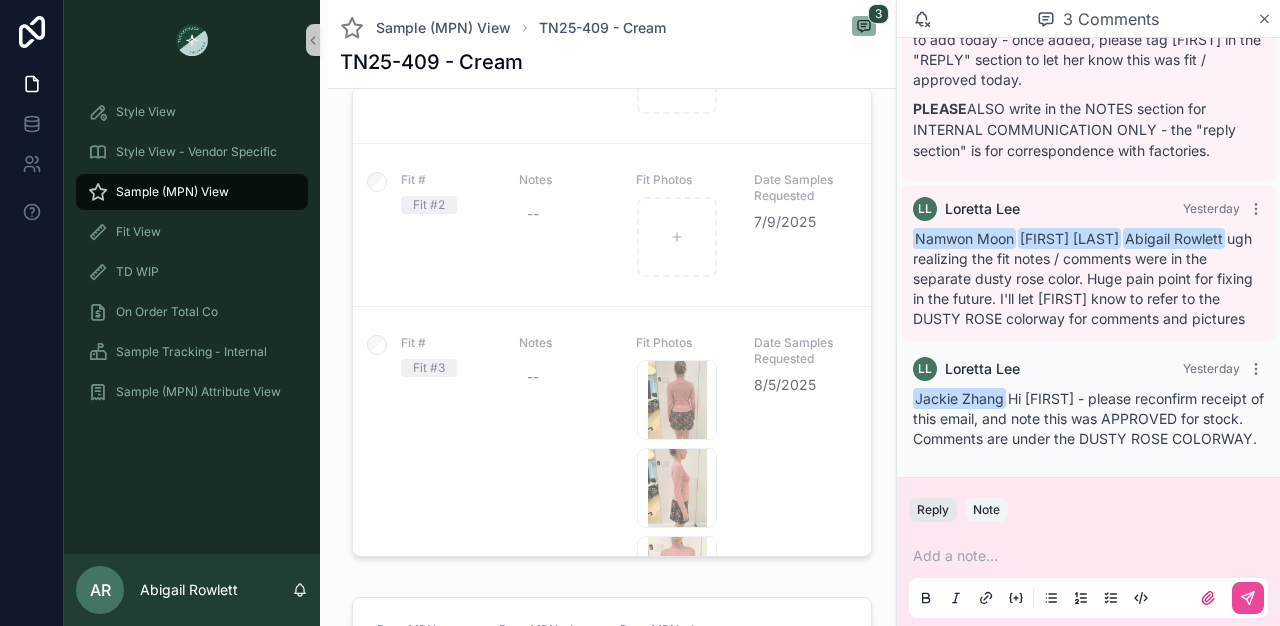 click on "Reply" at bounding box center (933, 510) 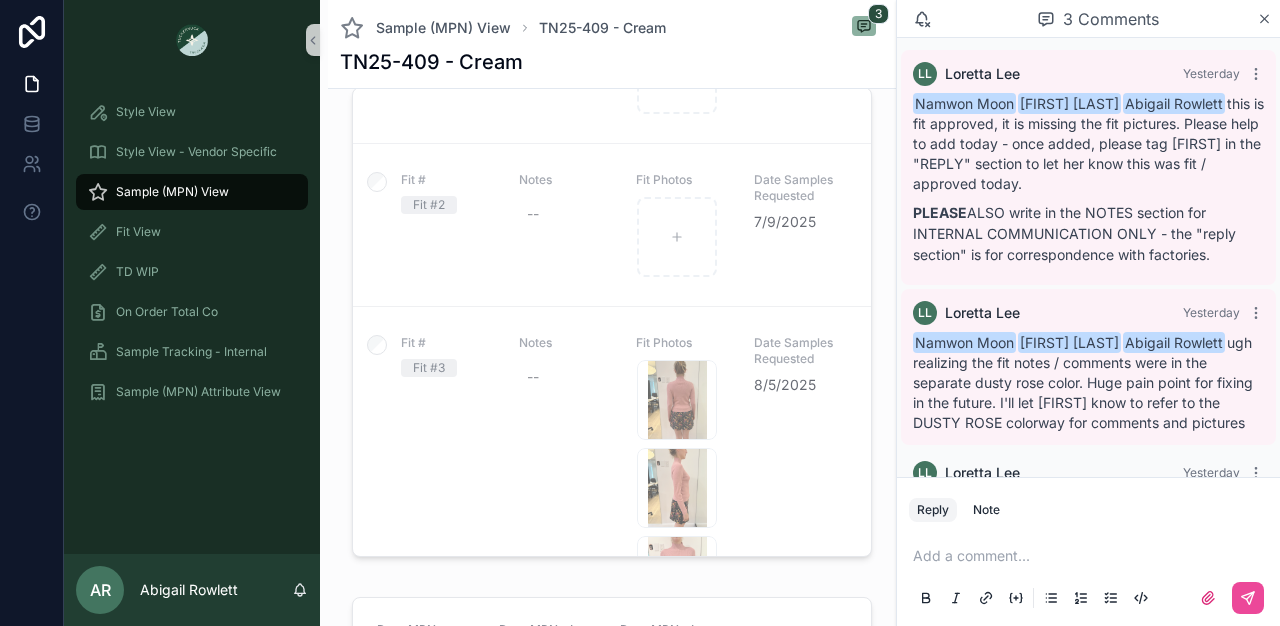 scroll, scrollTop: 0, scrollLeft: 0, axis: both 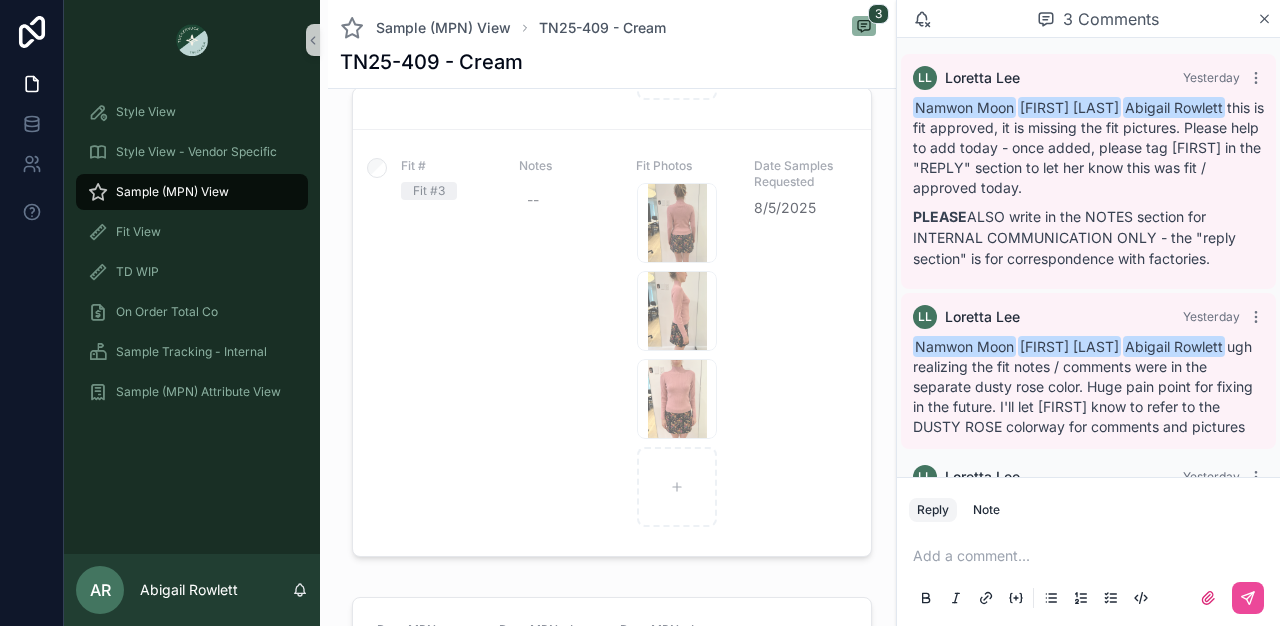 click at bounding box center (1092, 556) 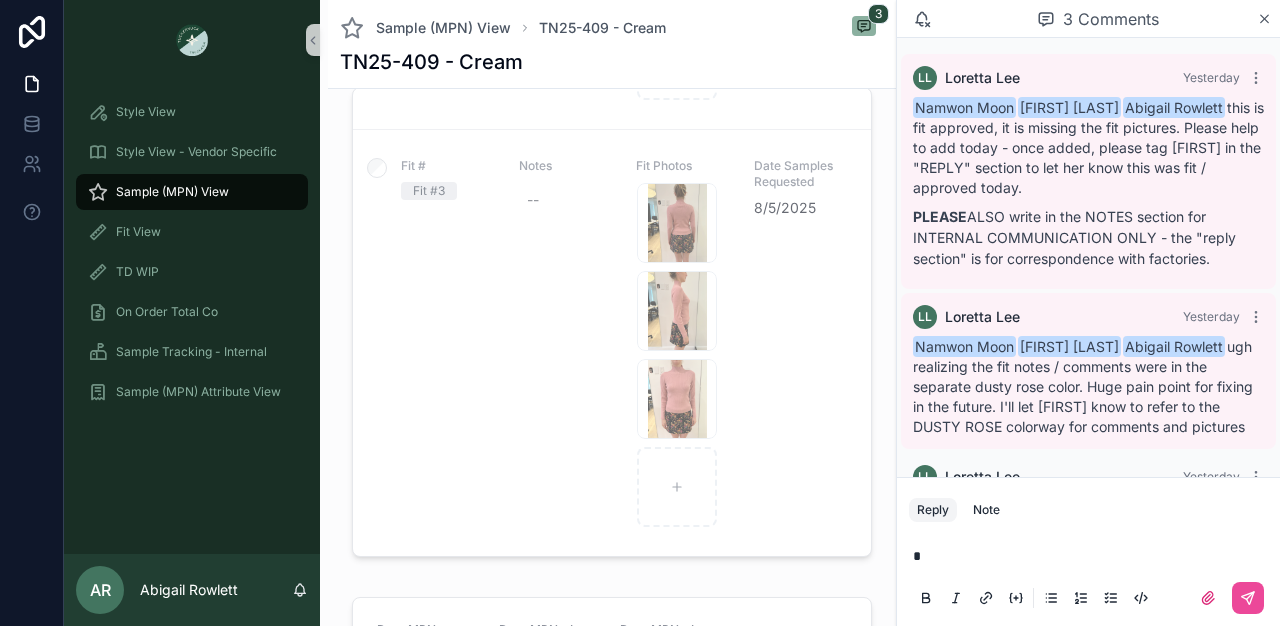 type 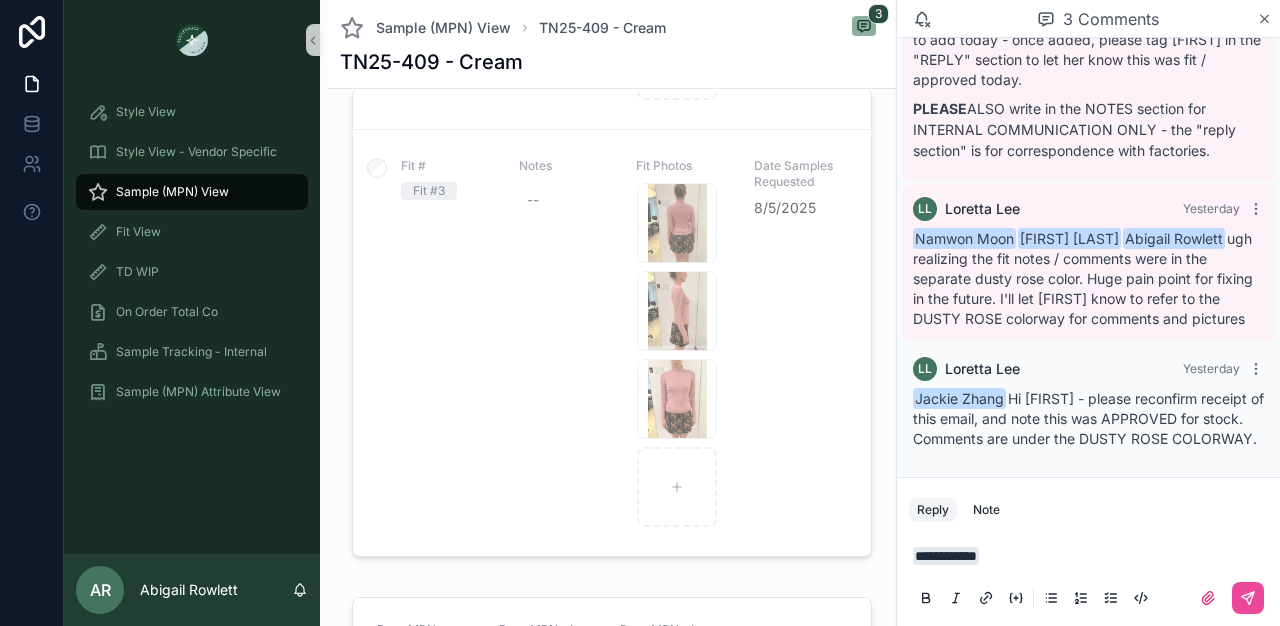 scroll, scrollTop: 148, scrollLeft: 0, axis: vertical 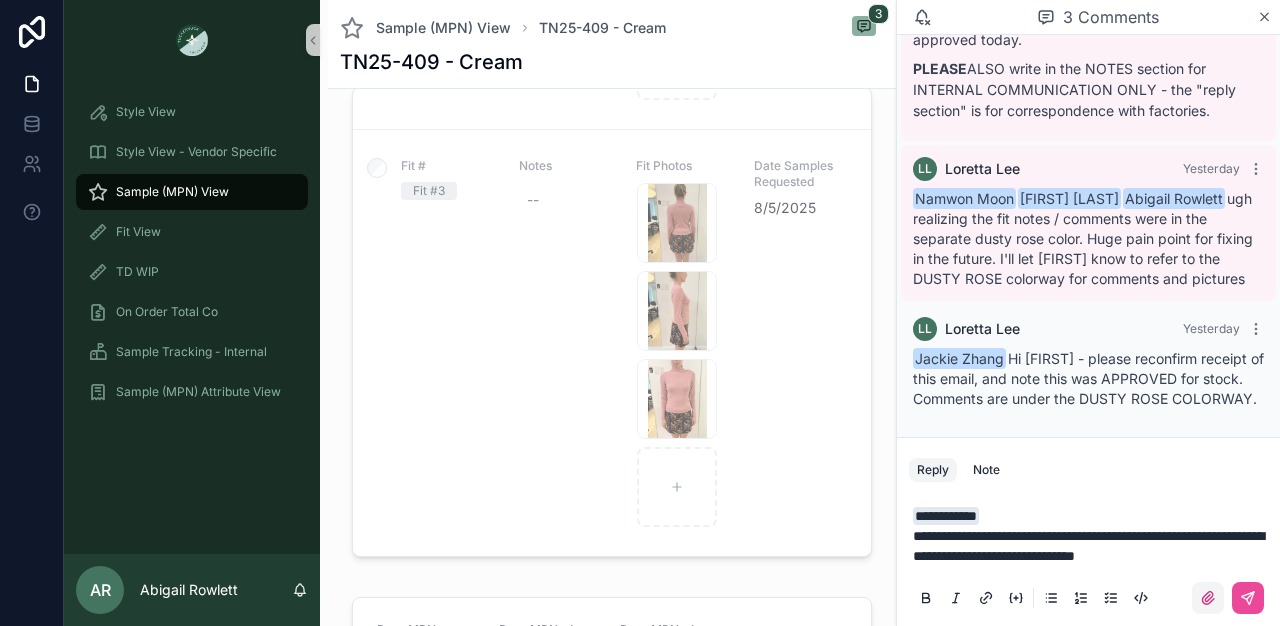 click 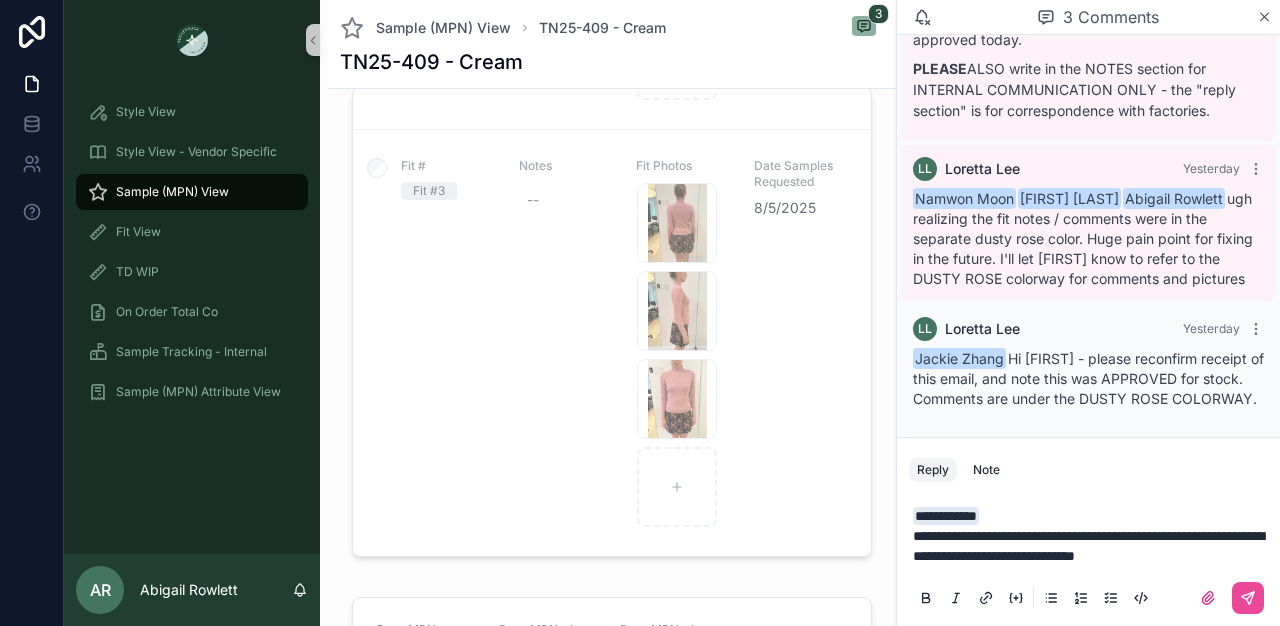 scroll, scrollTop: 205, scrollLeft: 0, axis: vertical 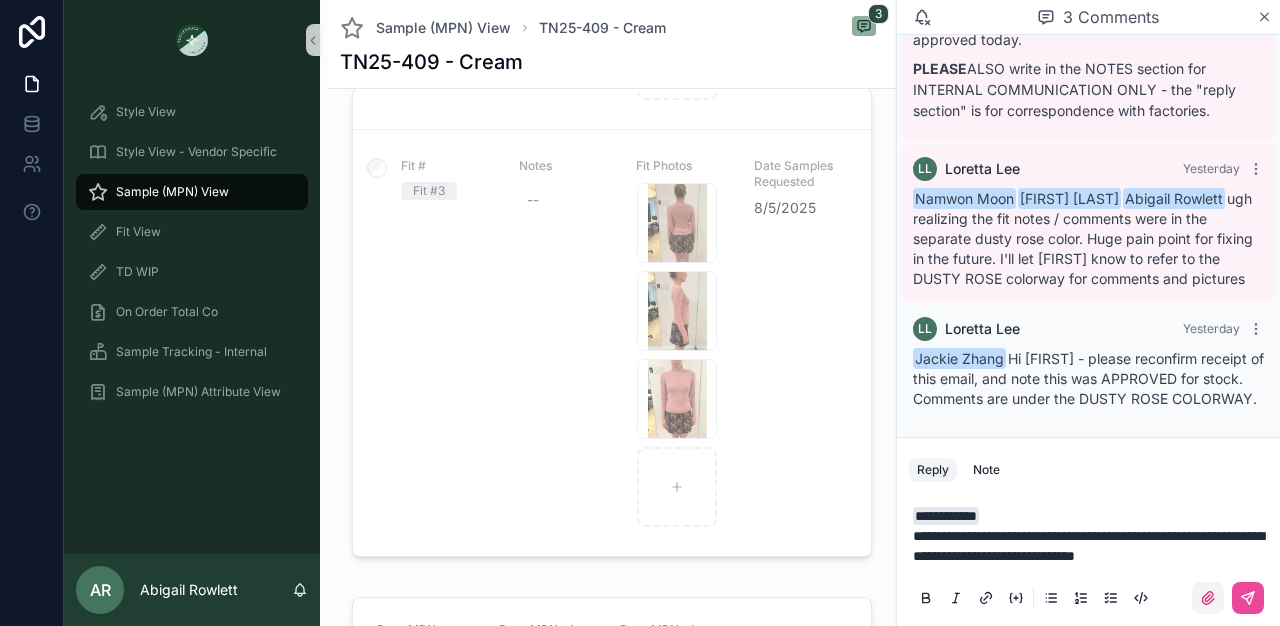 click 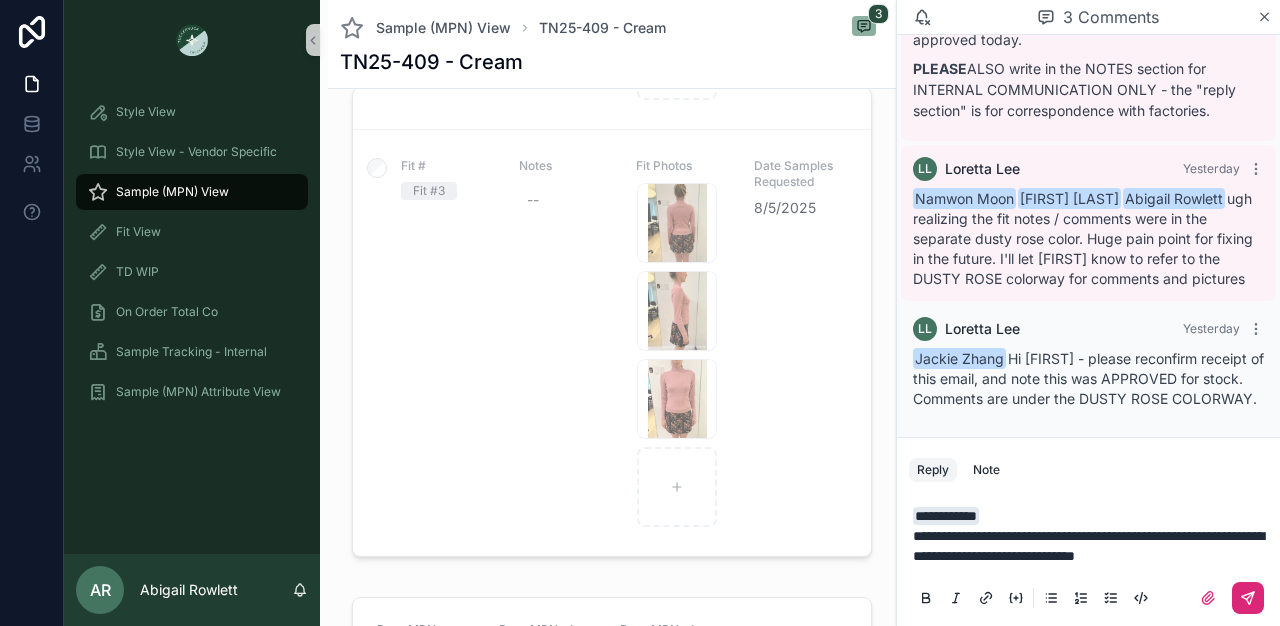 click 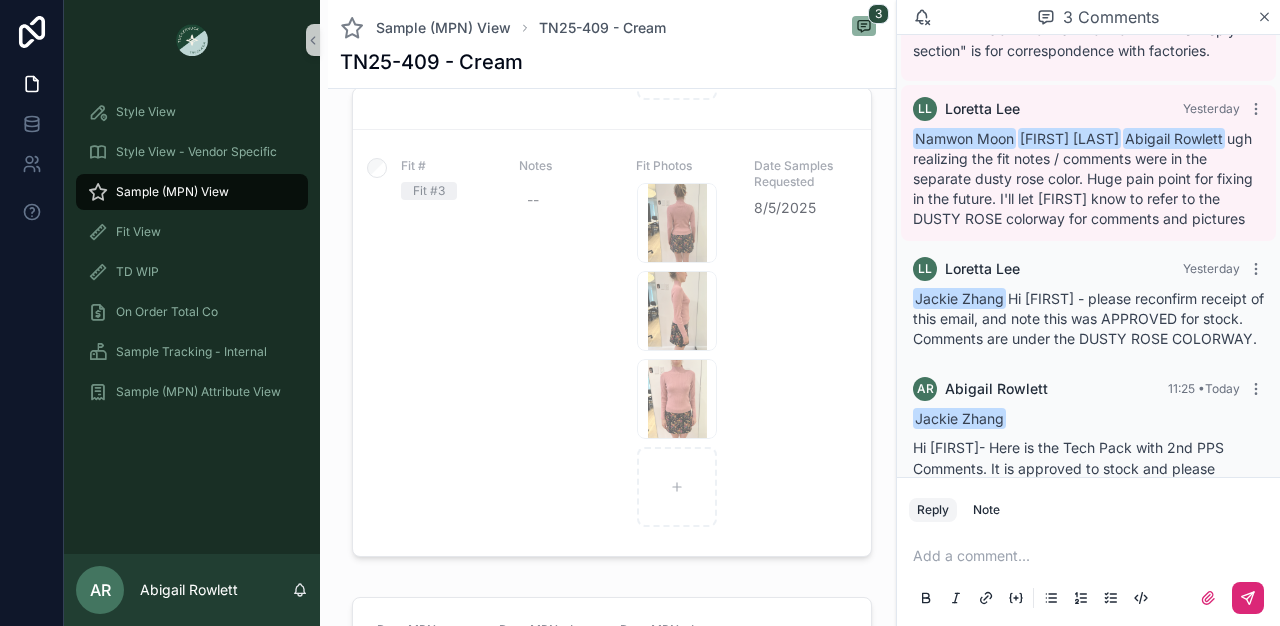 scroll, scrollTop: 304, scrollLeft: 0, axis: vertical 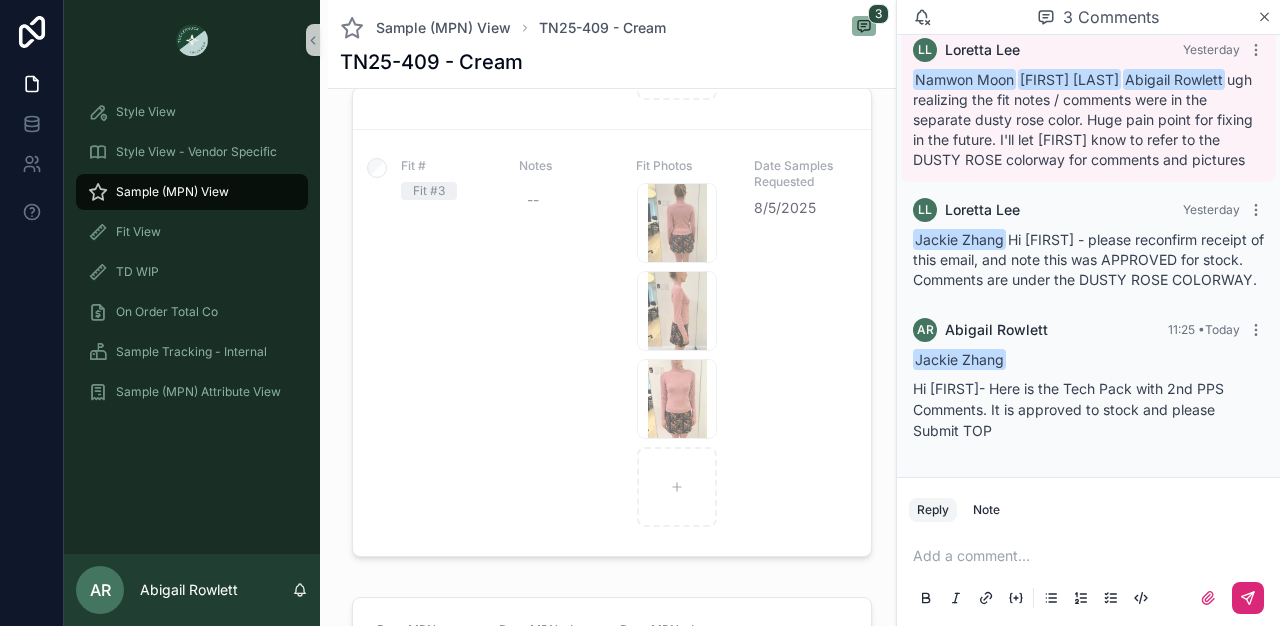 click on "Hi [FIRST] - please reconfirm receipt of this email, and note this was APPROVED for stock. Comments are under the DUSTY ROSE COLORWAY." at bounding box center [1088, 399] 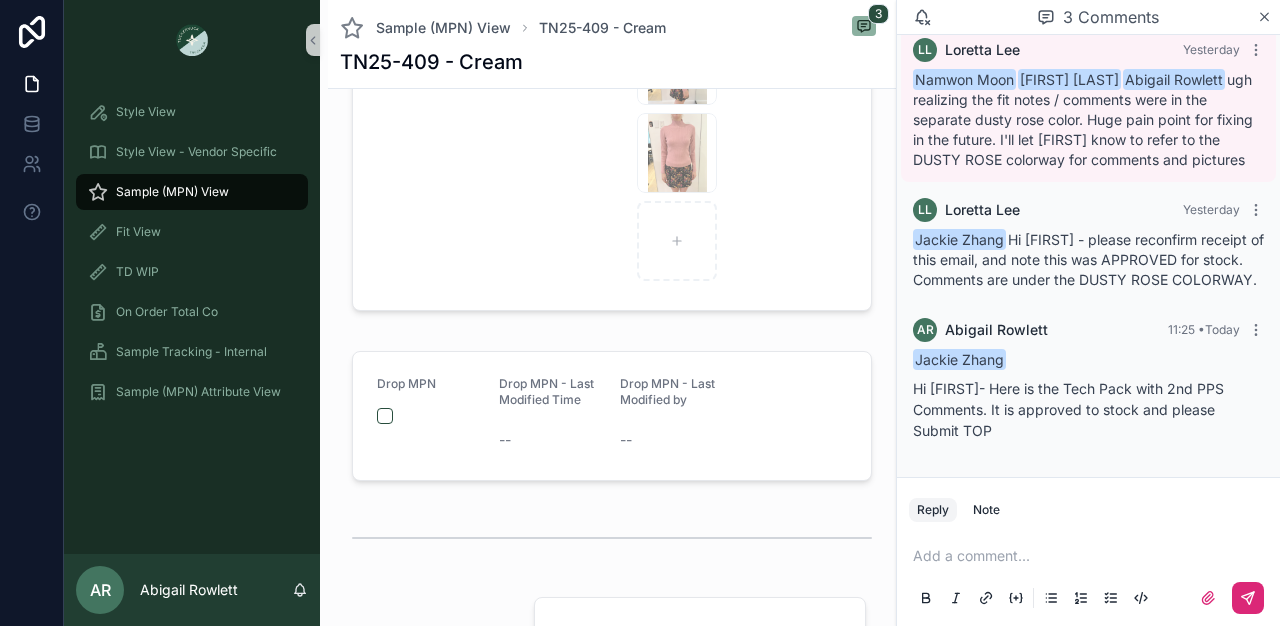 scroll, scrollTop: 611, scrollLeft: 0, axis: vertical 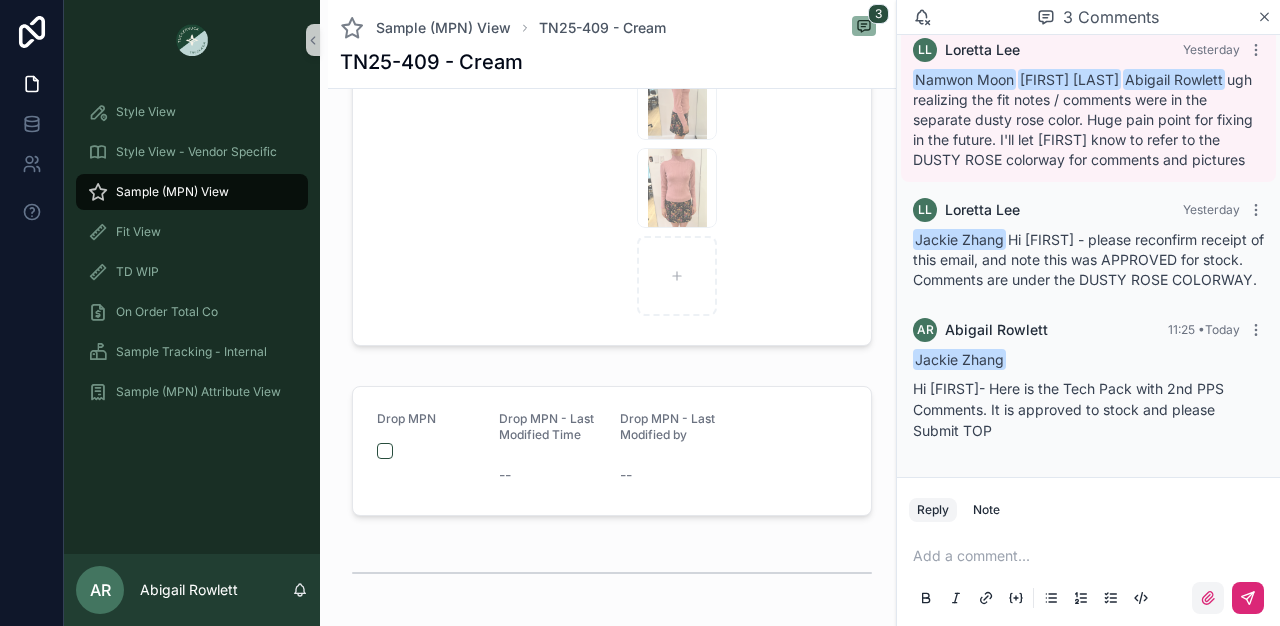 click 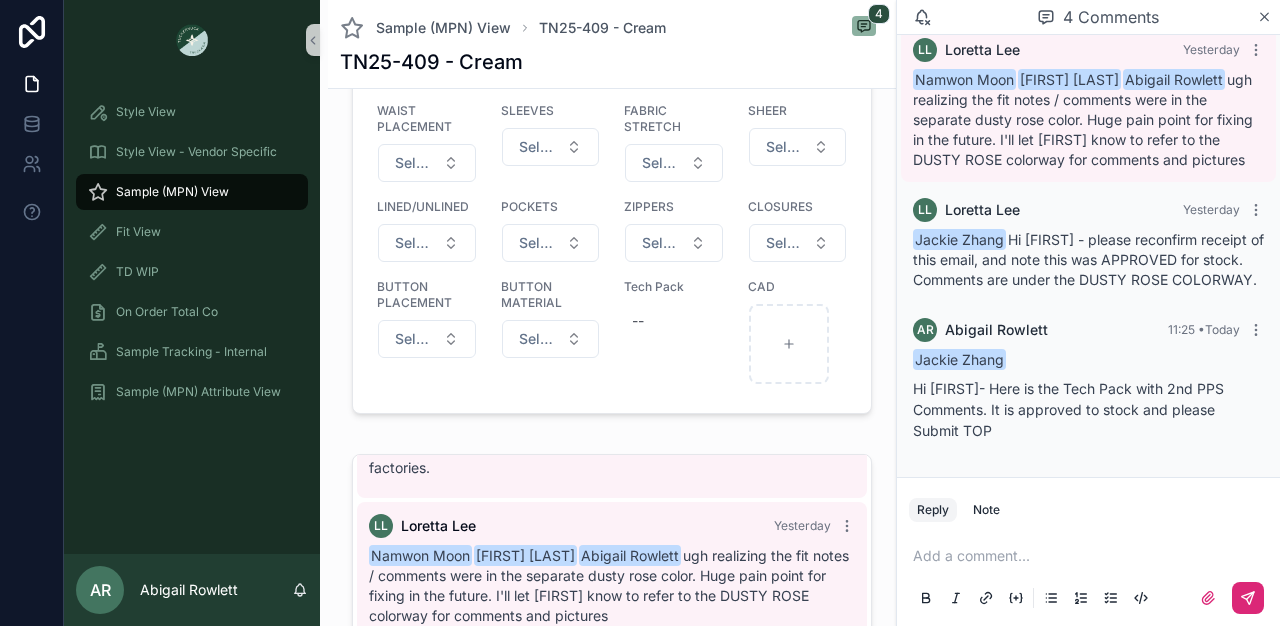 scroll, scrollTop: 1788, scrollLeft: 0, axis: vertical 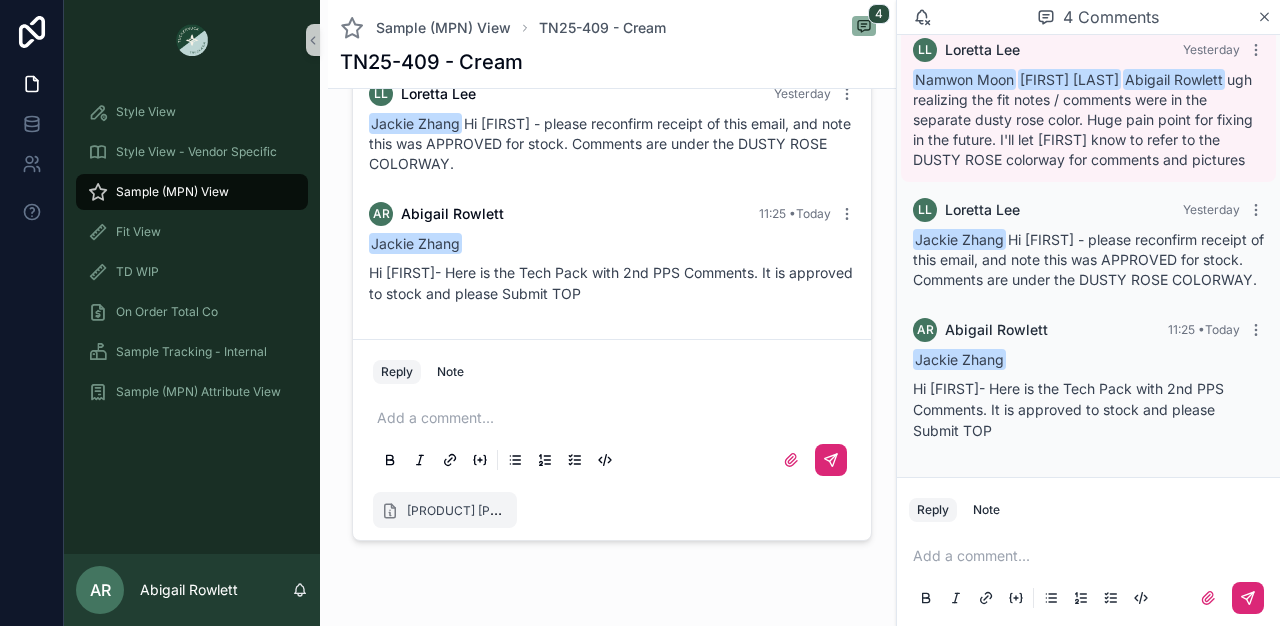 click at bounding box center [831, 460] 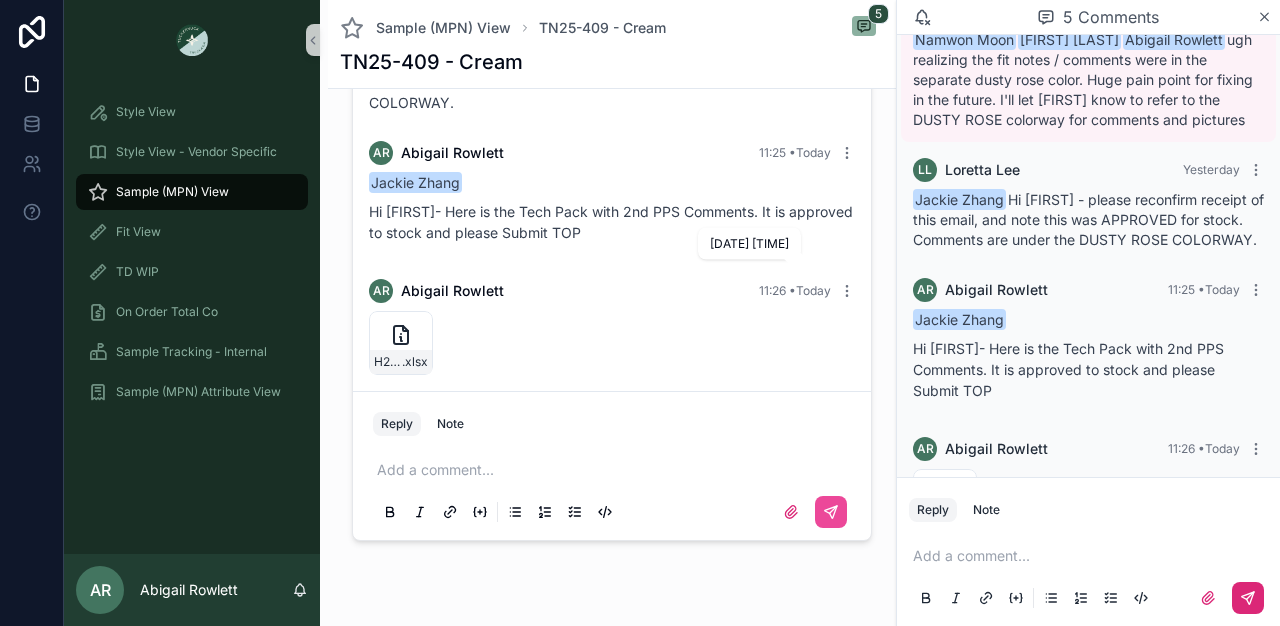 scroll, scrollTop: 458, scrollLeft: 0, axis: vertical 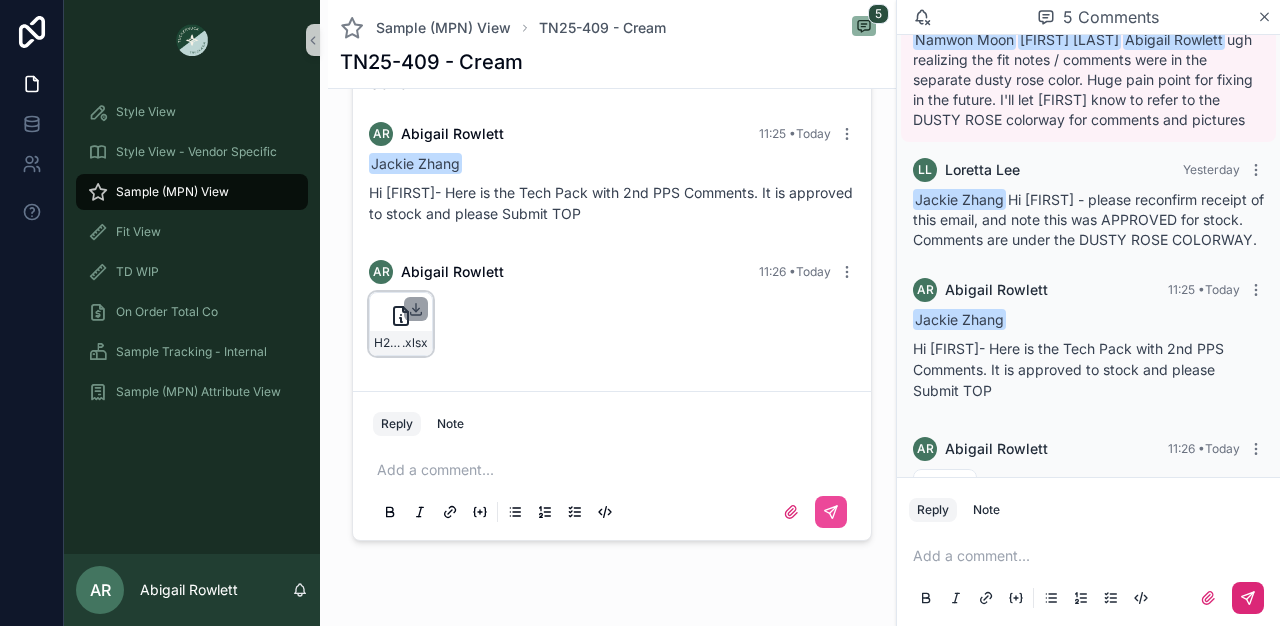 click 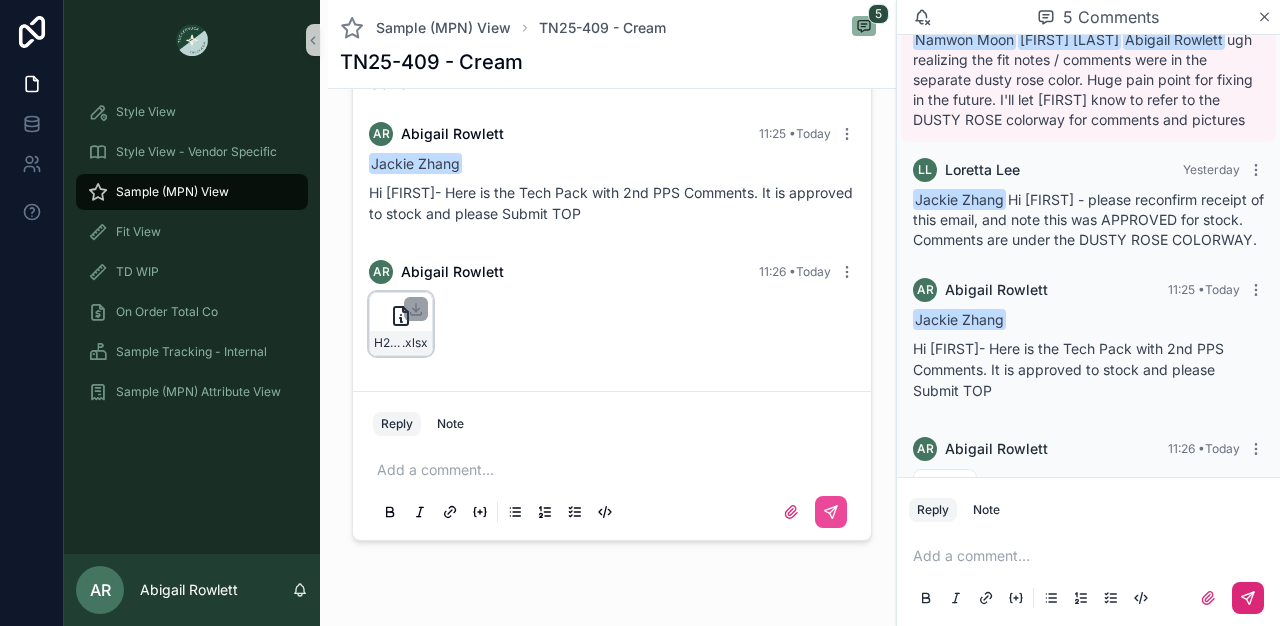 click on "[FILENAME].xlsx" at bounding box center [612, 324] 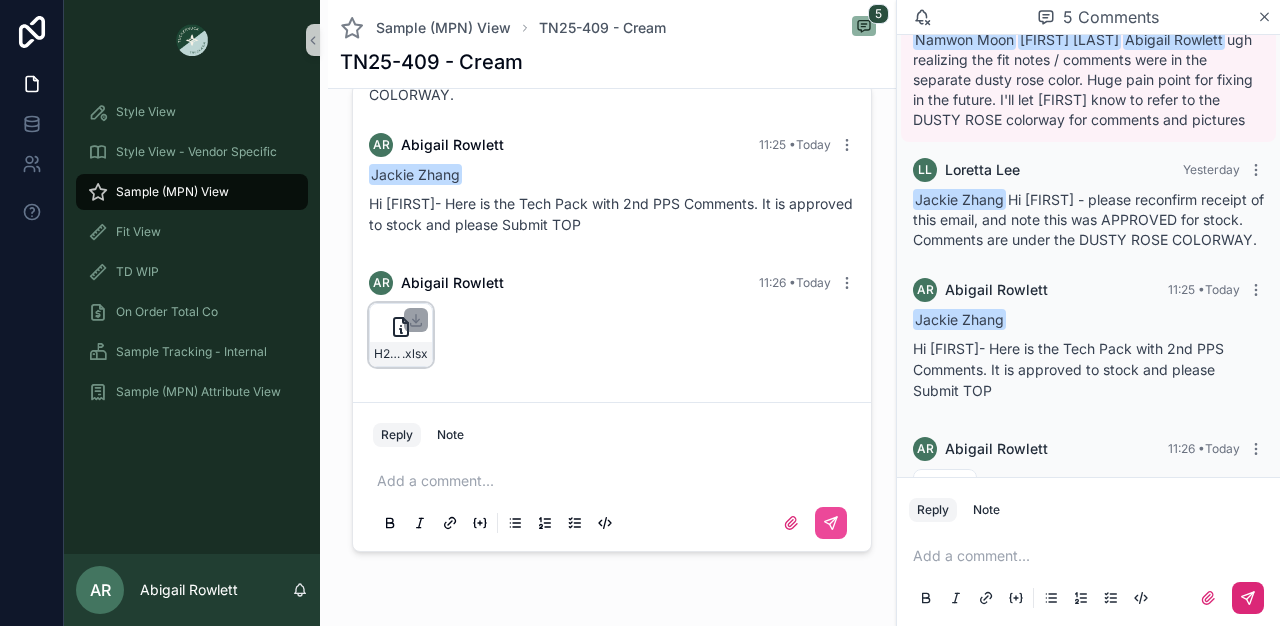 scroll, scrollTop: 1979, scrollLeft: 0, axis: vertical 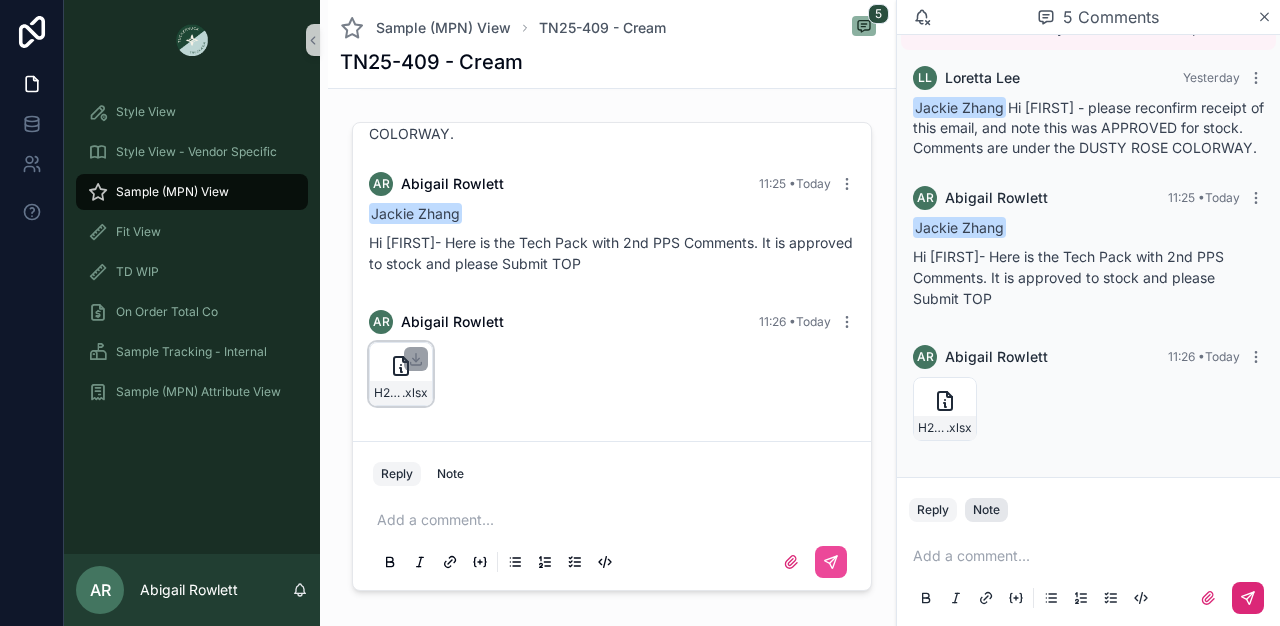click on "Note" at bounding box center (986, 510) 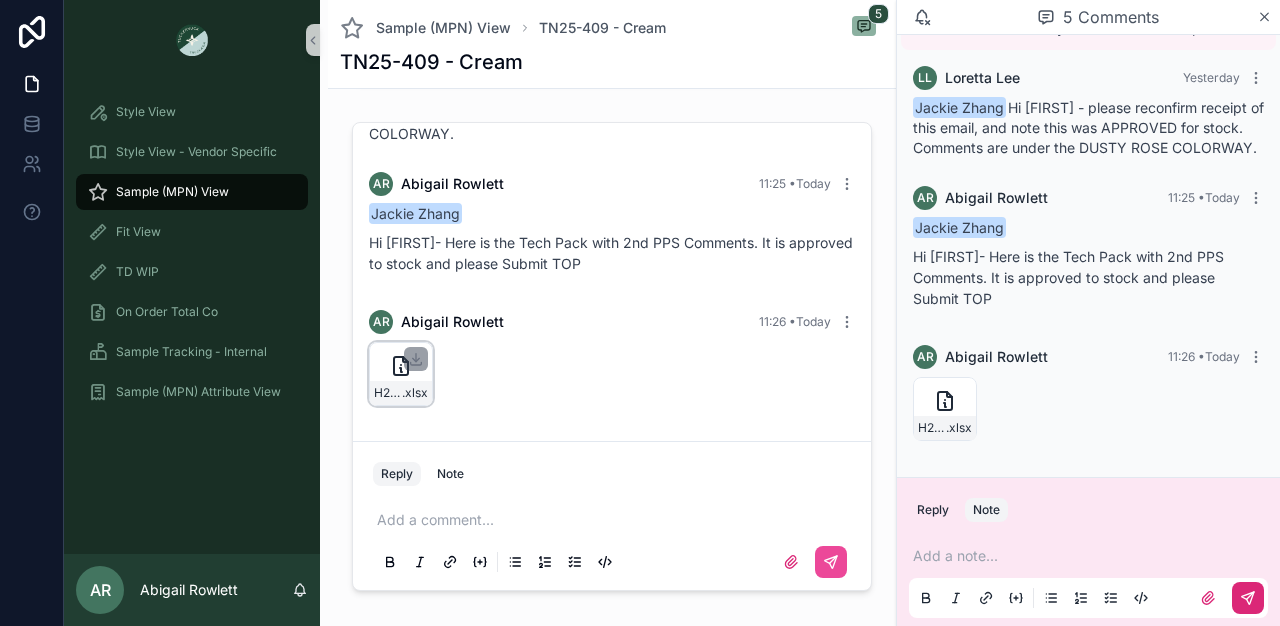 click on "[FIRST] [LAST] [NUMBER]" at bounding box center (1088, 397) 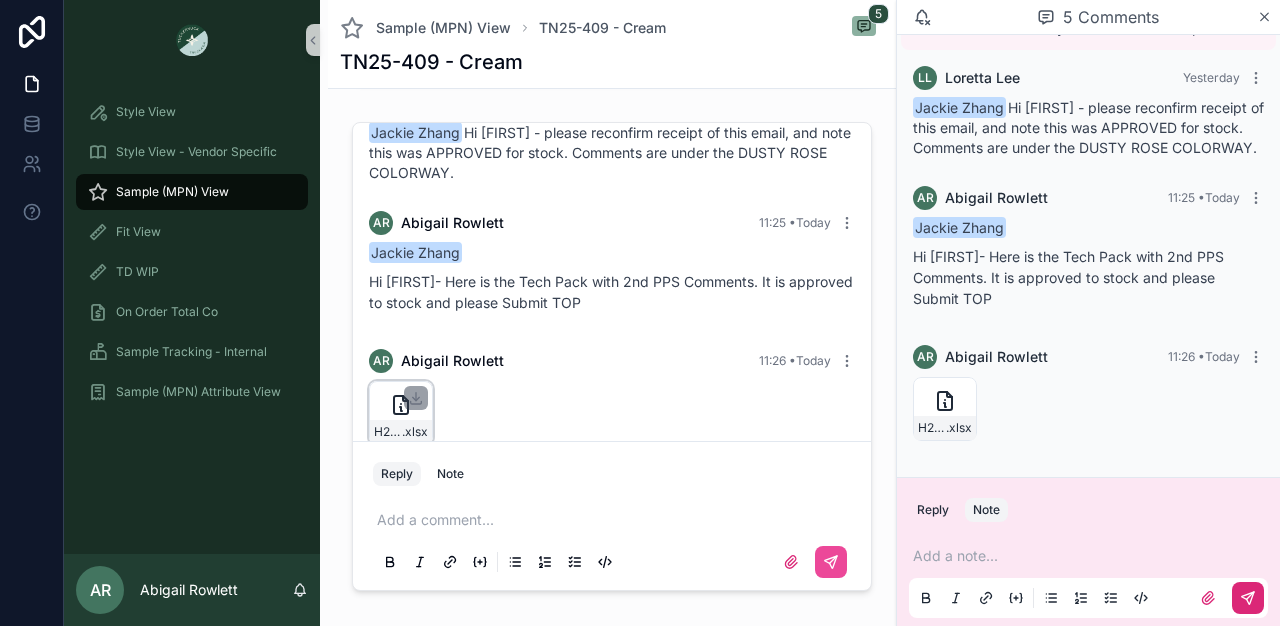 scroll, scrollTop: 458, scrollLeft: 0, axis: vertical 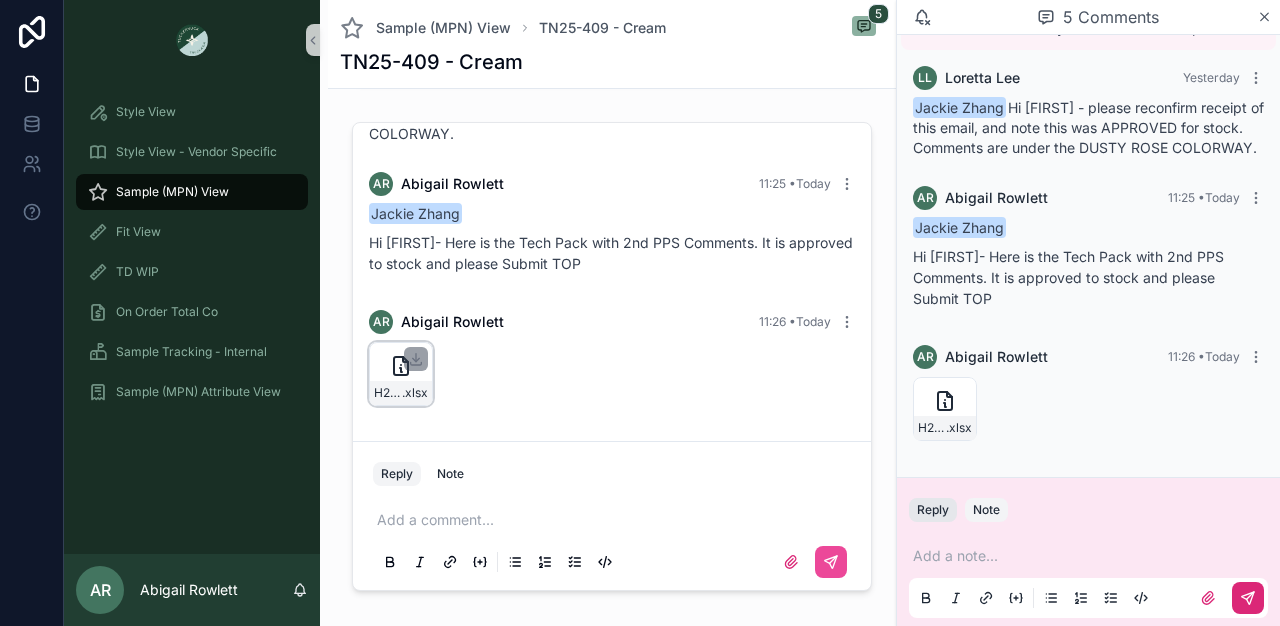 click on "Reply" at bounding box center [933, 510] 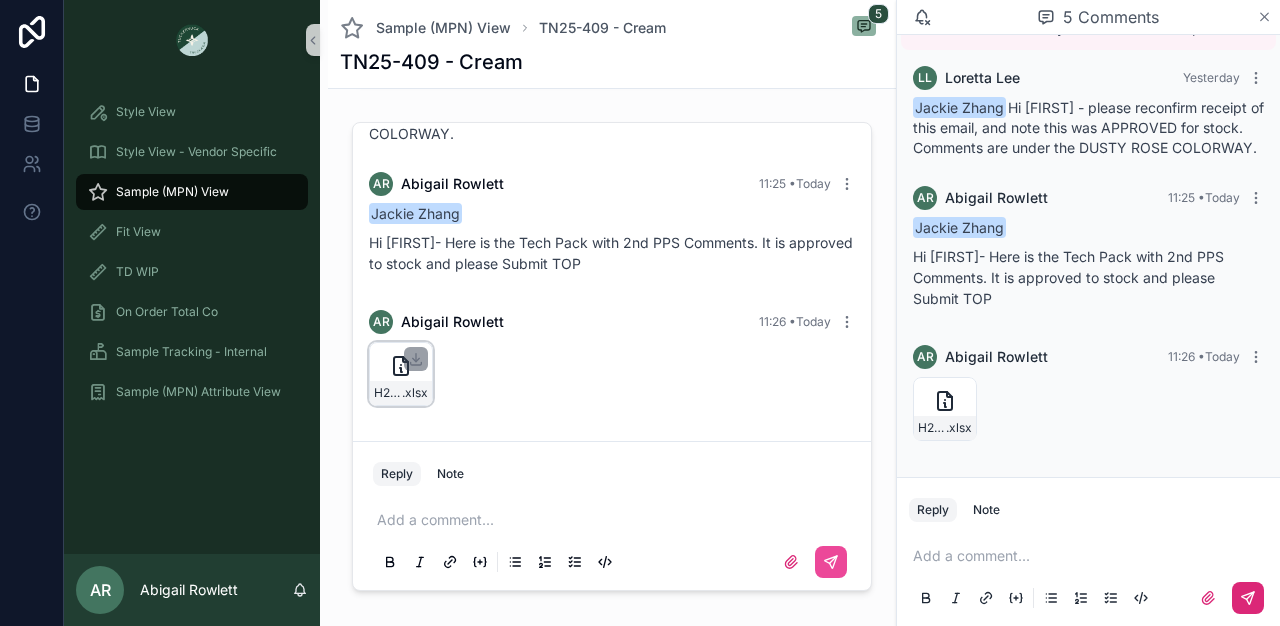 click 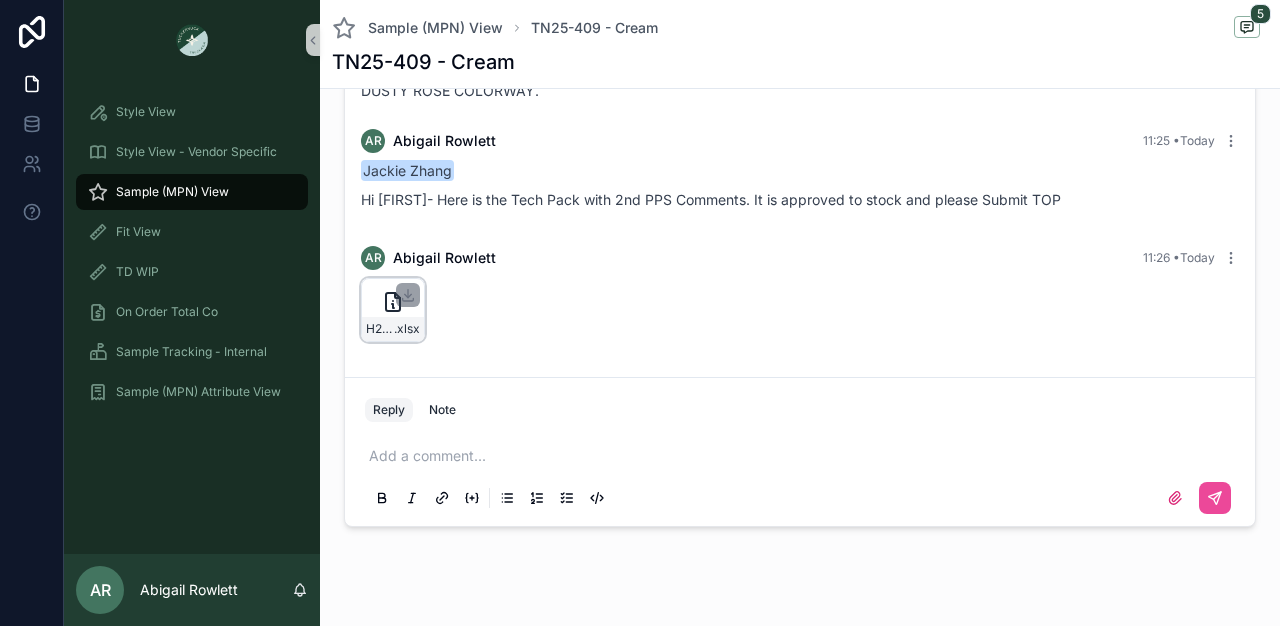 scroll, scrollTop: 108, scrollLeft: 0, axis: vertical 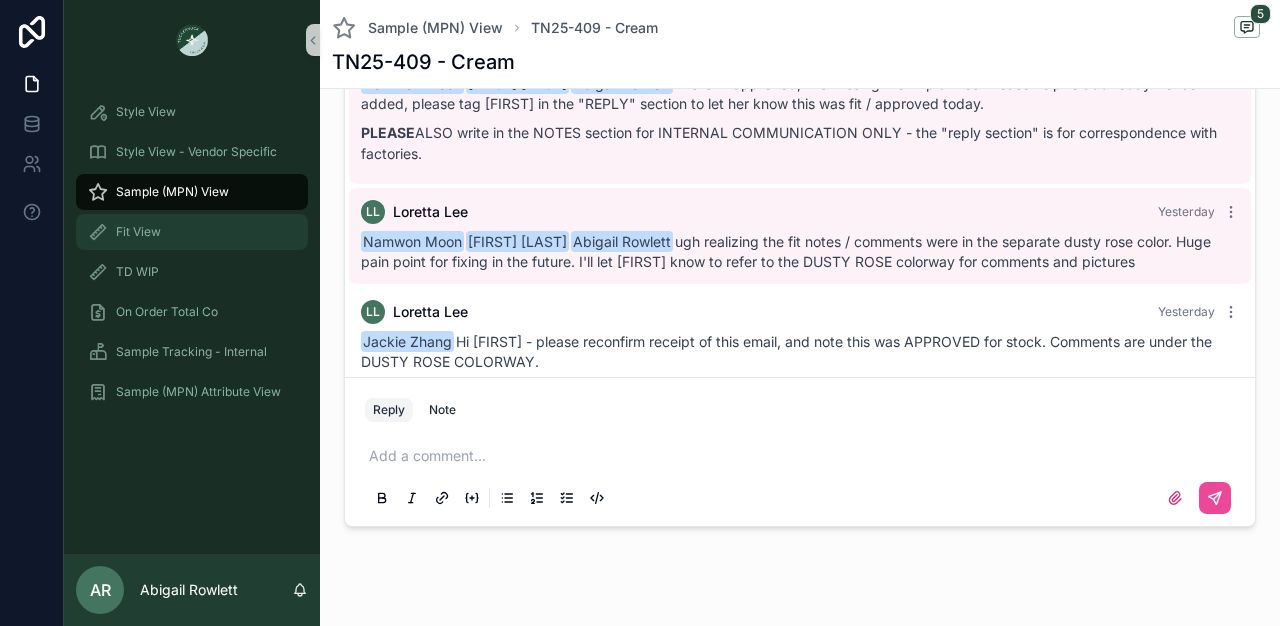 click on "Fit View" at bounding box center [138, 232] 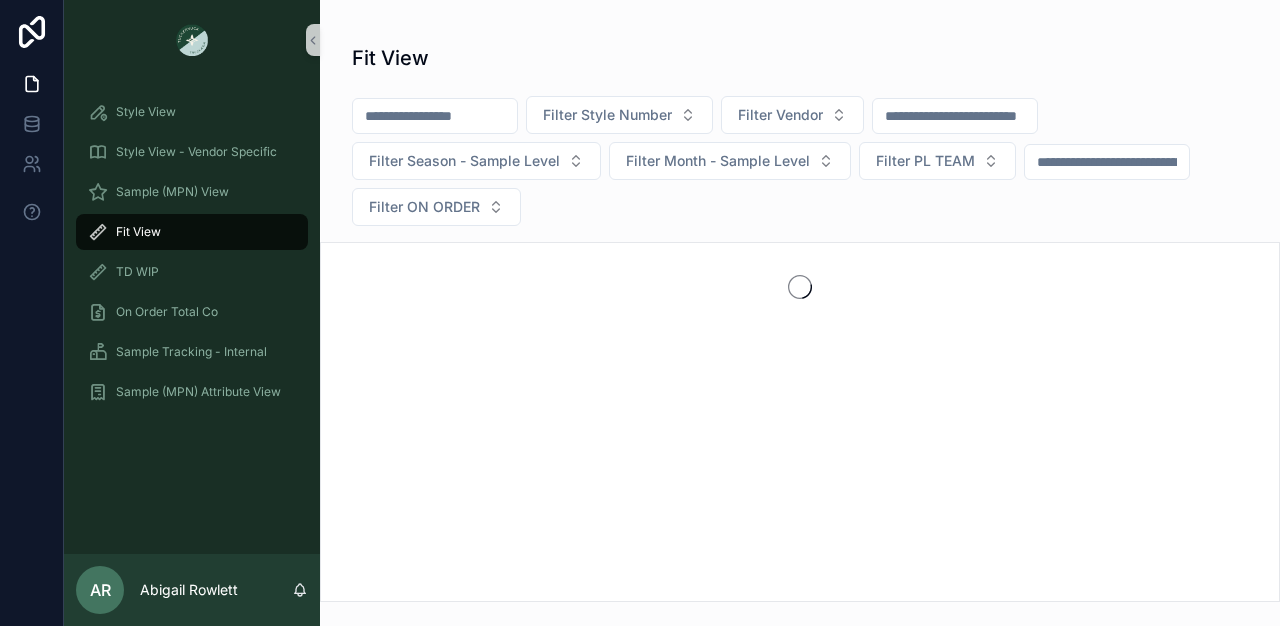 scroll, scrollTop: 0, scrollLeft: 0, axis: both 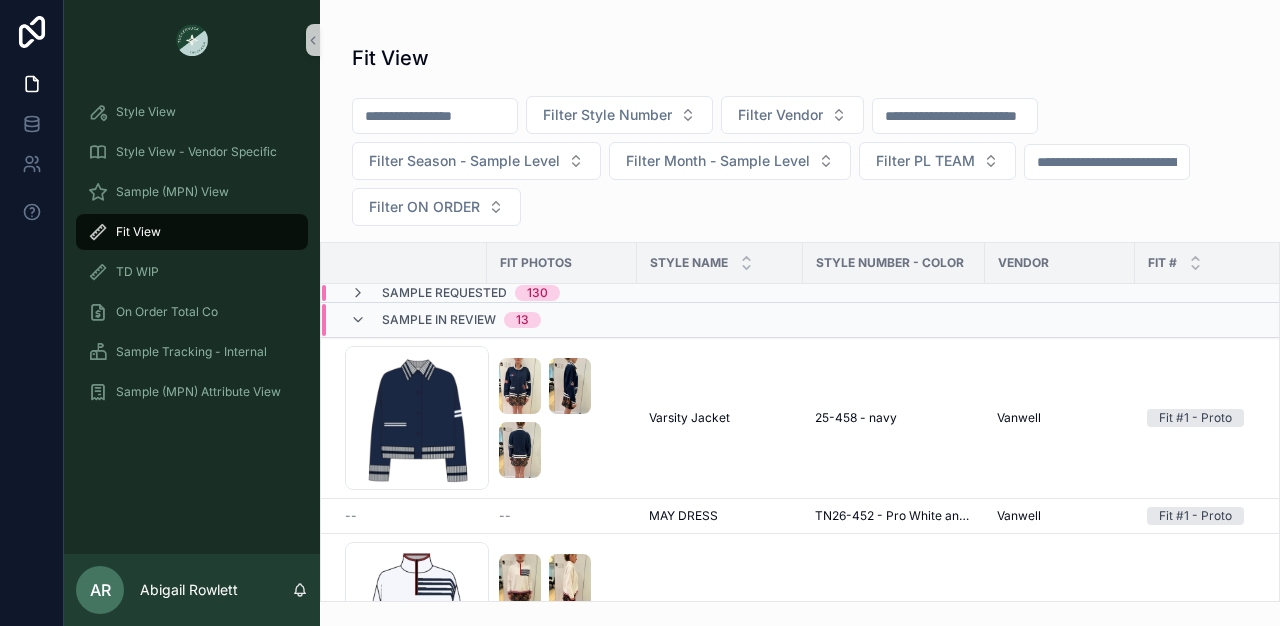 click on "Filter Style Number" at bounding box center (607, 115) 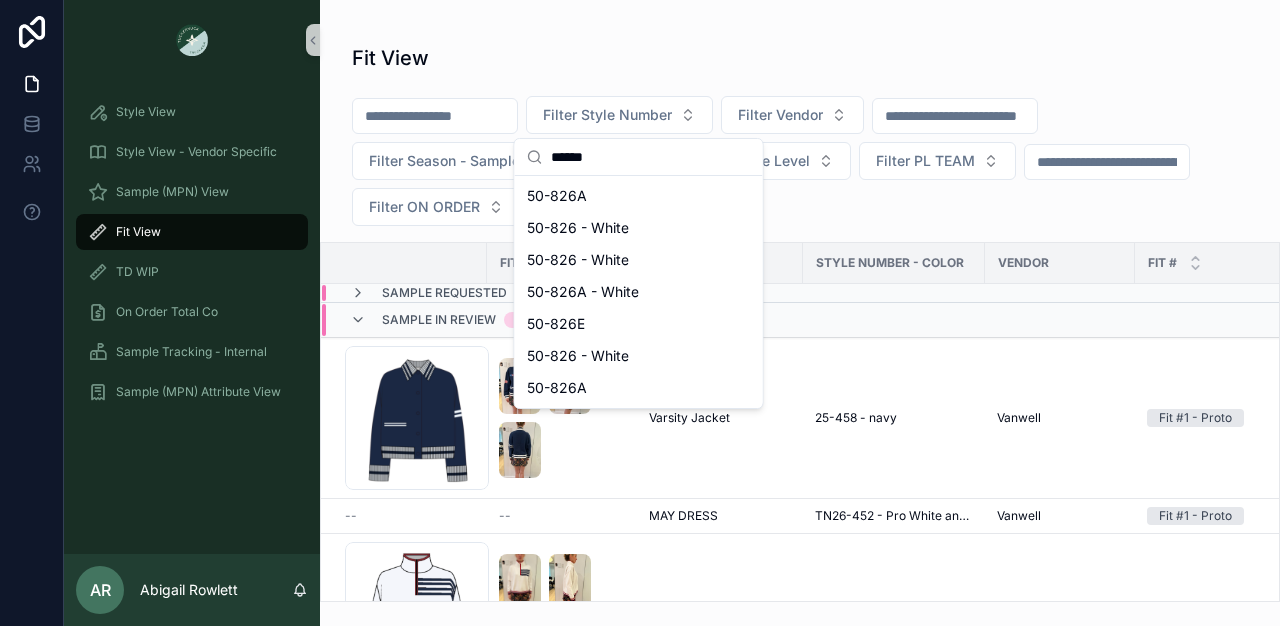 click on "******" at bounding box center [651, 157] 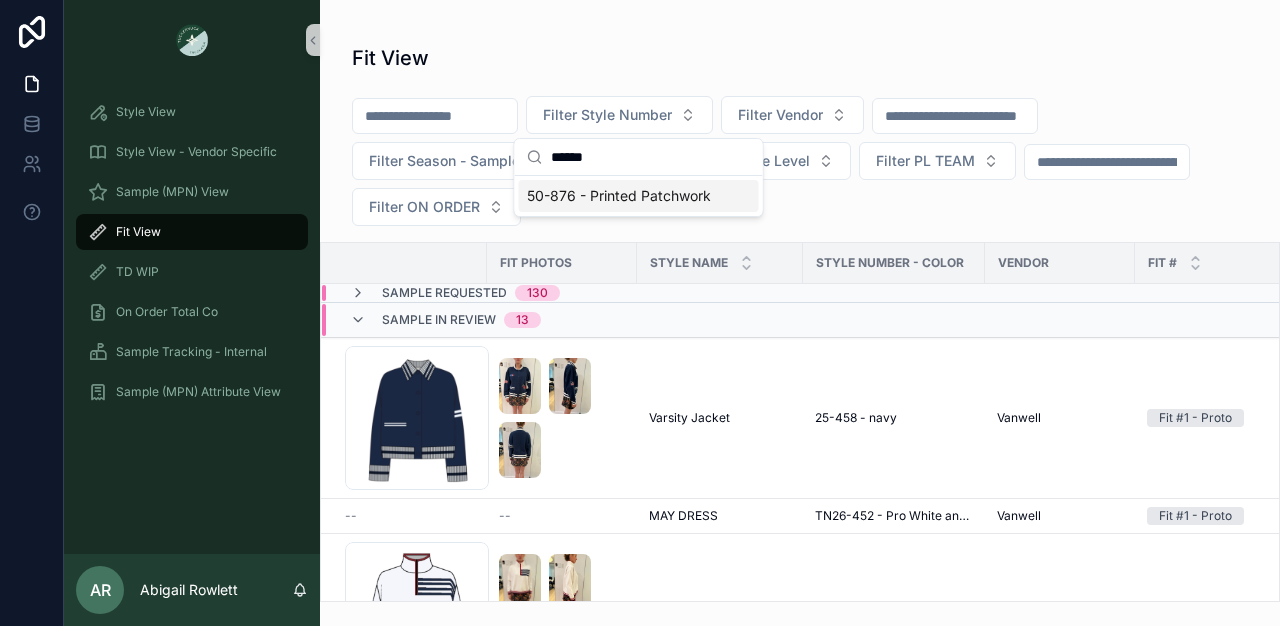 type on "******" 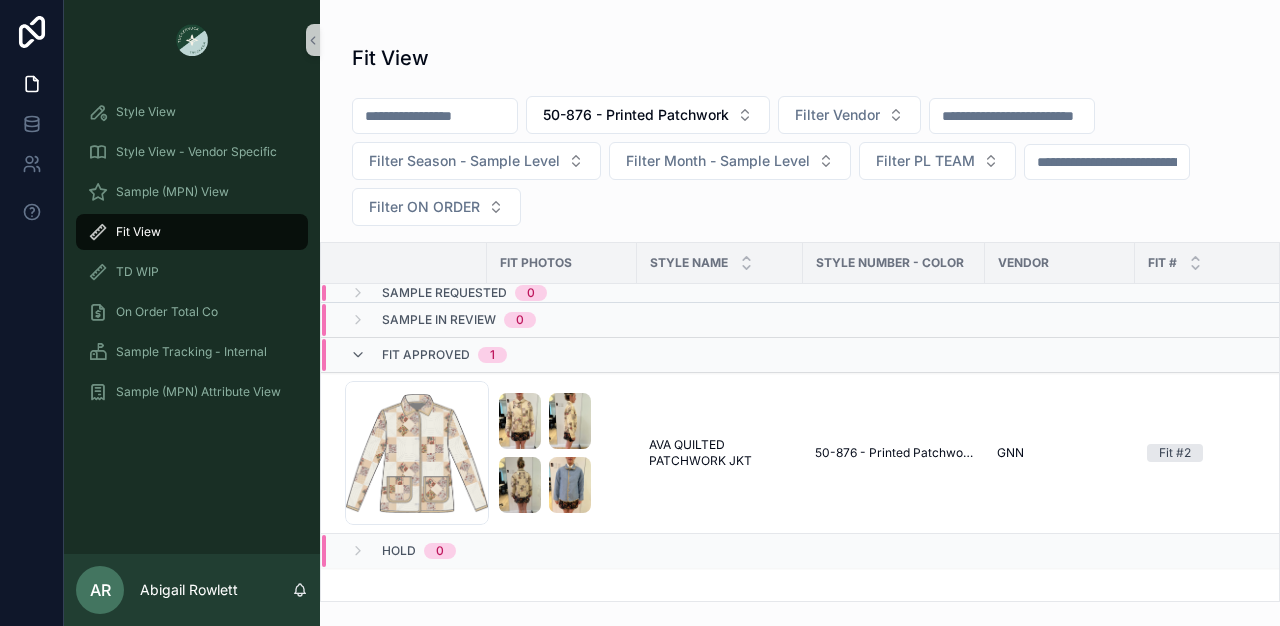 click on "Fit Approved" at bounding box center (426, 355) 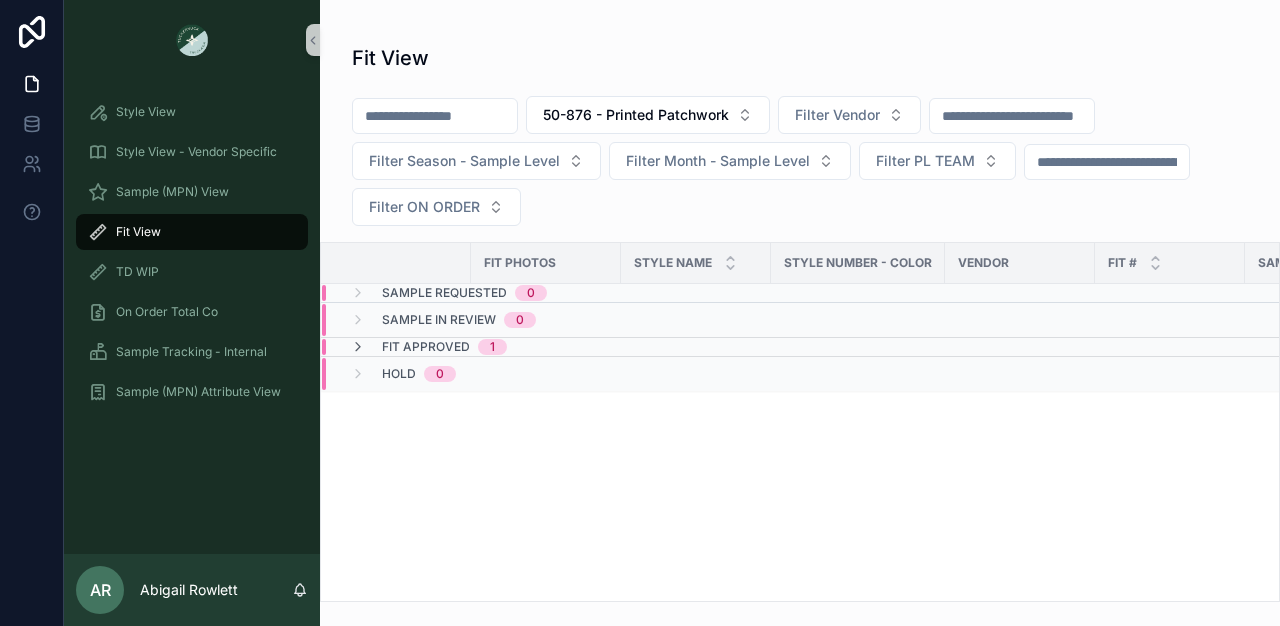 click on "HOLD 0" at bounding box center [546, 374] 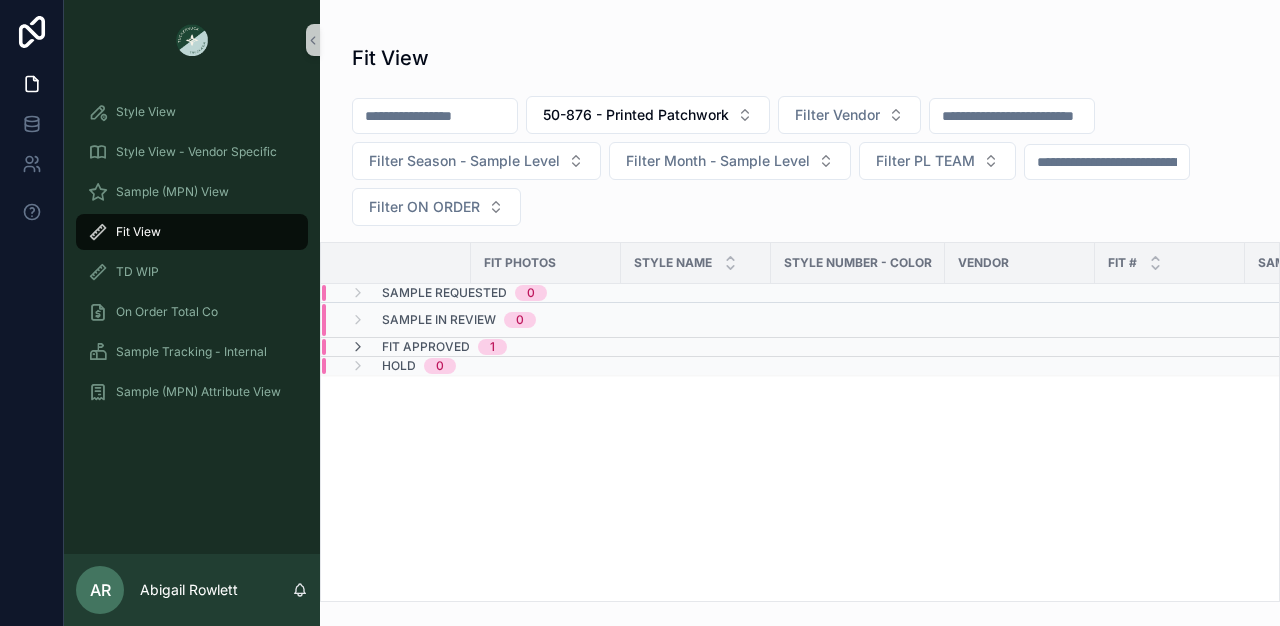 click on "Fit Approved" at bounding box center [426, 347] 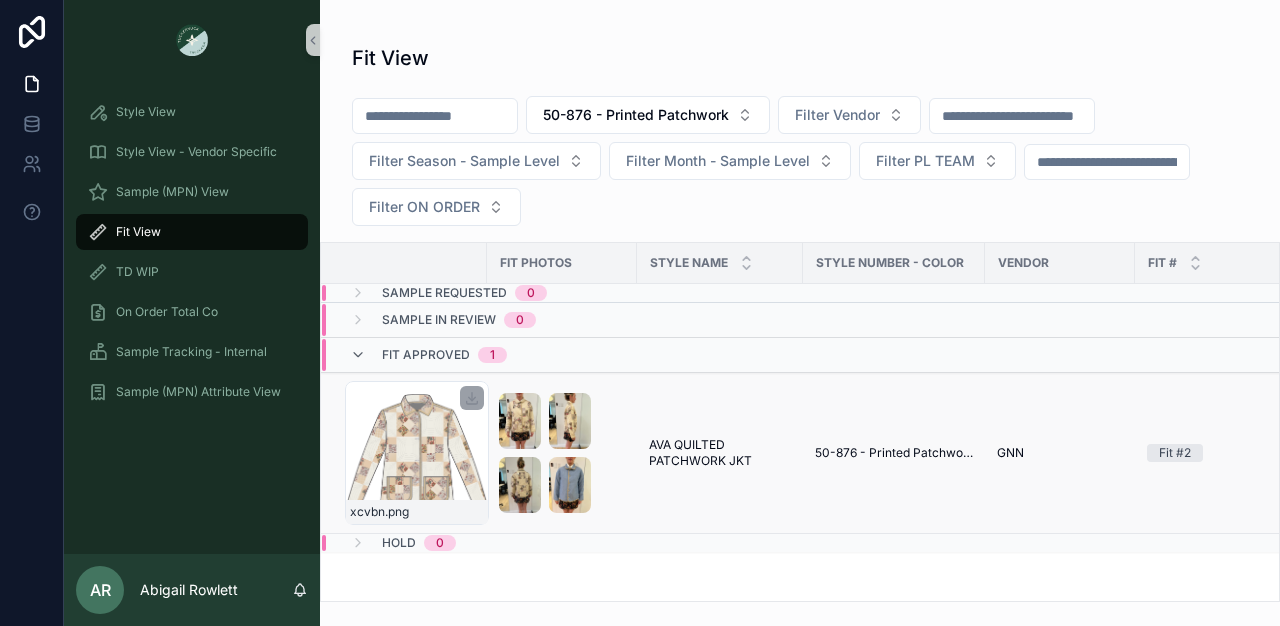 click on "xcvbn .png" at bounding box center (417, 453) 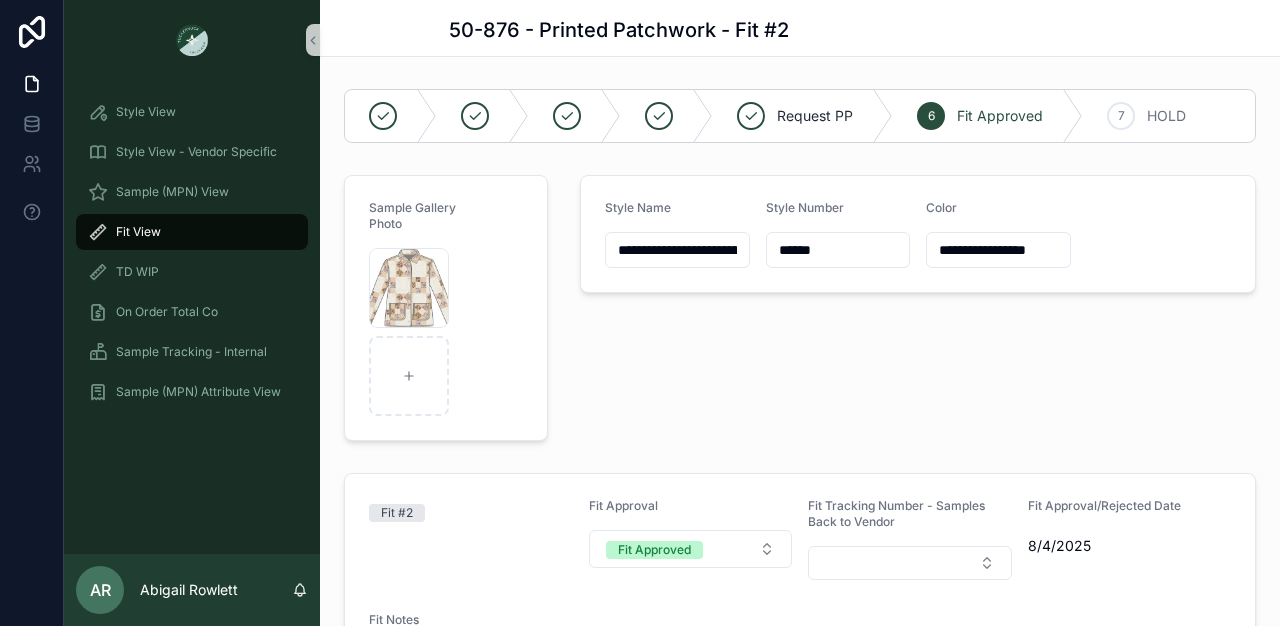 scroll, scrollTop: 44, scrollLeft: 0, axis: vertical 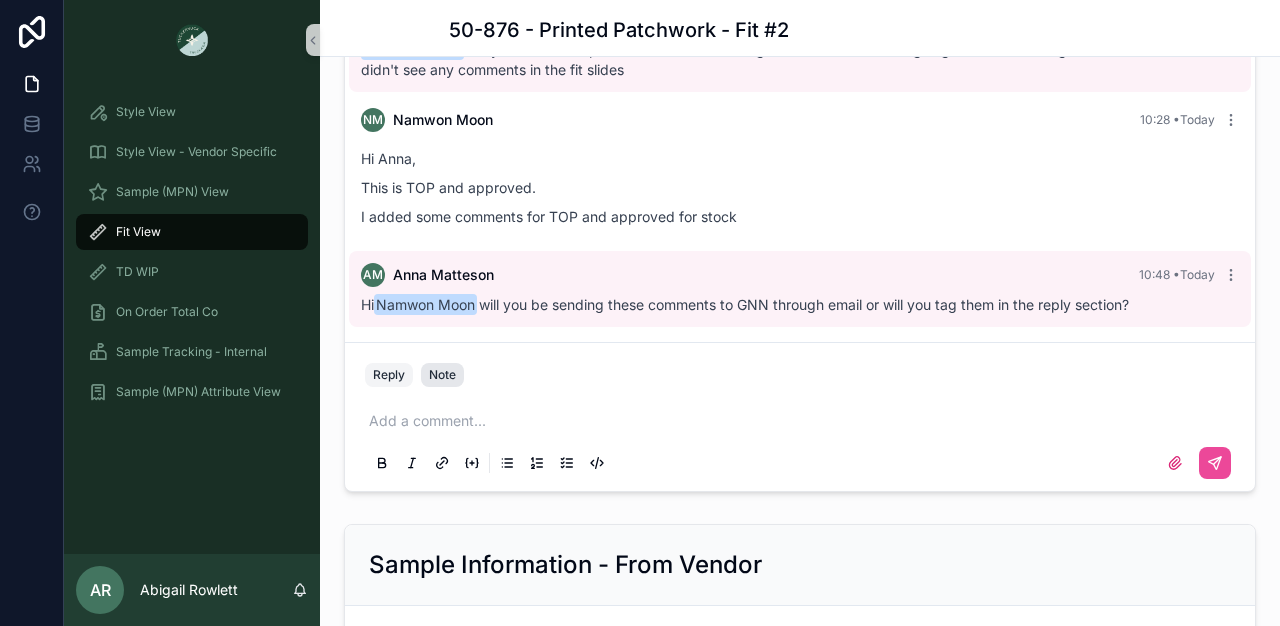 click on "Note" at bounding box center (442, 375) 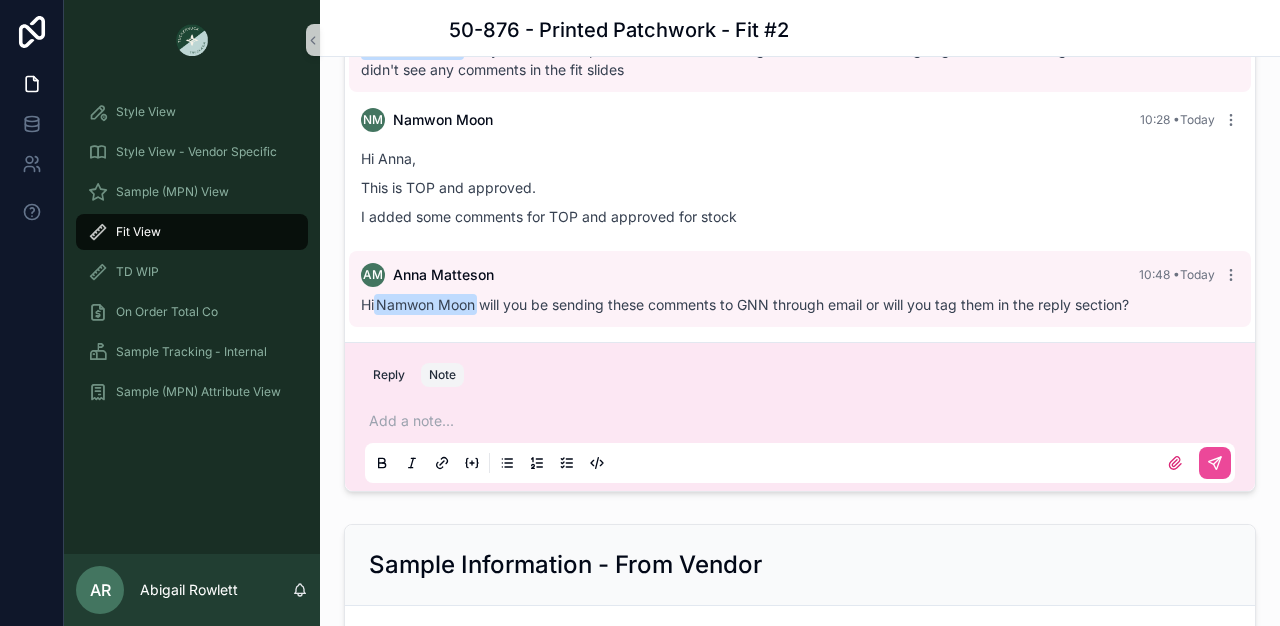 click at bounding box center [804, 421] 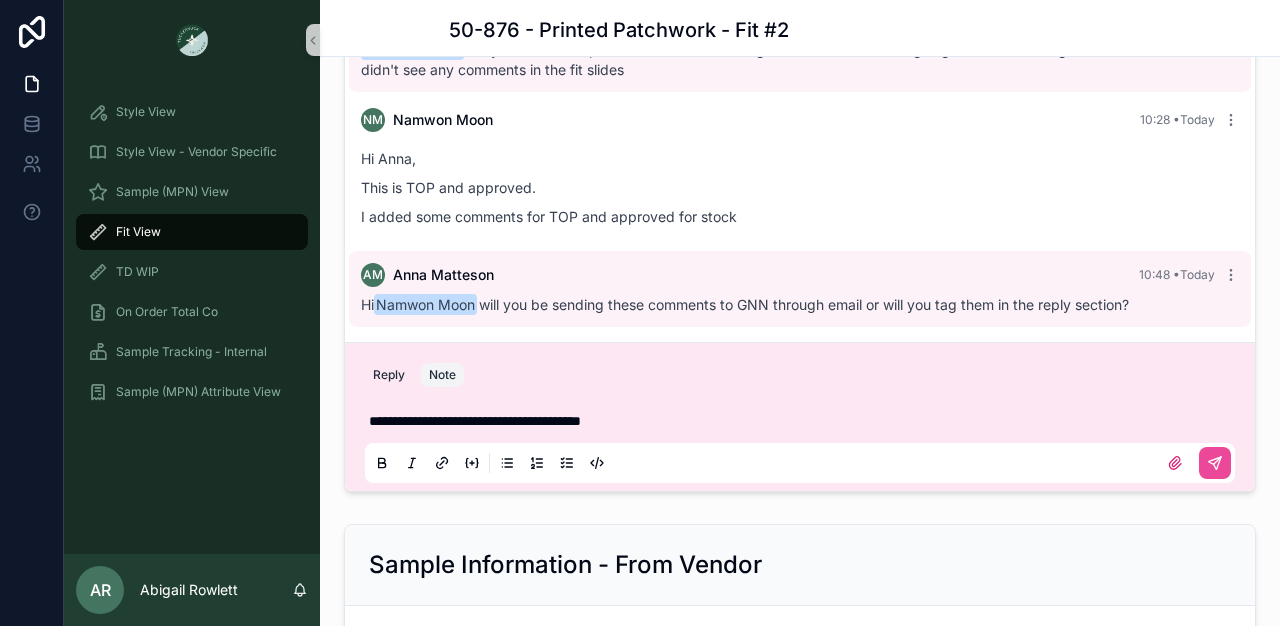 click on "**********" at bounding box center (475, 421) 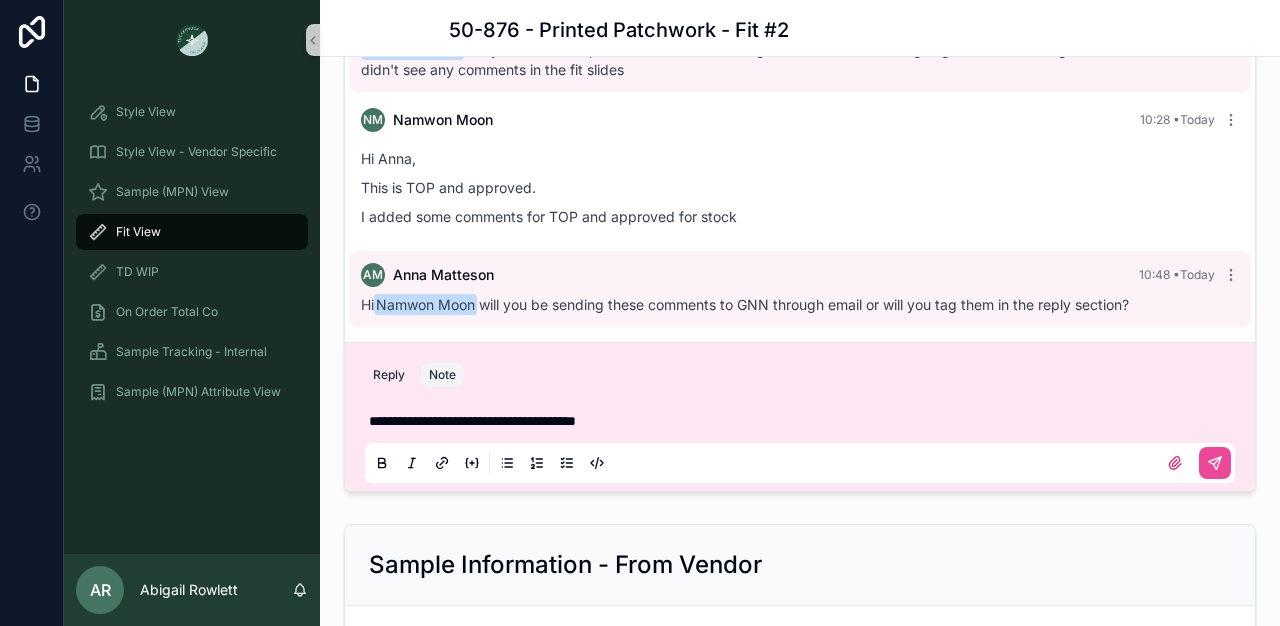 click on "**********" at bounding box center [472, 421] 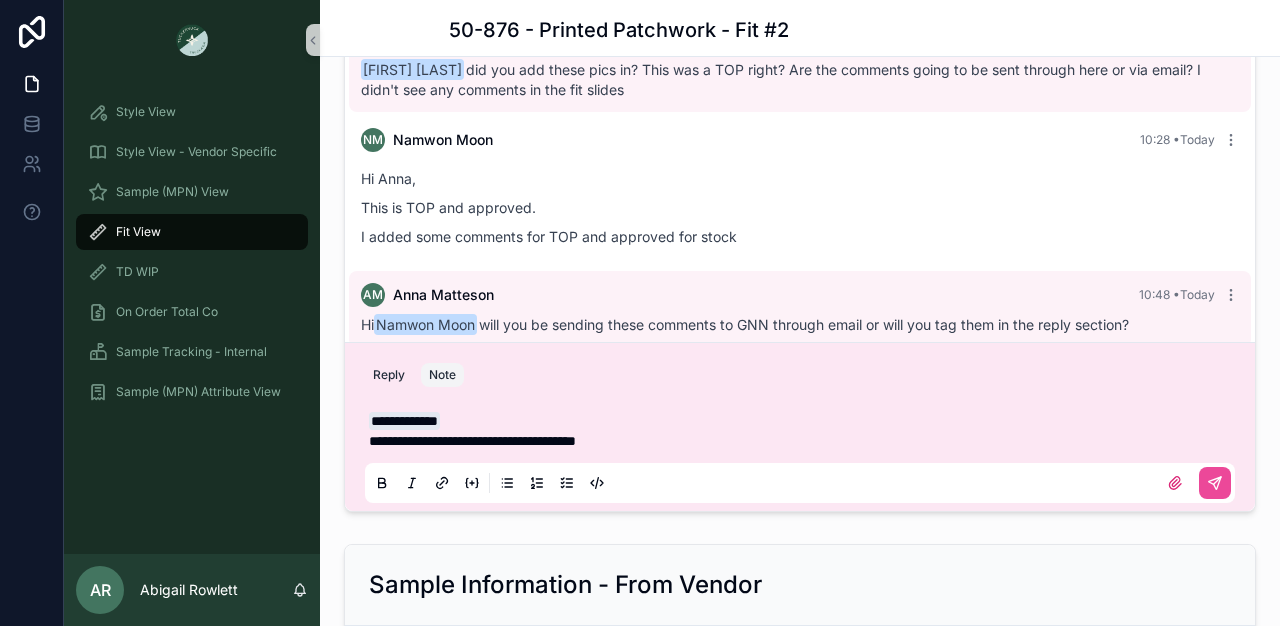 scroll, scrollTop: 2068, scrollLeft: 0, axis: vertical 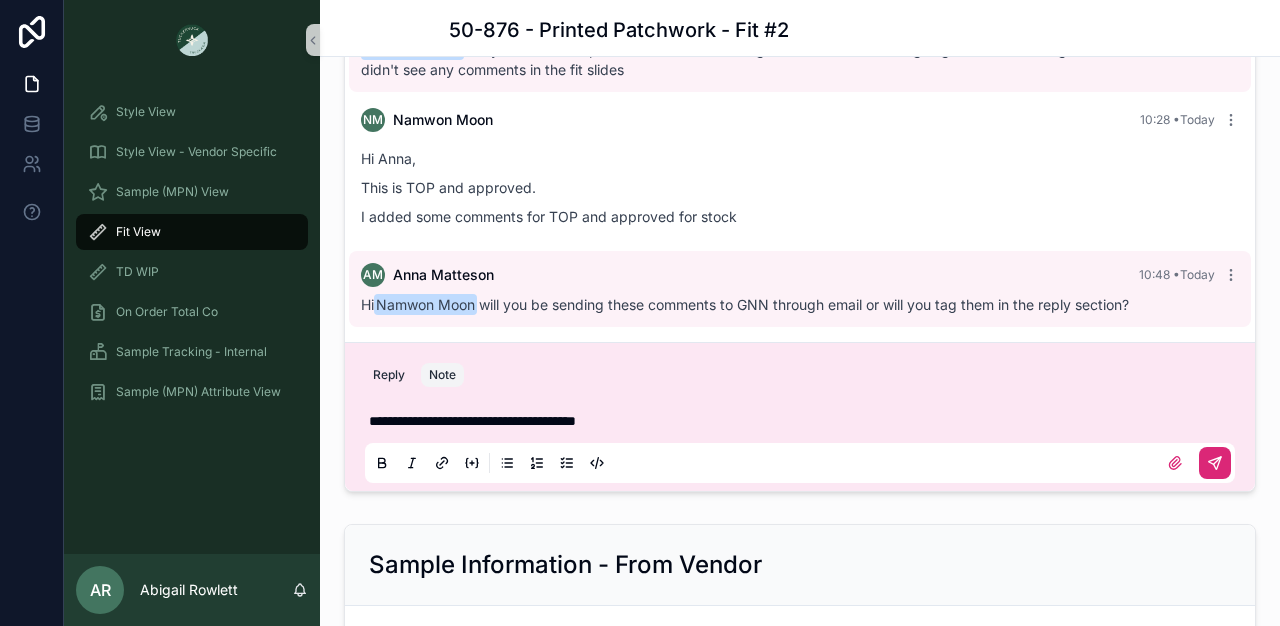 click 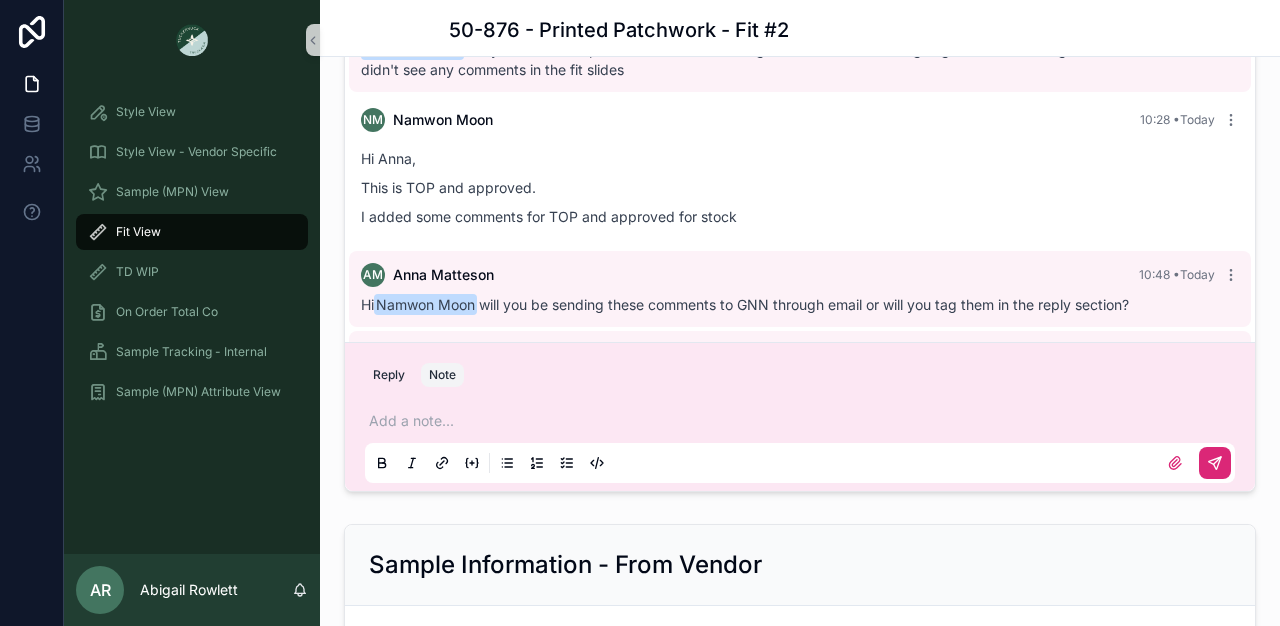 scroll, scrollTop: 124, scrollLeft: 0, axis: vertical 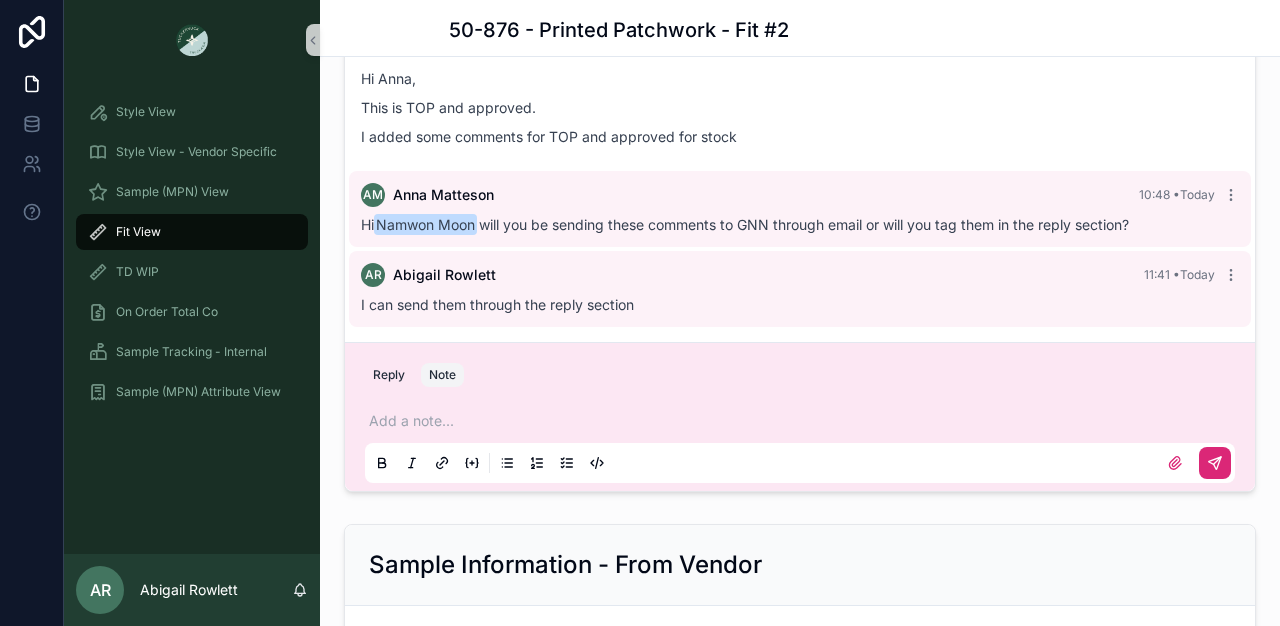click on "AR [FIRST] [LAST] [TIME] • Today I can send them through the reply section" at bounding box center (800, 289) 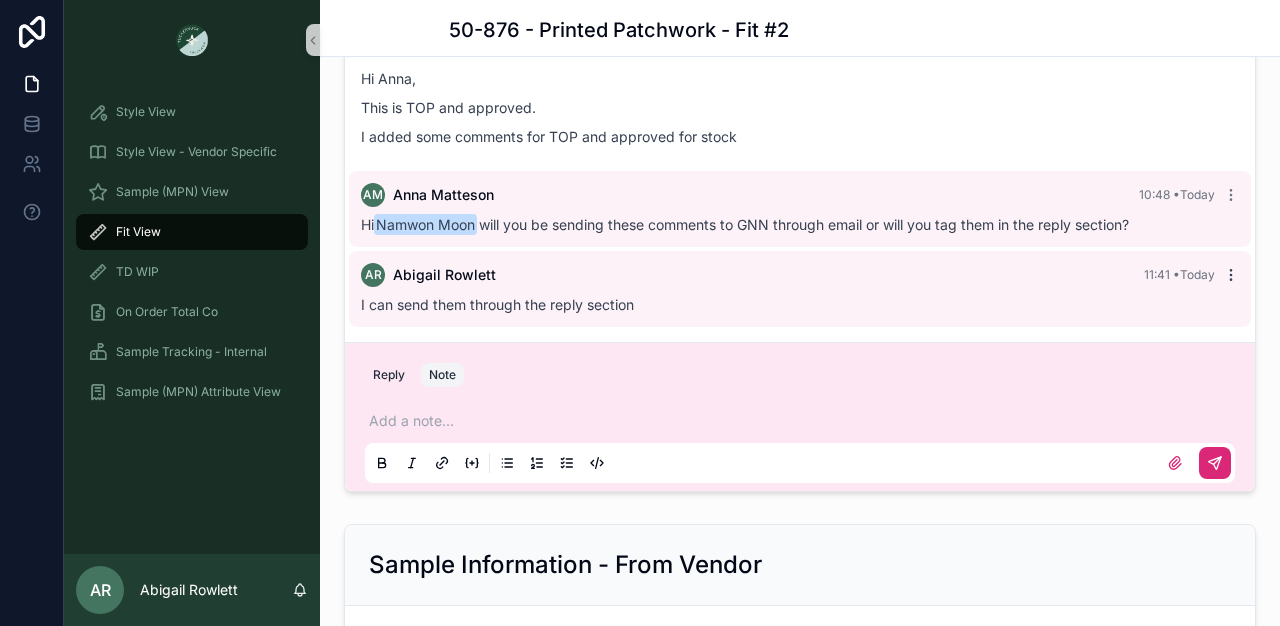 click 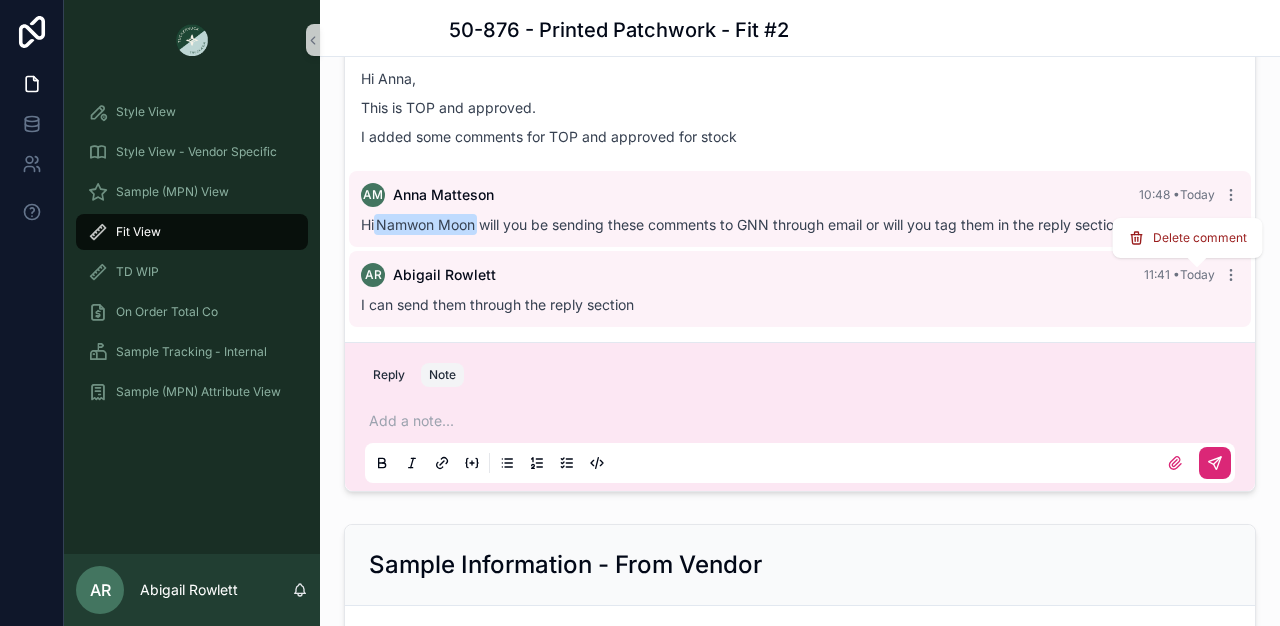 click on "Delete comment" at bounding box center (1200, 238) 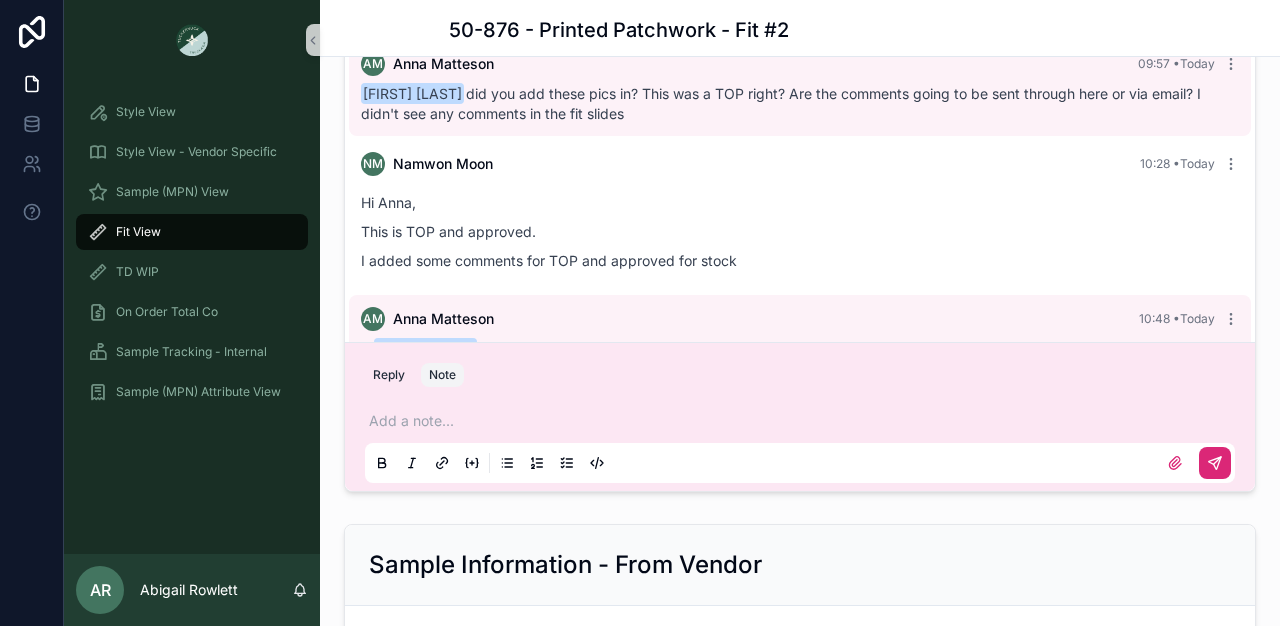 scroll, scrollTop: 44, scrollLeft: 0, axis: vertical 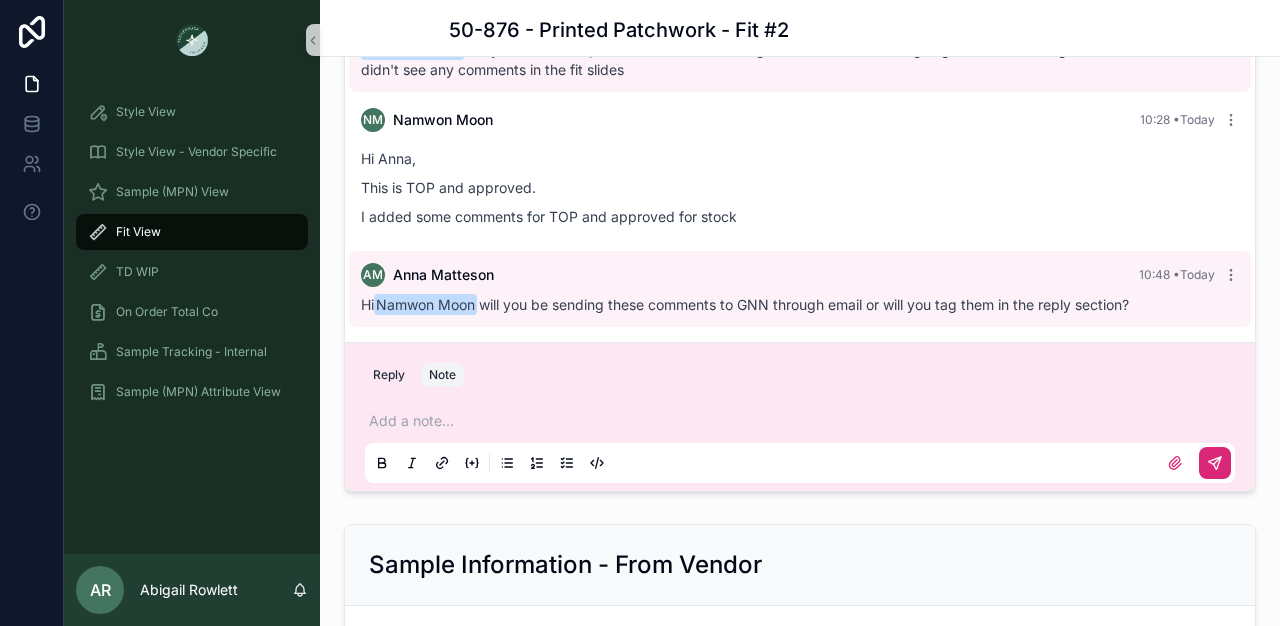 click at bounding box center (804, 421) 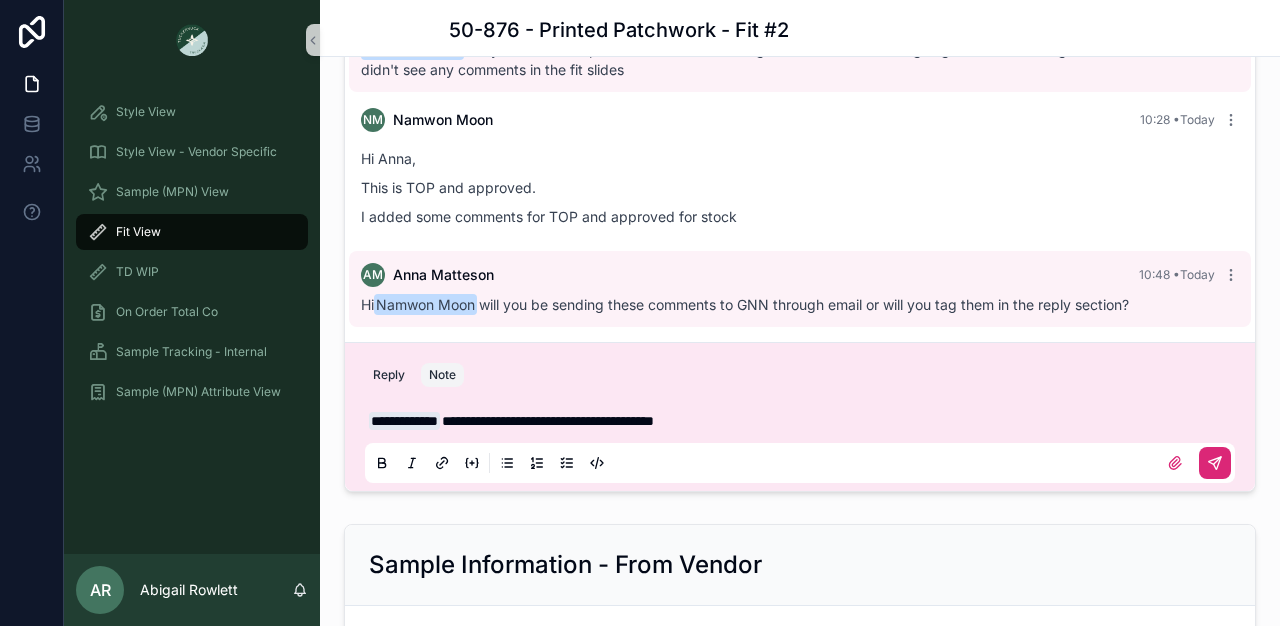 click at bounding box center (1215, 463) 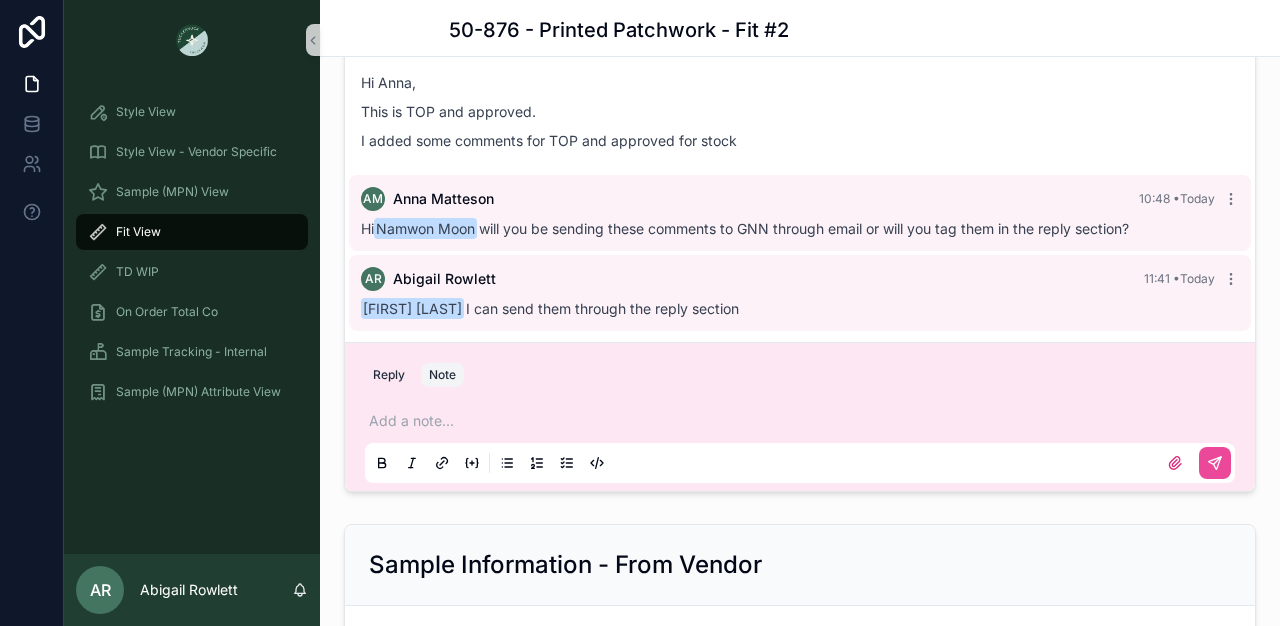 scroll, scrollTop: 124, scrollLeft: 0, axis: vertical 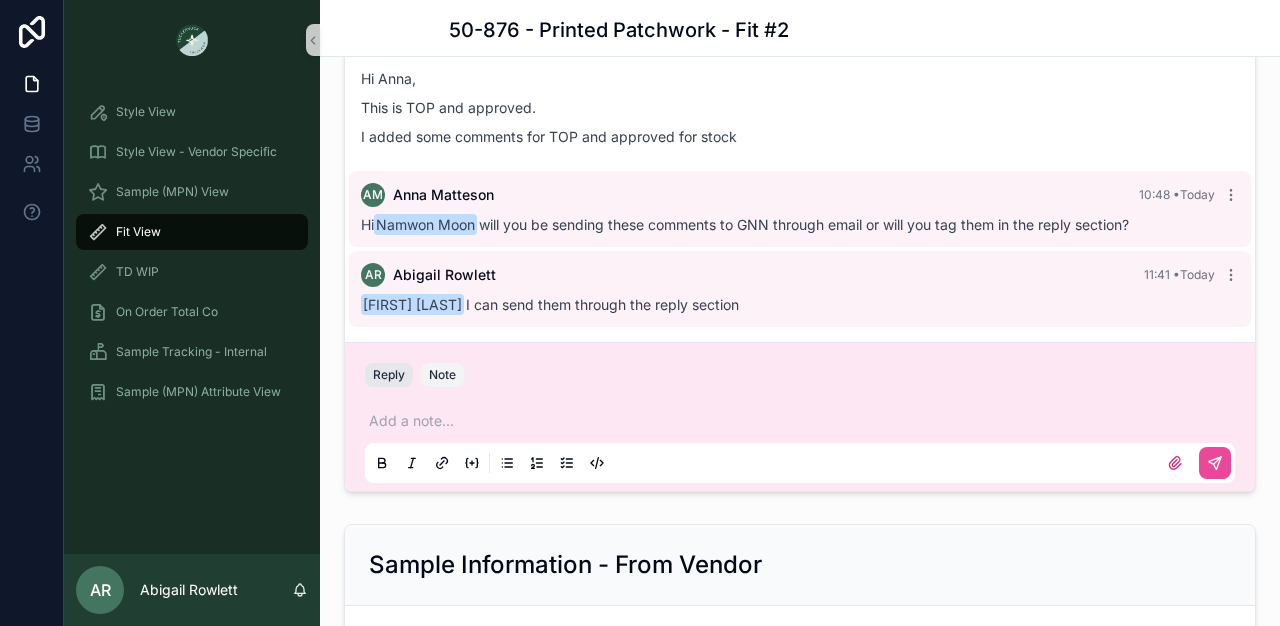 click on "Reply" at bounding box center [389, 375] 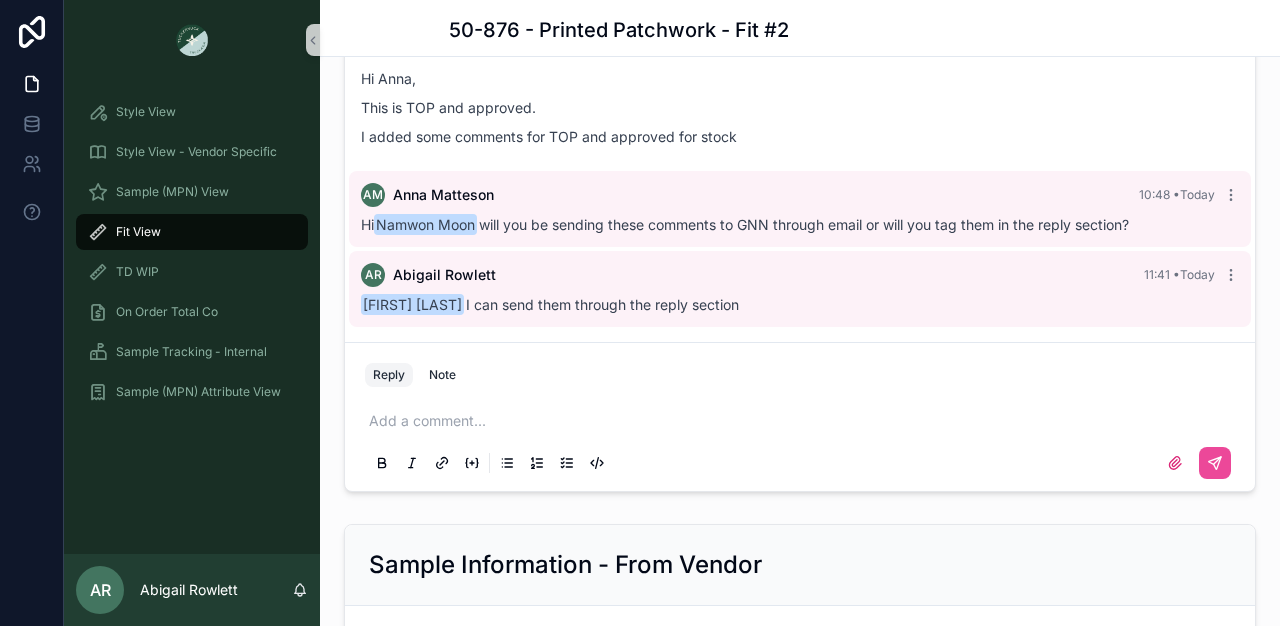 click at bounding box center [804, 421] 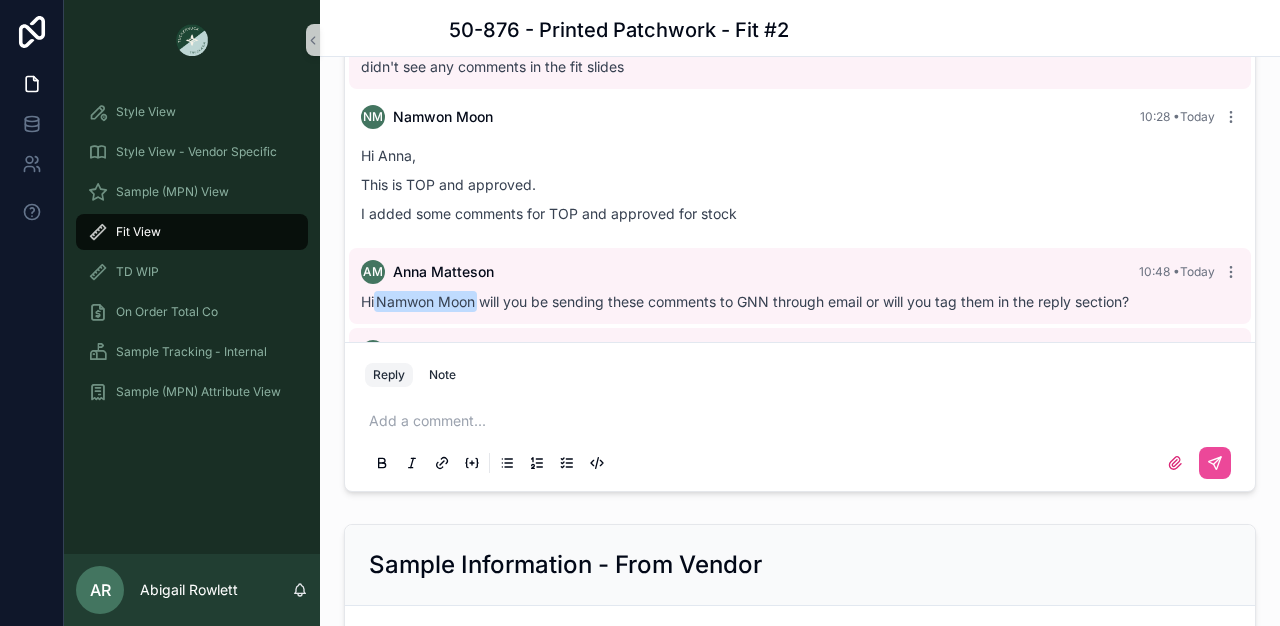 scroll, scrollTop: 0, scrollLeft: 0, axis: both 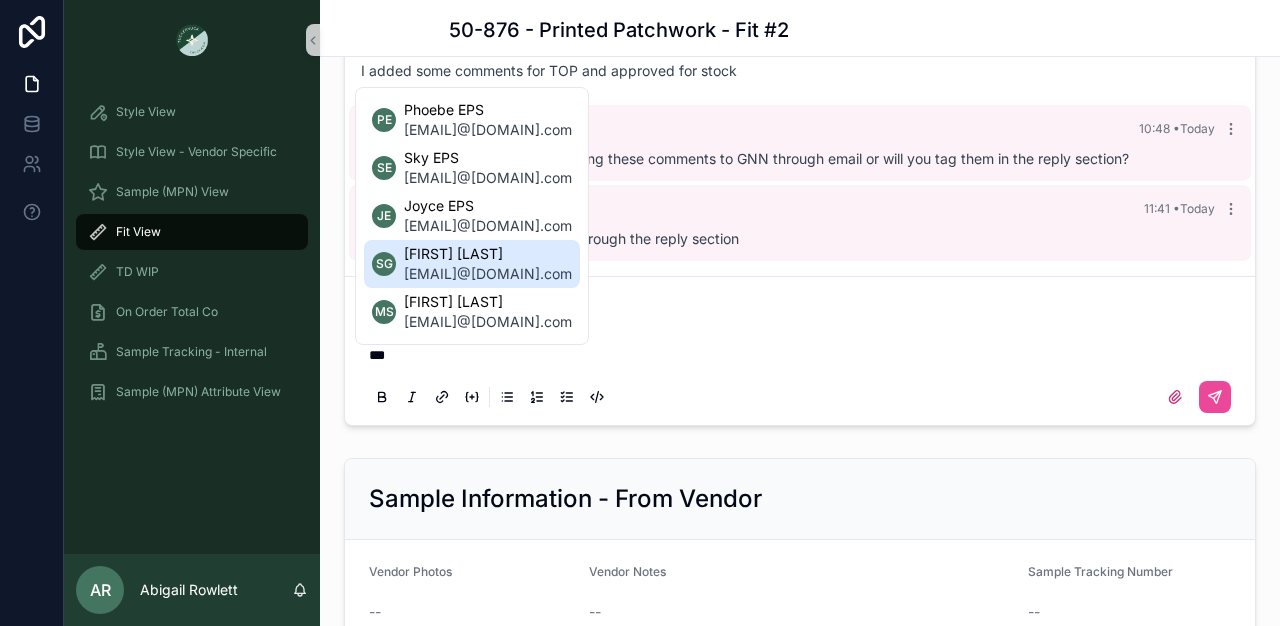 click on "[EMAIL]@[DOMAIN].com" at bounding box center [488, 274] 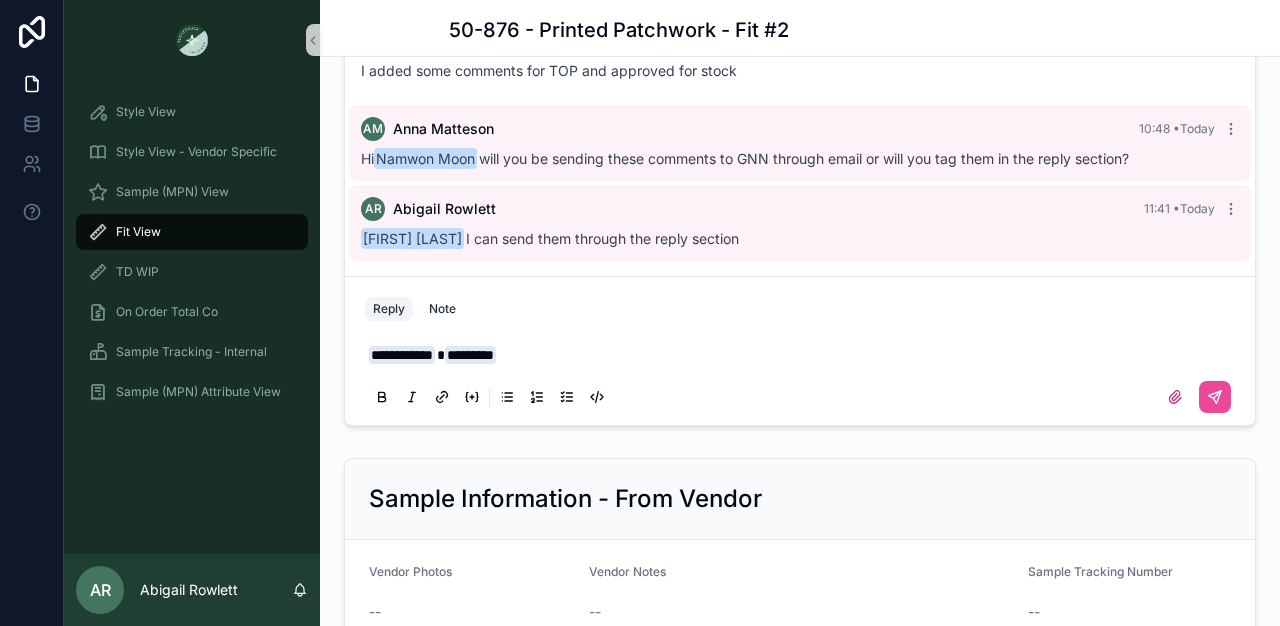 scroll, scrollTop: 2114, scrollLeft: 0, axis: vertical 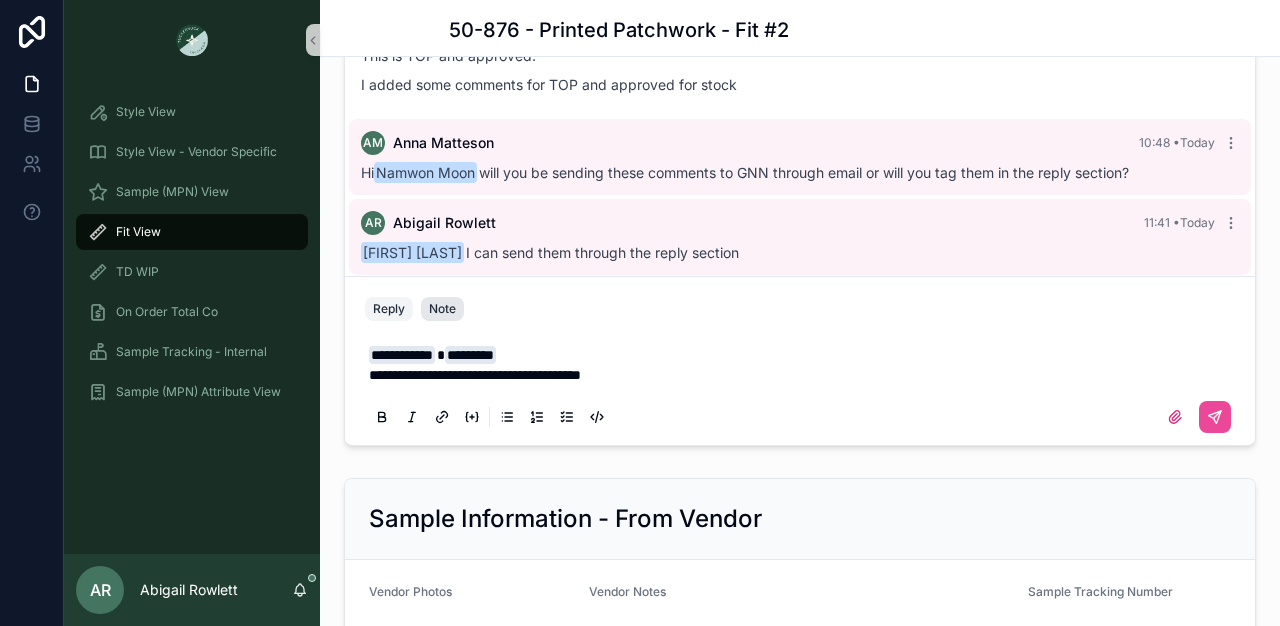 click on "Note" at bounding box center (442, 309) 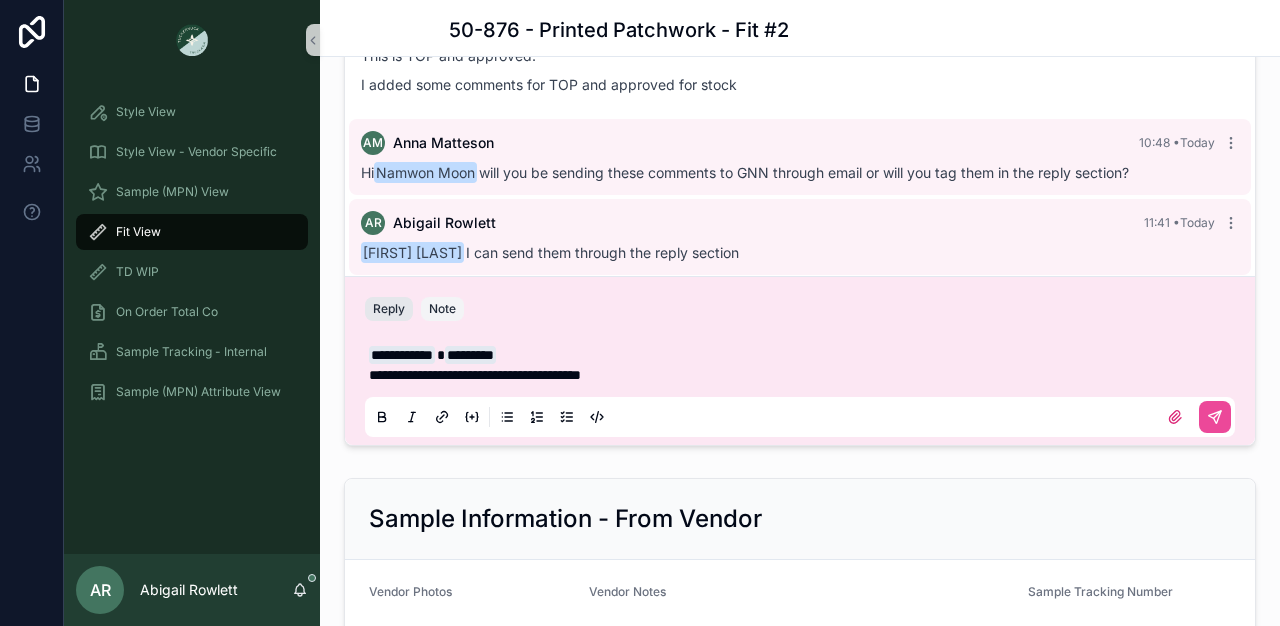 click on "Reply" at bounding box center [389, 309] 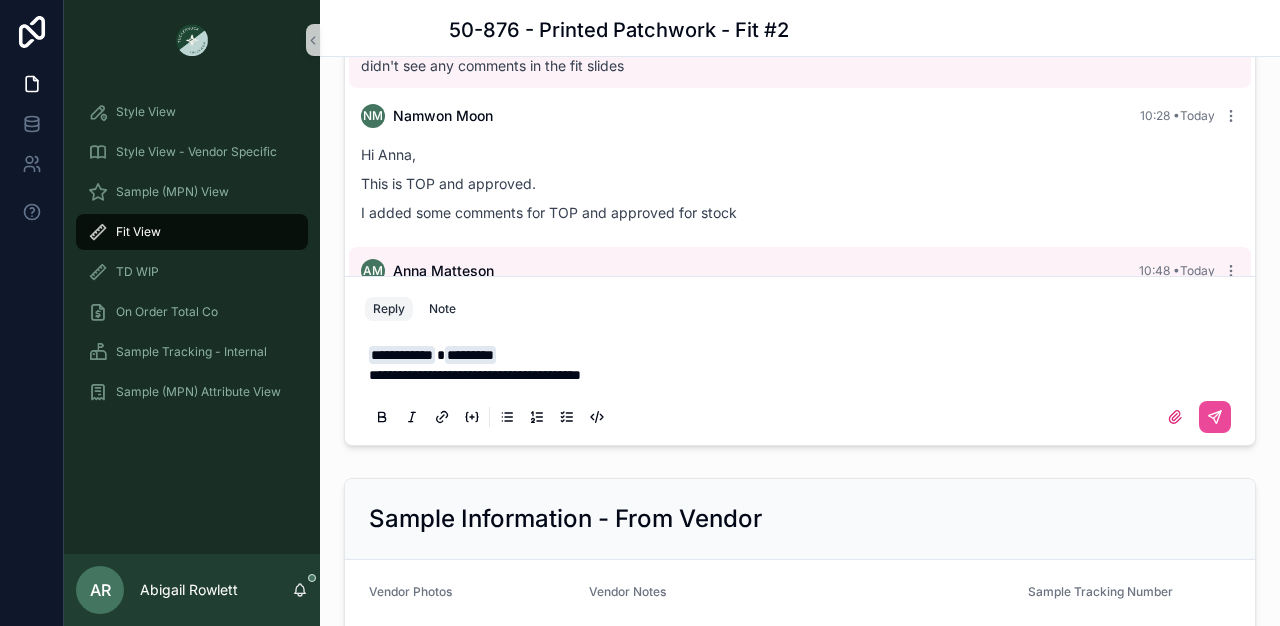 scroll, scrollTop: 0, scrollLeft: 0, axis: both 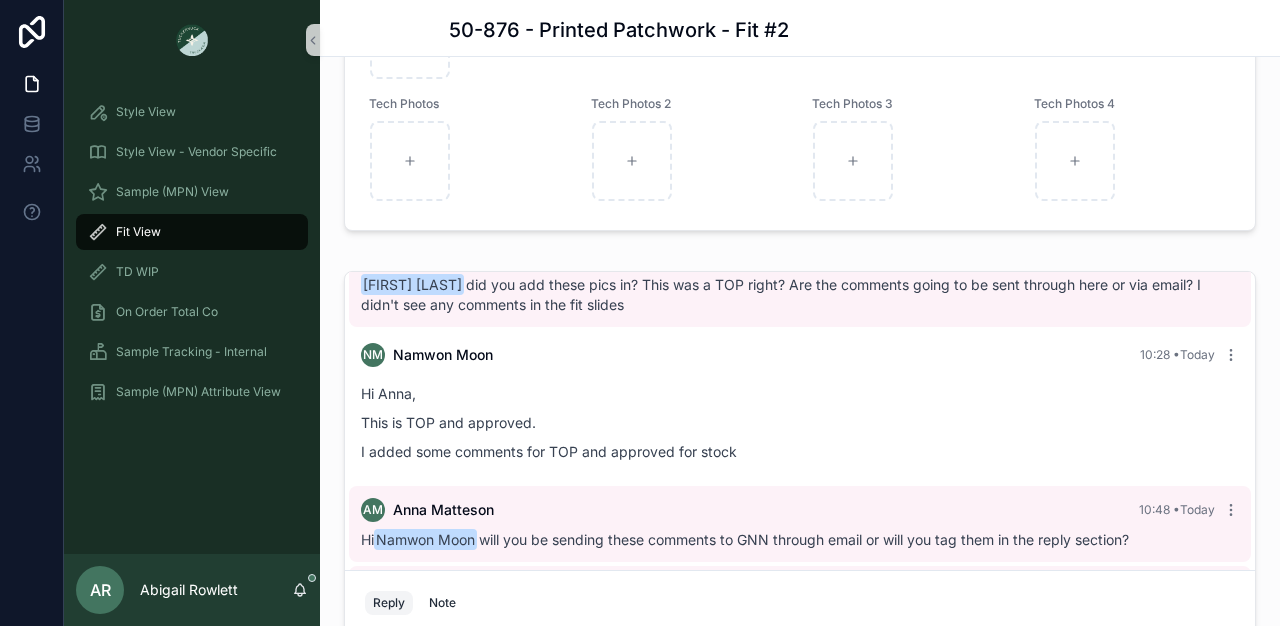 click on "I added some comments for TOP and approved for stock" at bounding box center [800, 451] 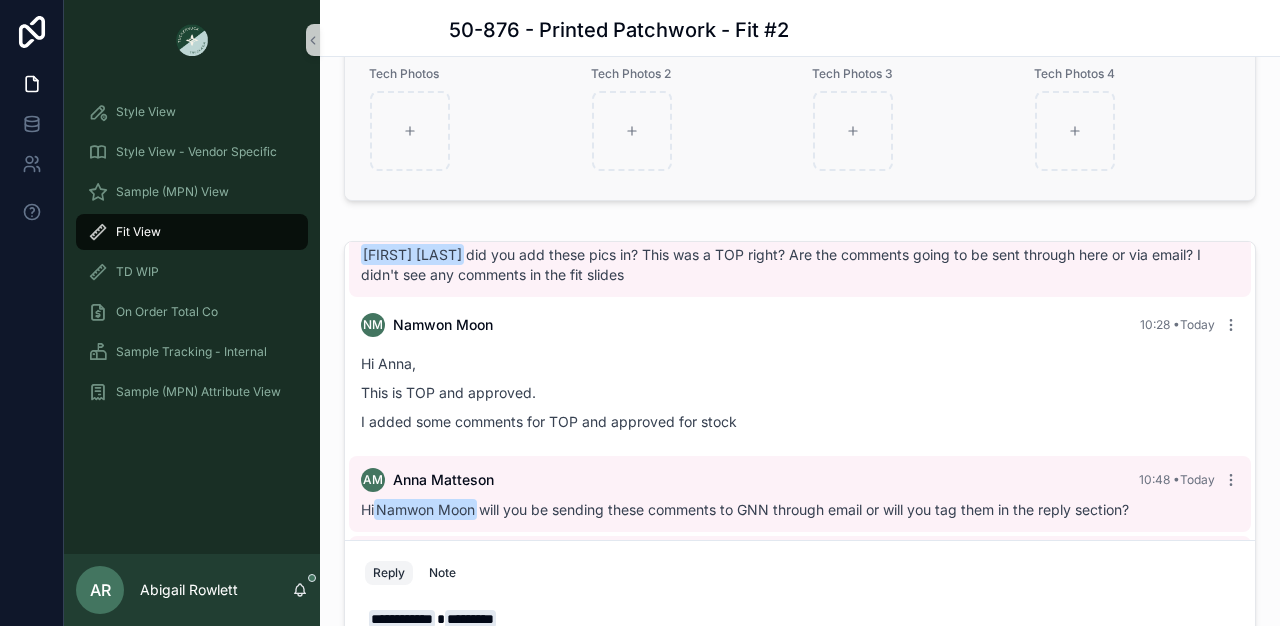 scroll, scrollTop: 1841, scrollLeft: 0, axis: vertical 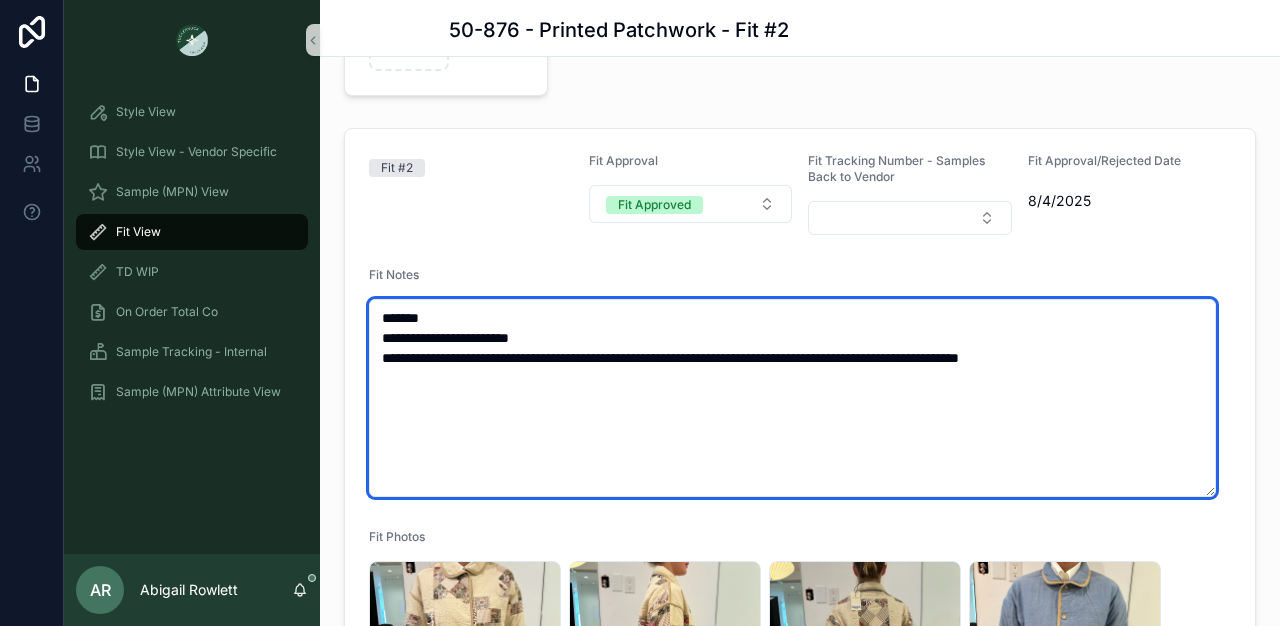 drag, startPoint x: 382, startPoint y: 333, endPoint x: 879, endPoint y: 382, distance: 499.40964 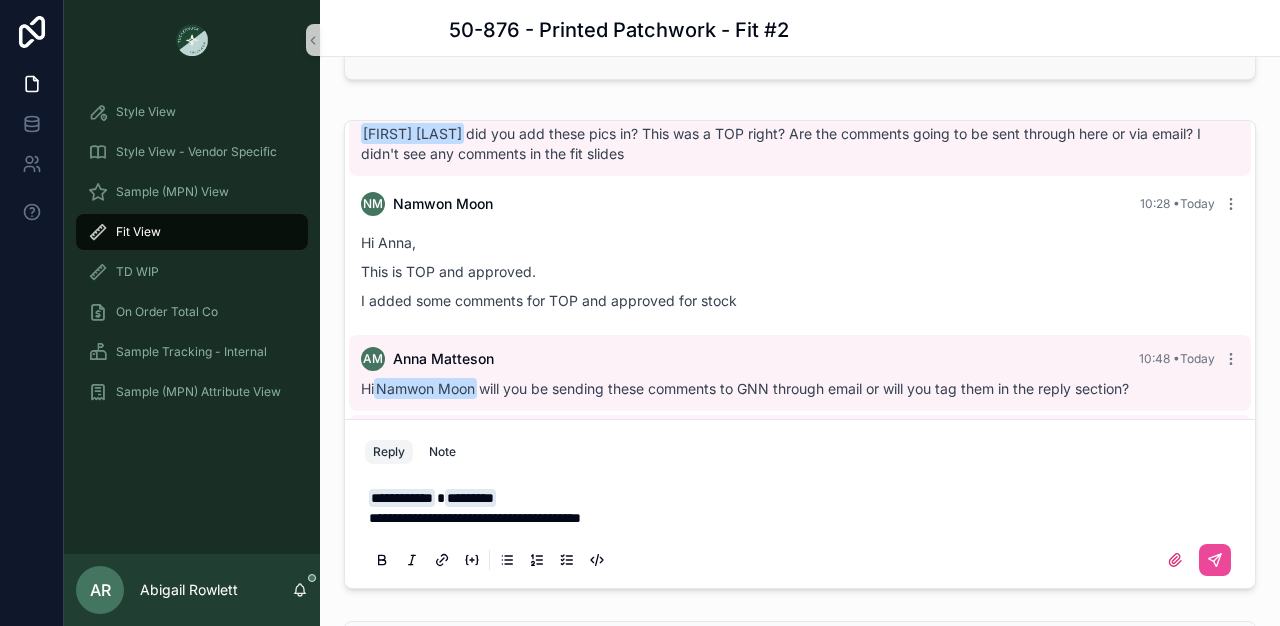scroll, scrollTop: 1995, scrollLeft: 0, axis: vertical 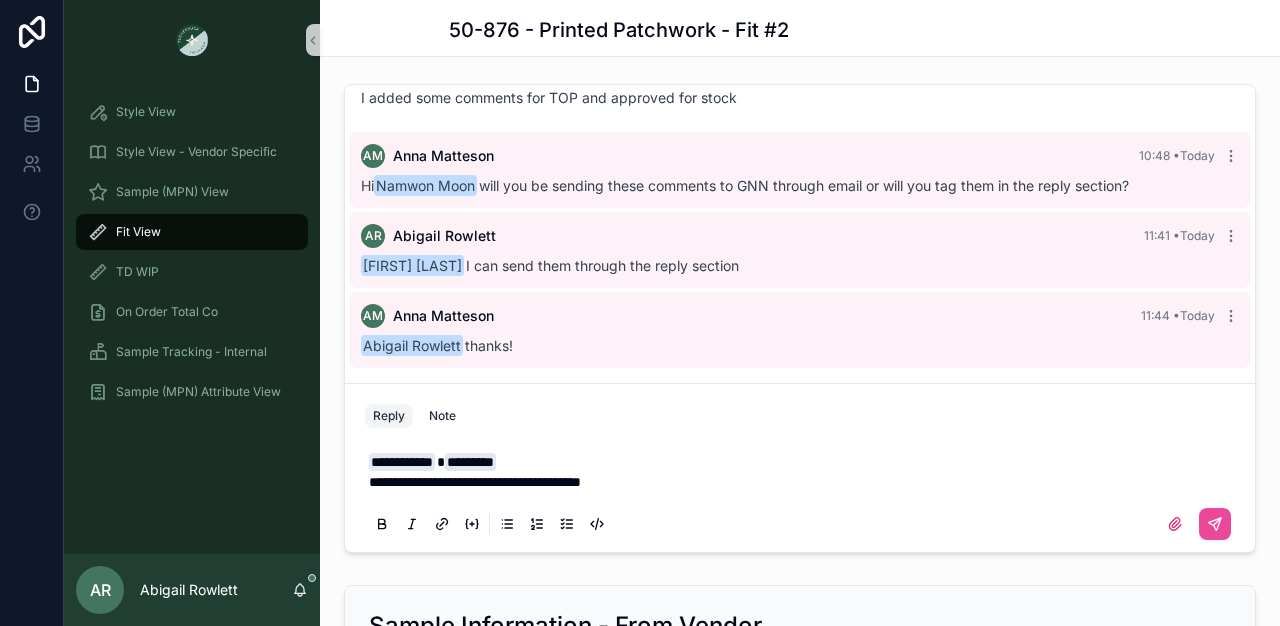 click on "**********" at bounding box center (804, 482) 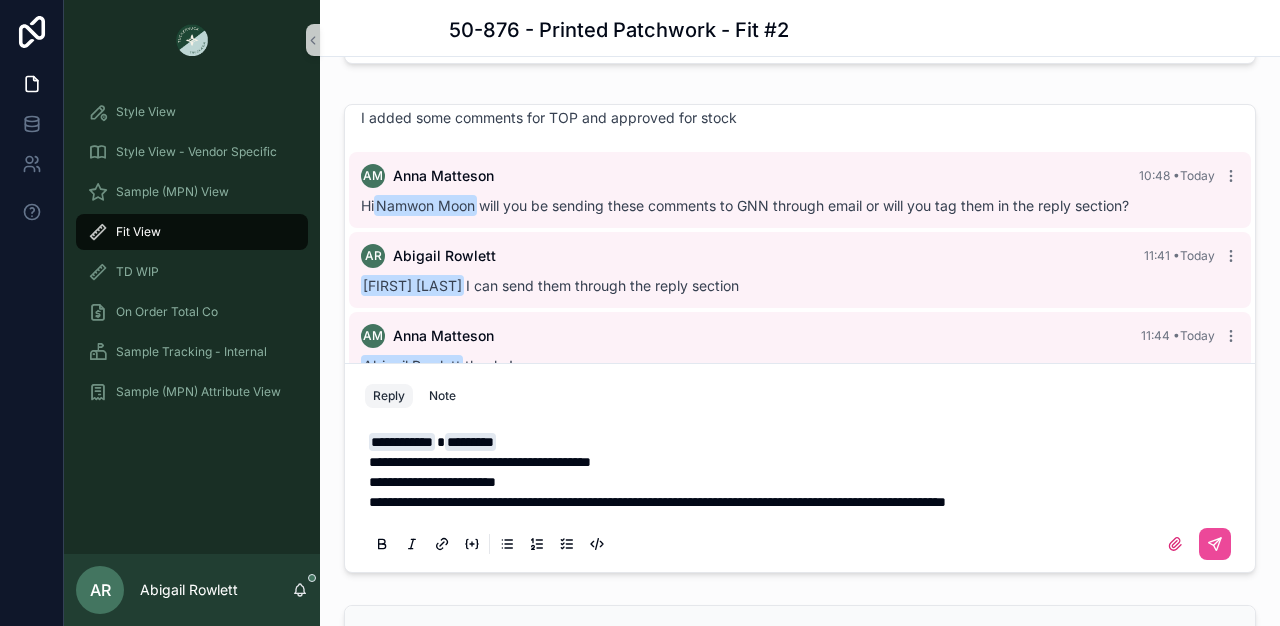 scroll, scrollTop: 1967, scrollLeft: 0, axis: vertical 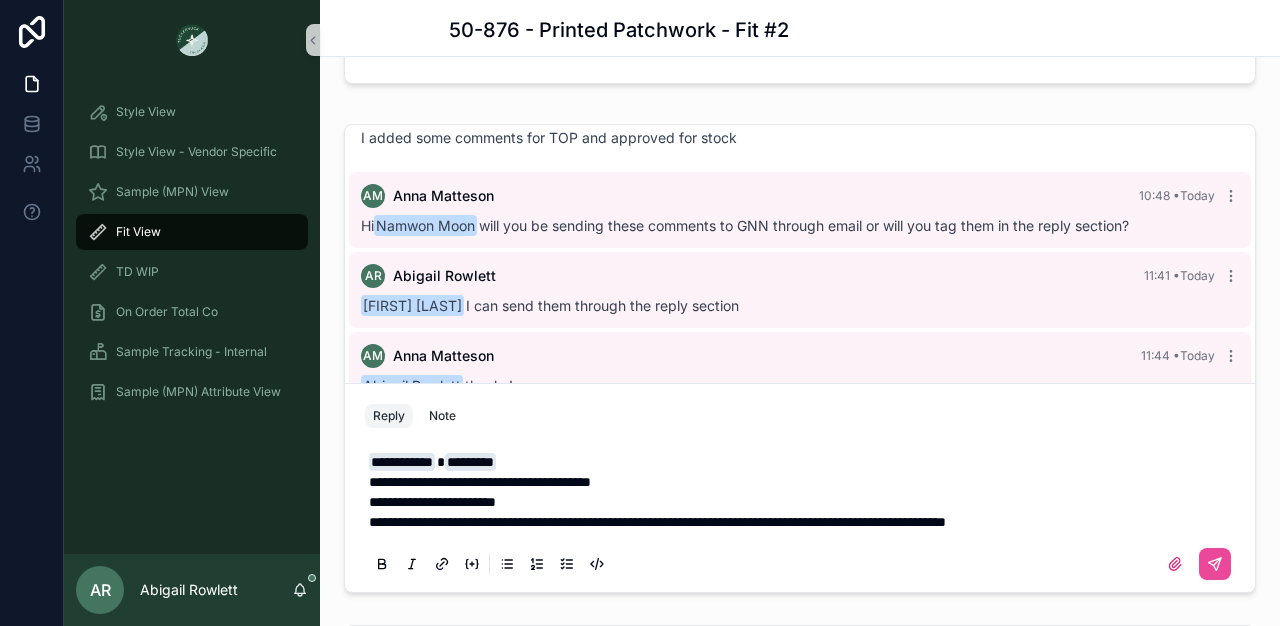 click on "**********" at bounding box center (800, 512) 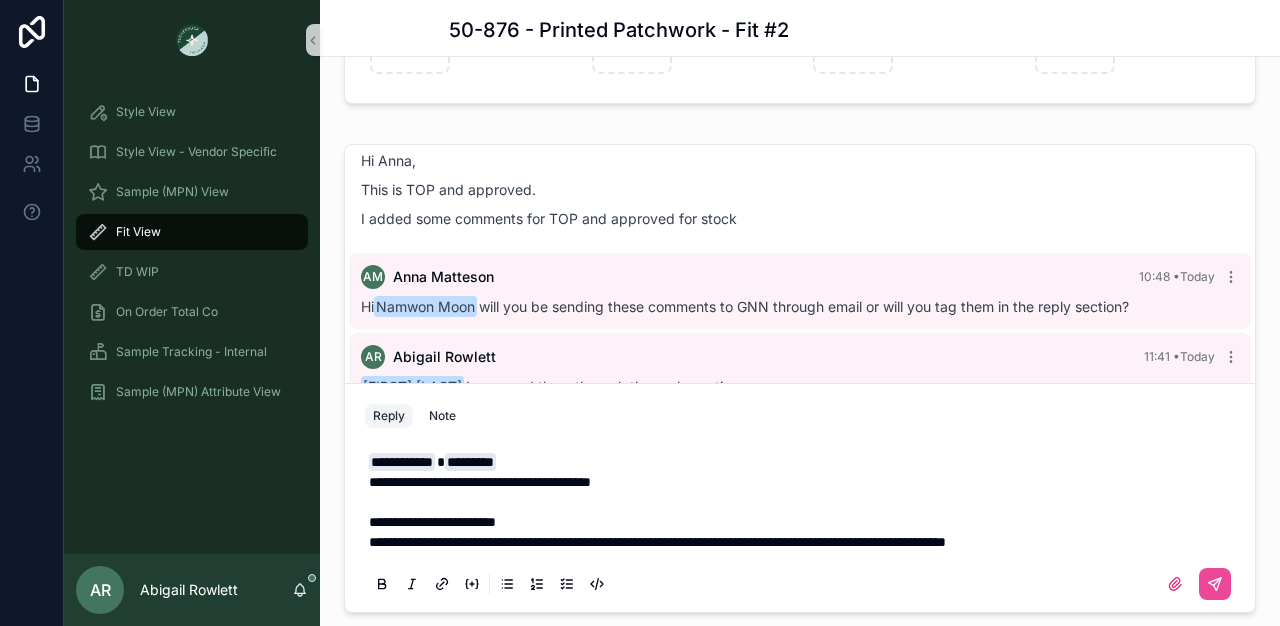 scroll, scrollTop: 0, scrollLeft: 0, axis: both 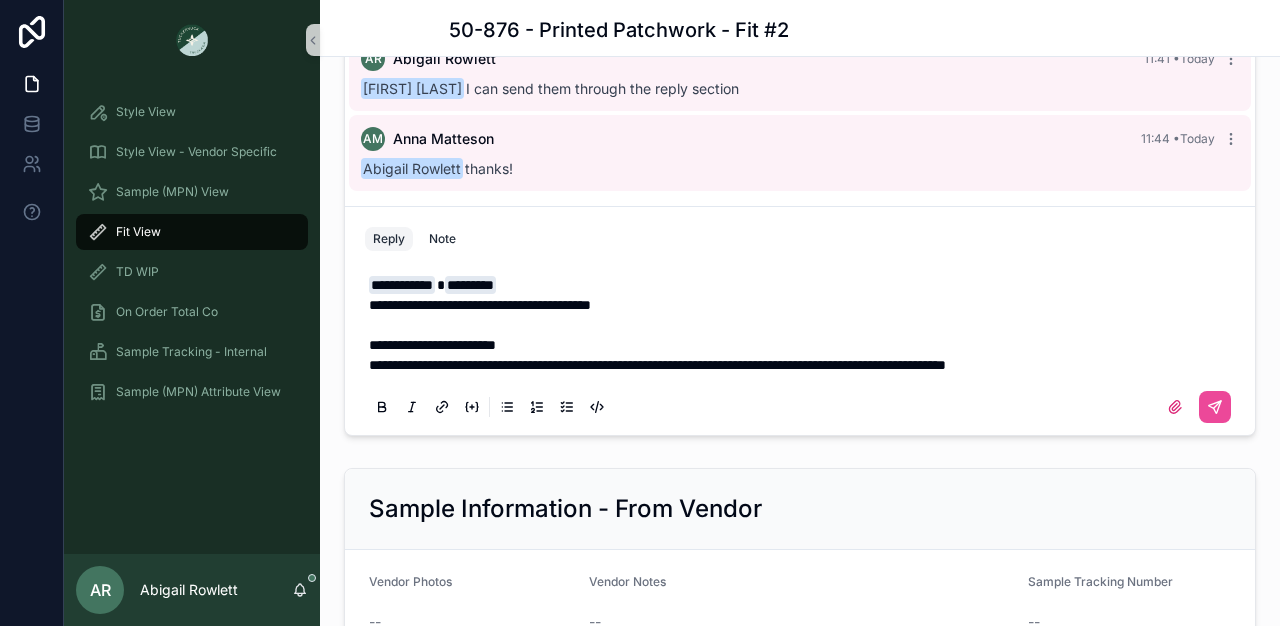 click on "**********" at bounding box center [804, 305] 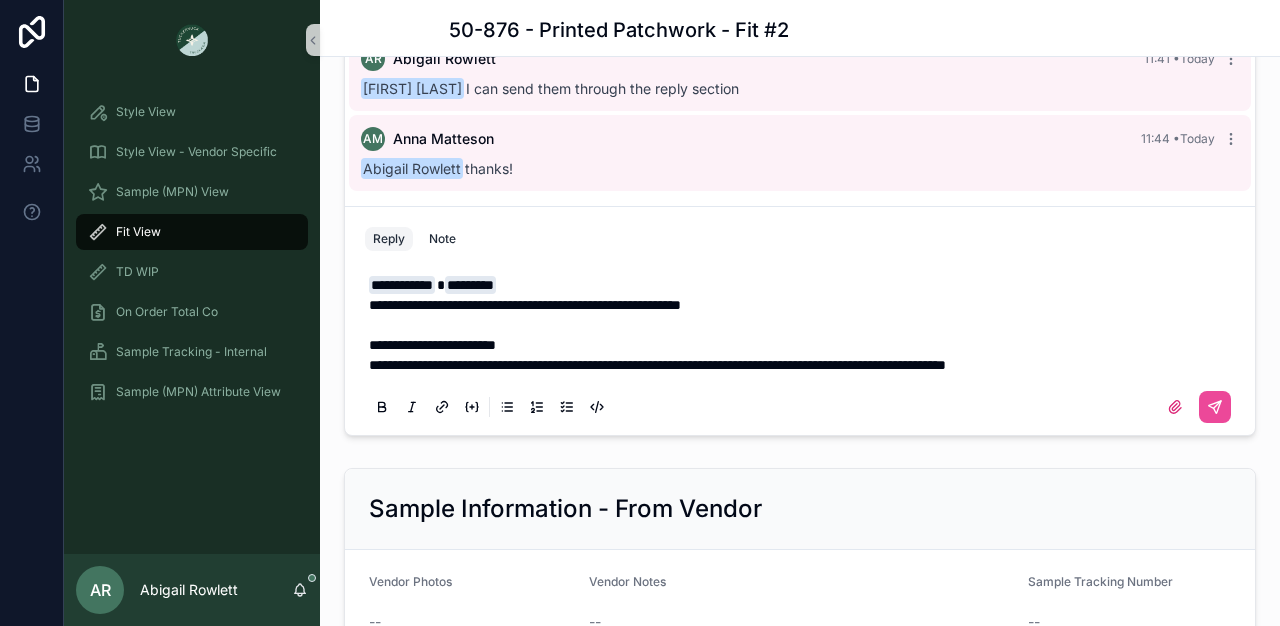 click at bounding box center (804, 325) 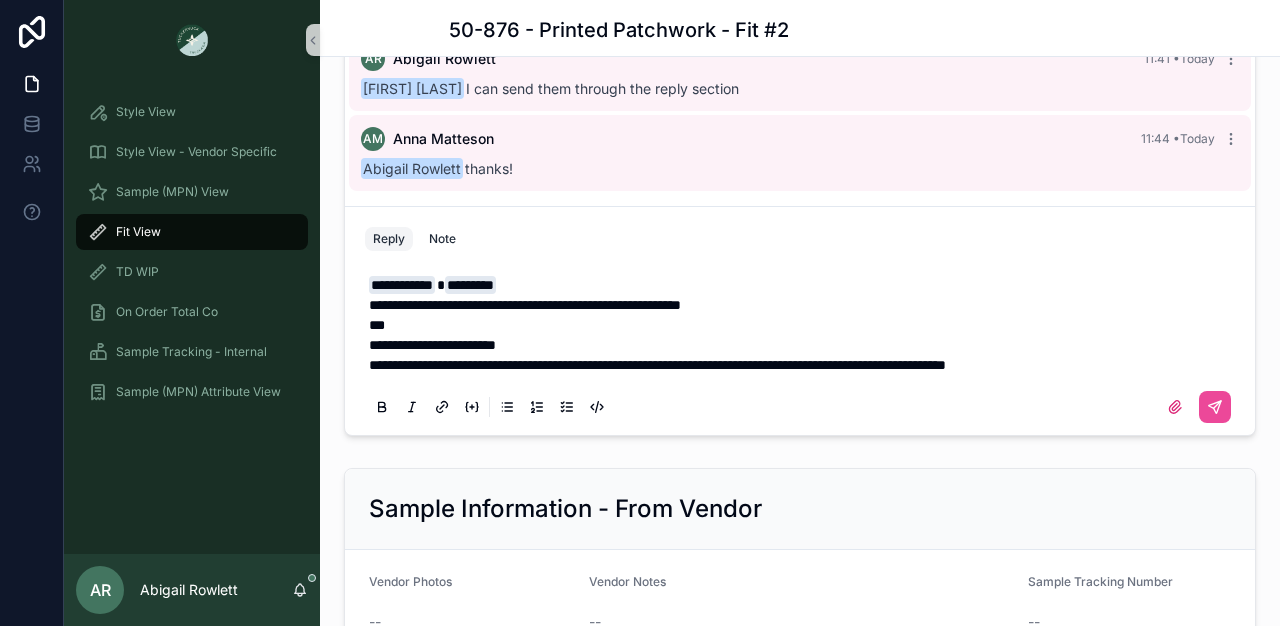 click on "**********" at bounding box center [804, 305] 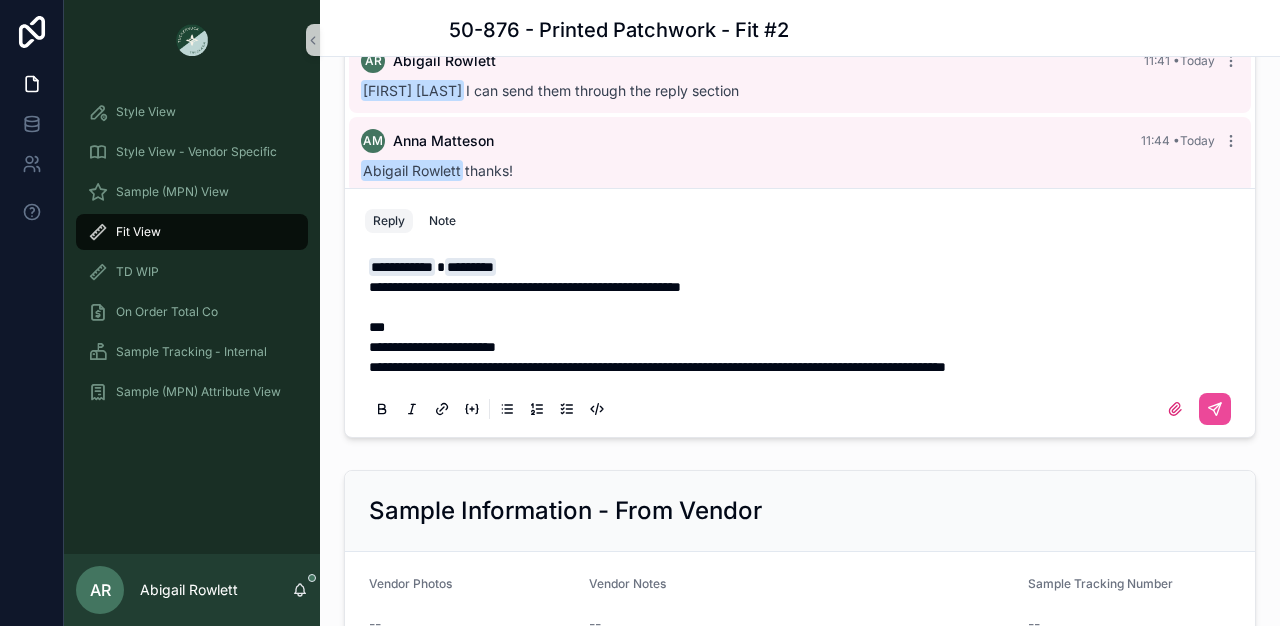 scroll, scrollTop: 2118, scrollLeft: 0, axis: vertical 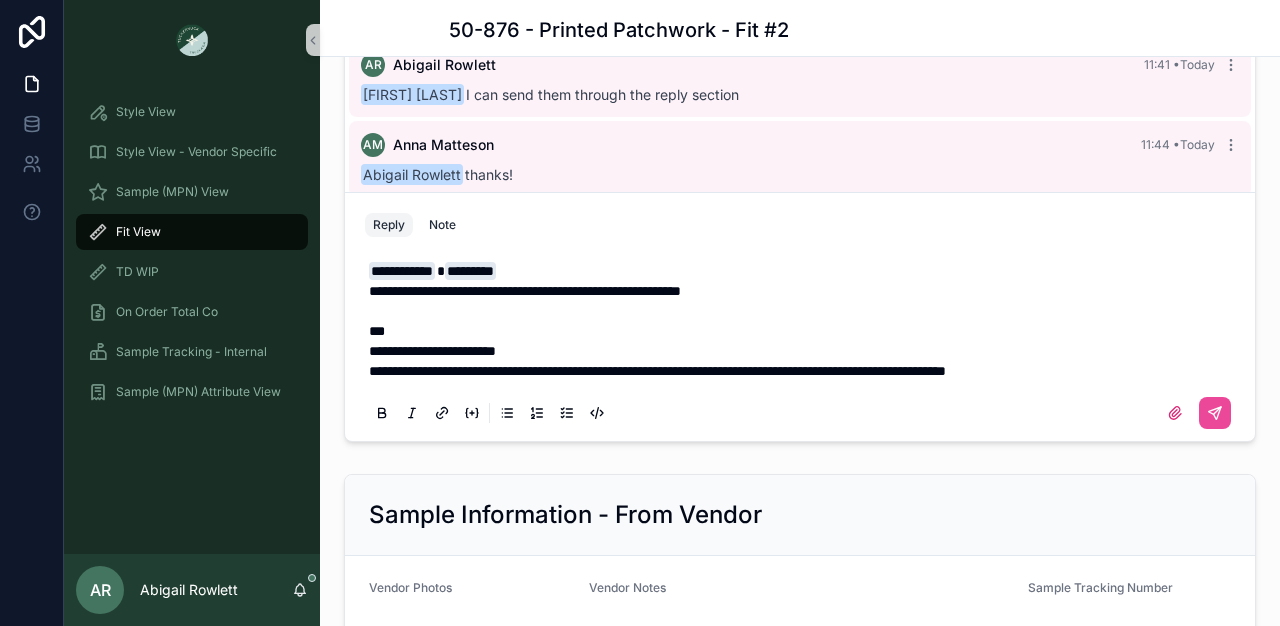 click on "**********" at bounding box center [804, 351] 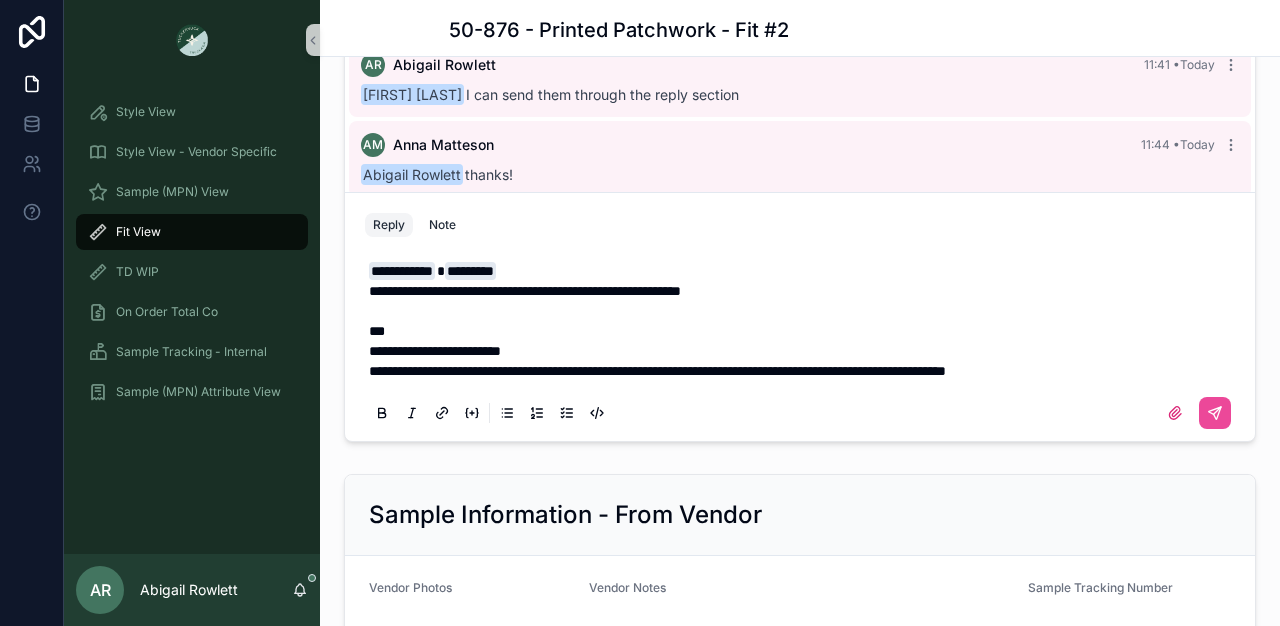 click on "**********" at bounding box center [657, 371] 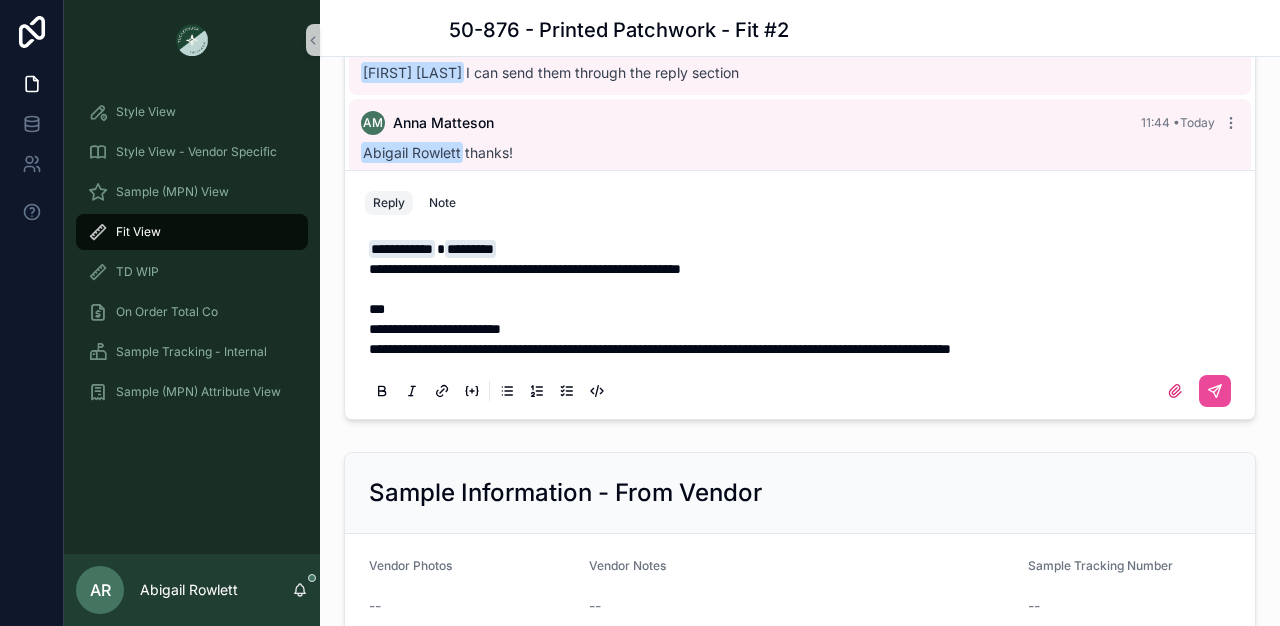 scroll, scrollTop: 2148, scrollLeft: 0, axis: vertical 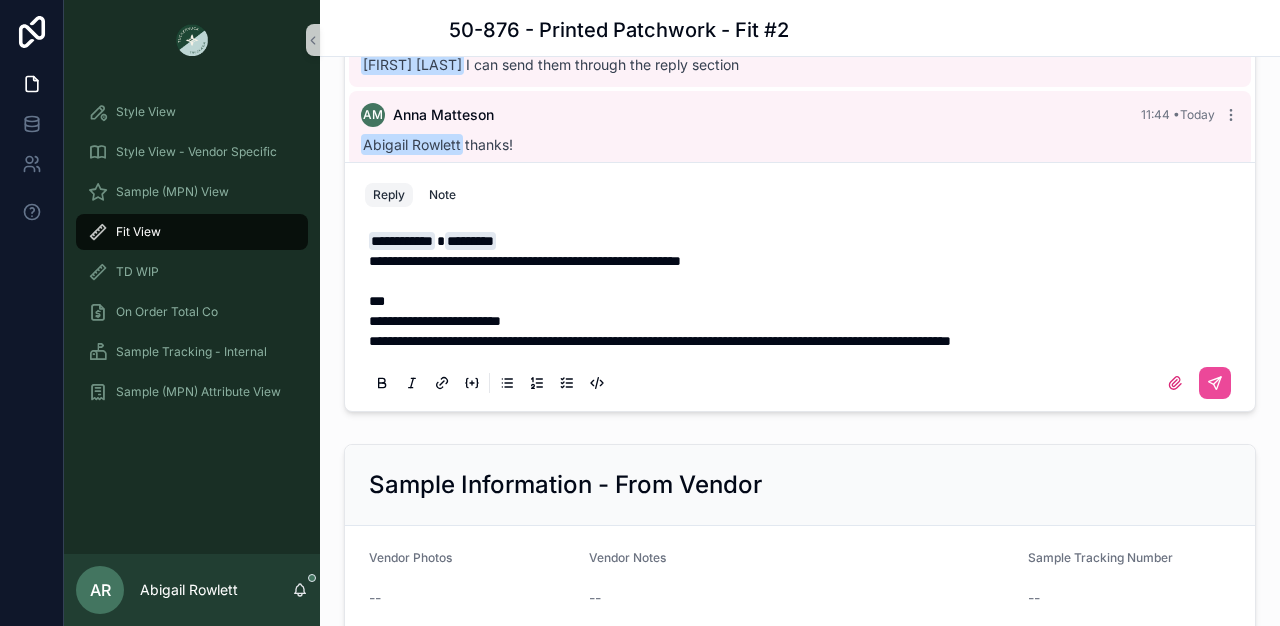 click on "**********" at bounding box center [804, 341] 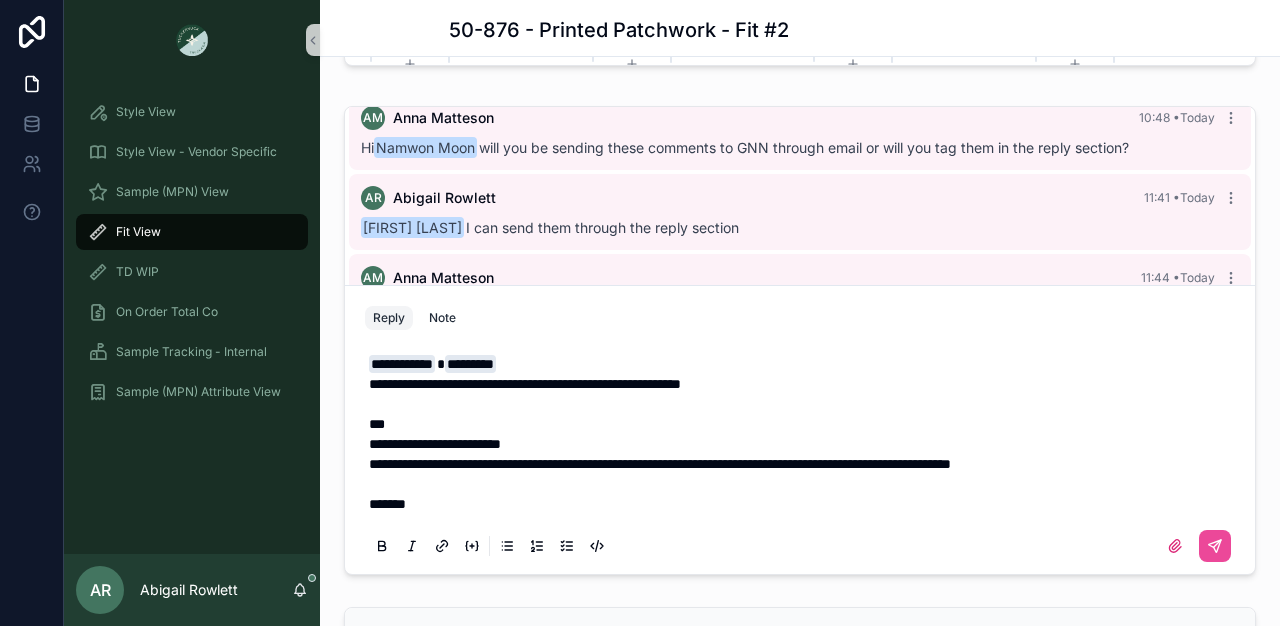 scroll, scrollTop: 1928, scrollLeft: 0, axis: vertical 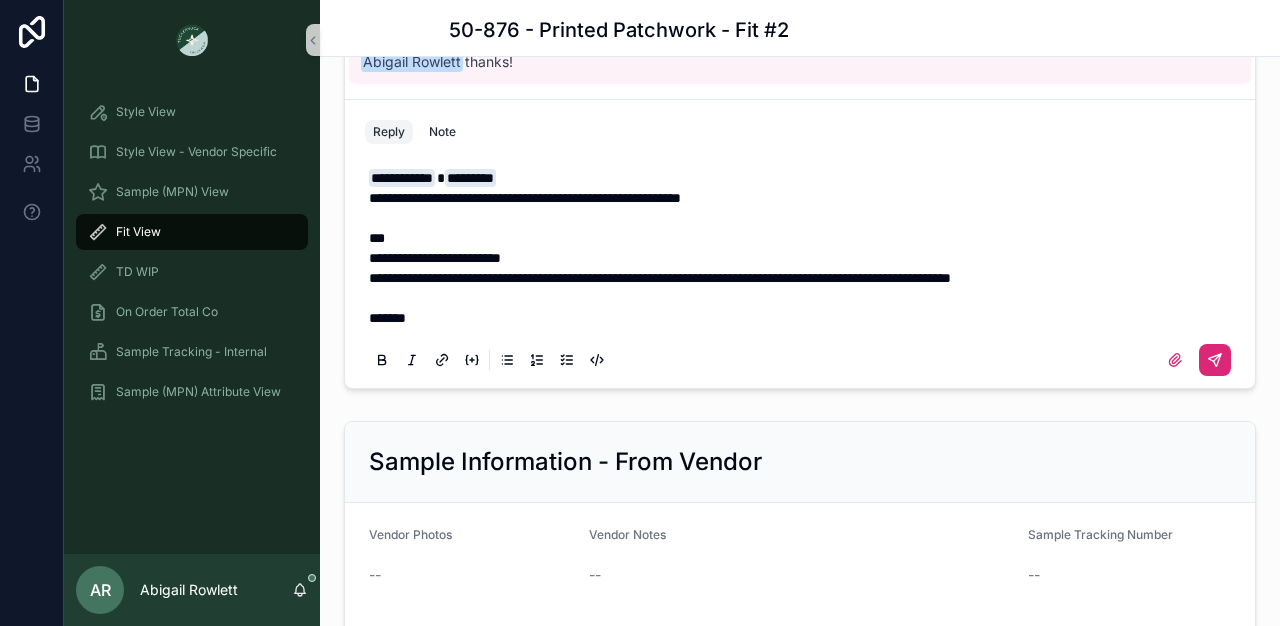 click at bounding box center [1215, 360] 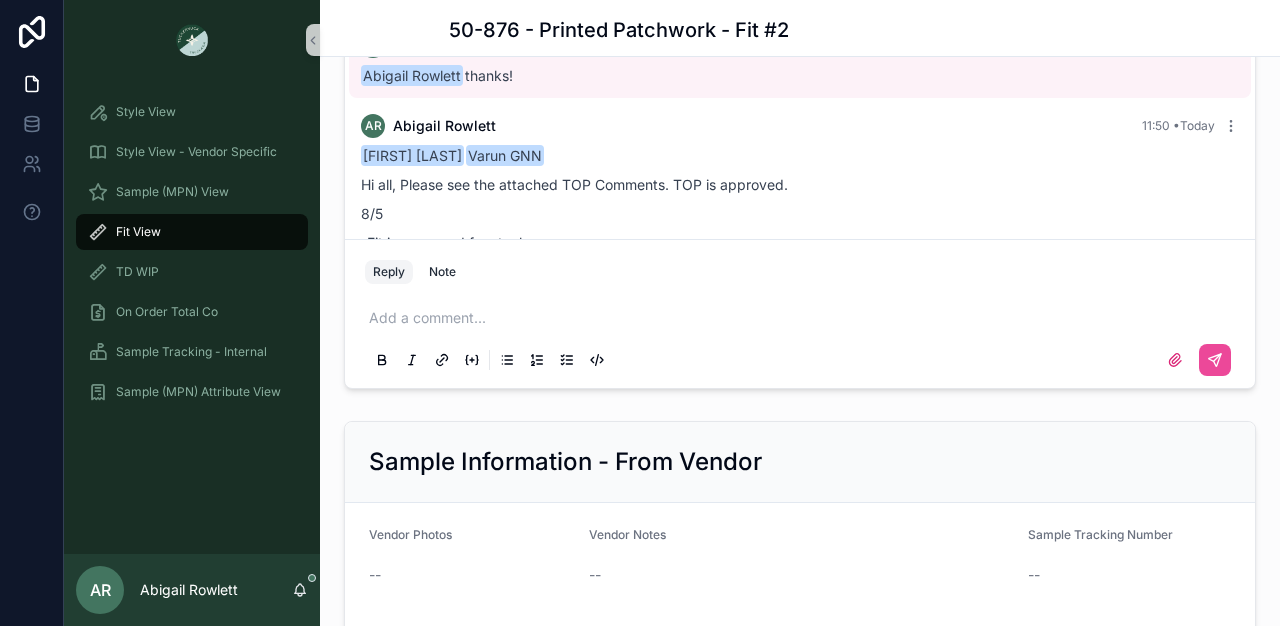 scroll, scrollTop: 317, scrollLeft: 0, axis: vertical 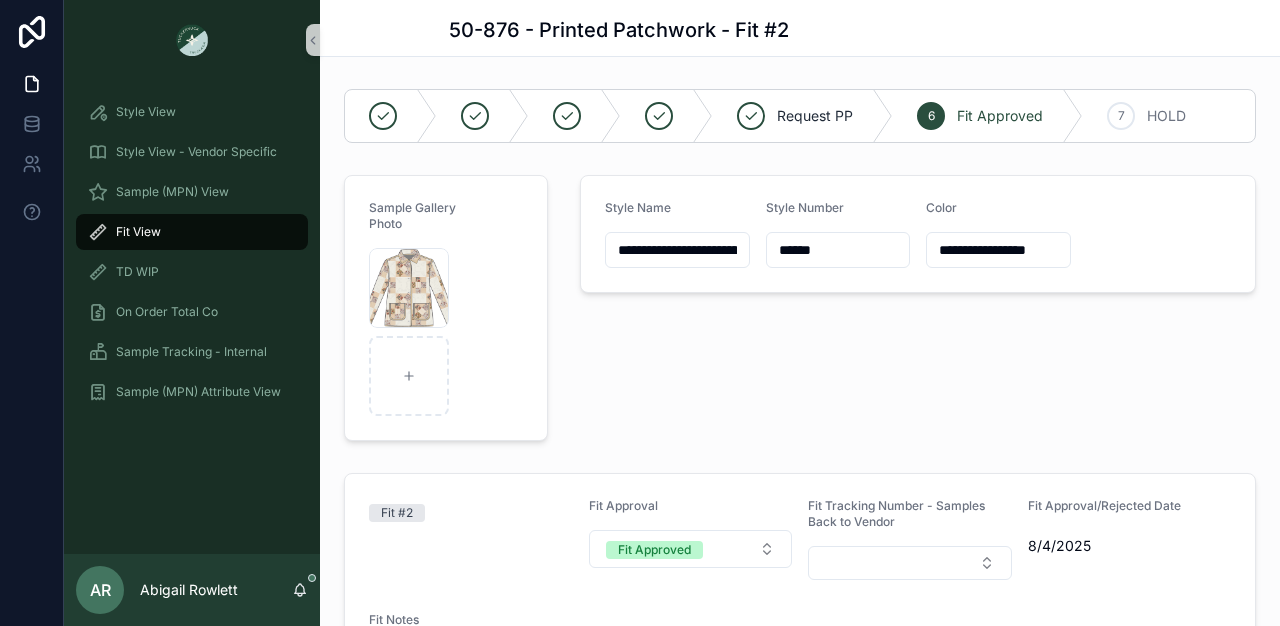 click on "Fit View" at bounding box center (192, 232) 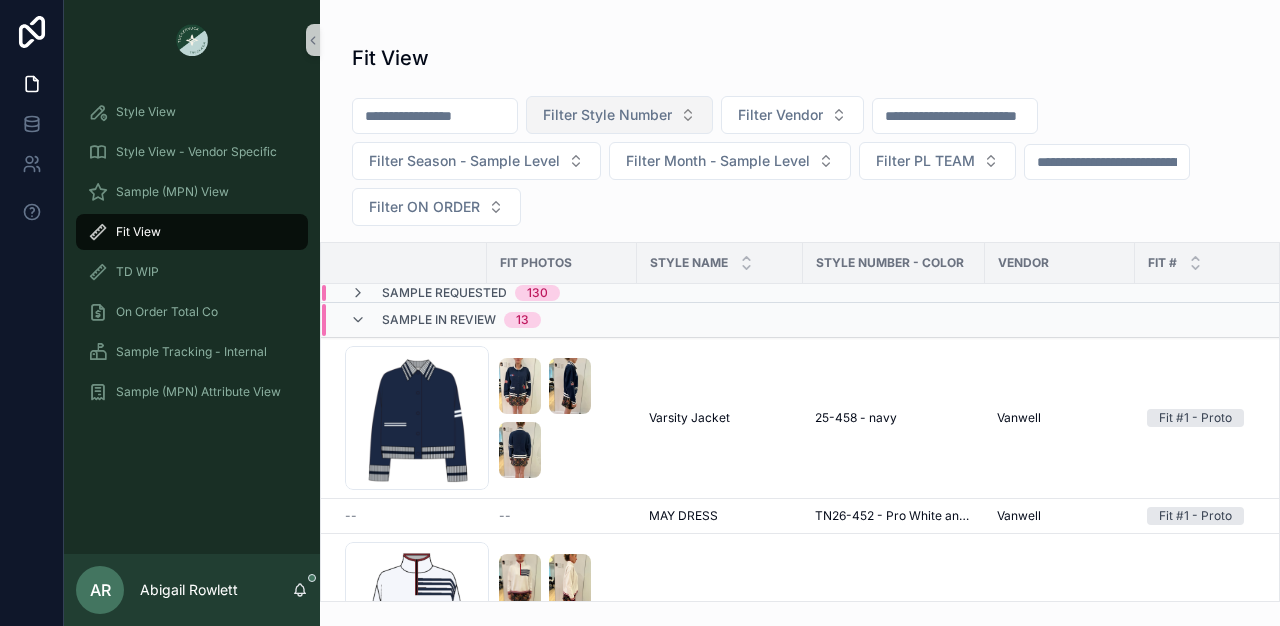 click on "Filter Style Number" at bounding box center (607, 115) 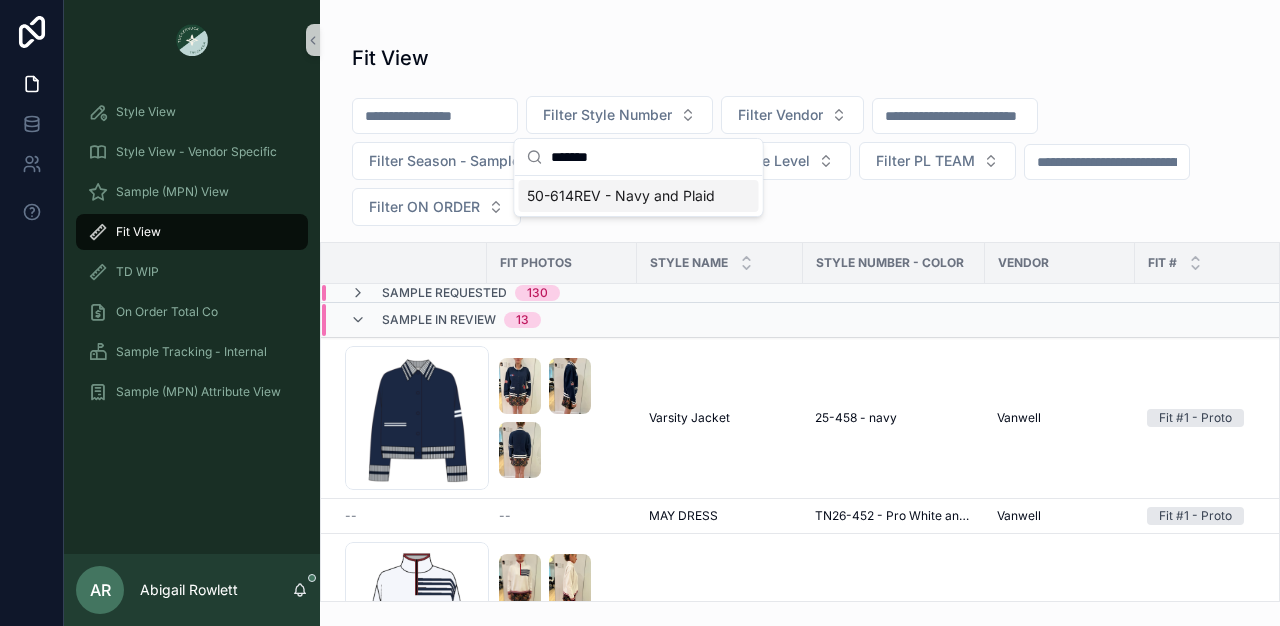 type on "*******" 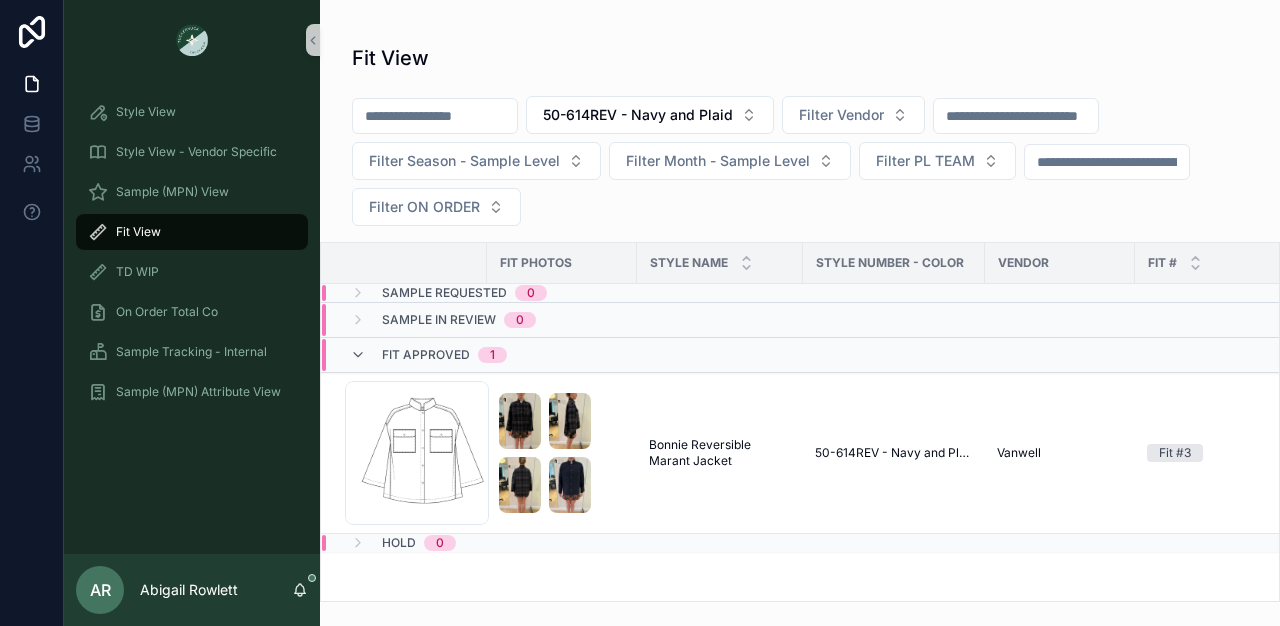 click on "Fit Approved" at bounding box center [426, 355] 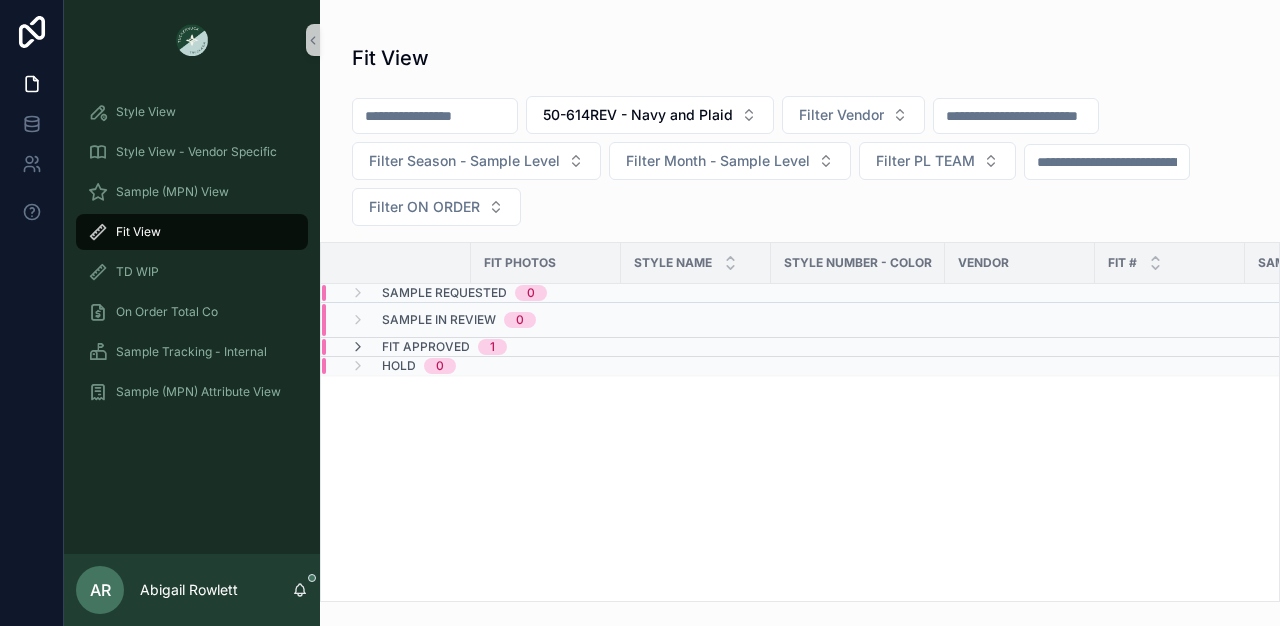 click on "HOLD 0" at bounding box center (546, 366) 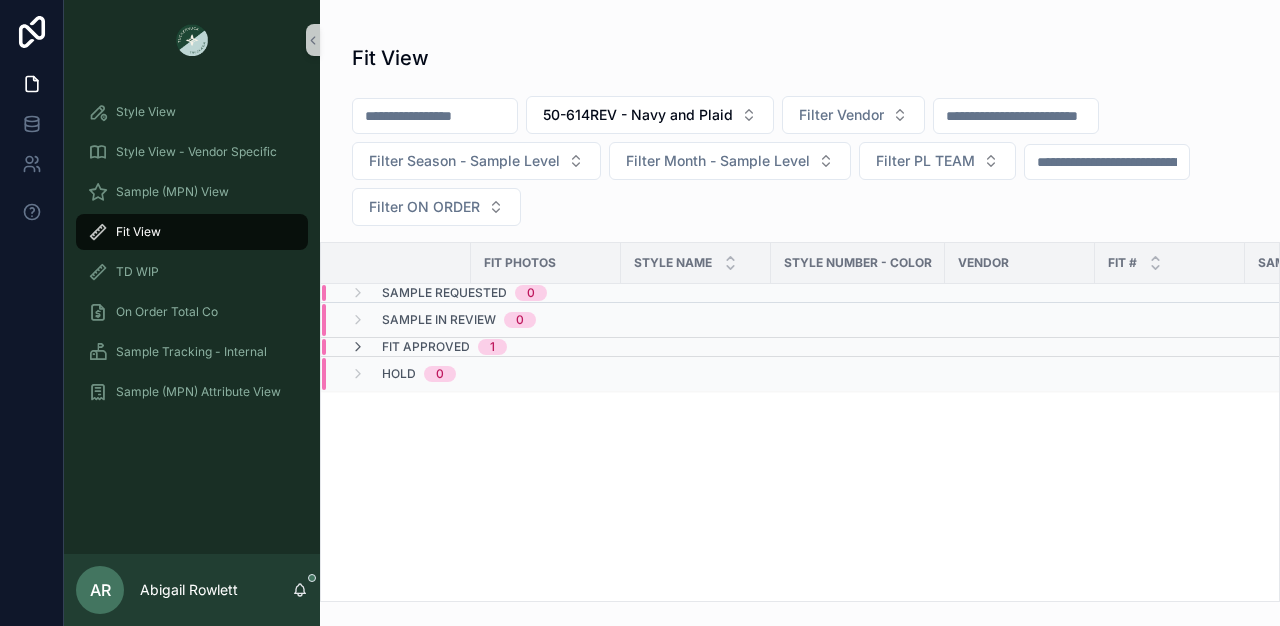 click on "Fit Approved" at bounding box center [426, 347] 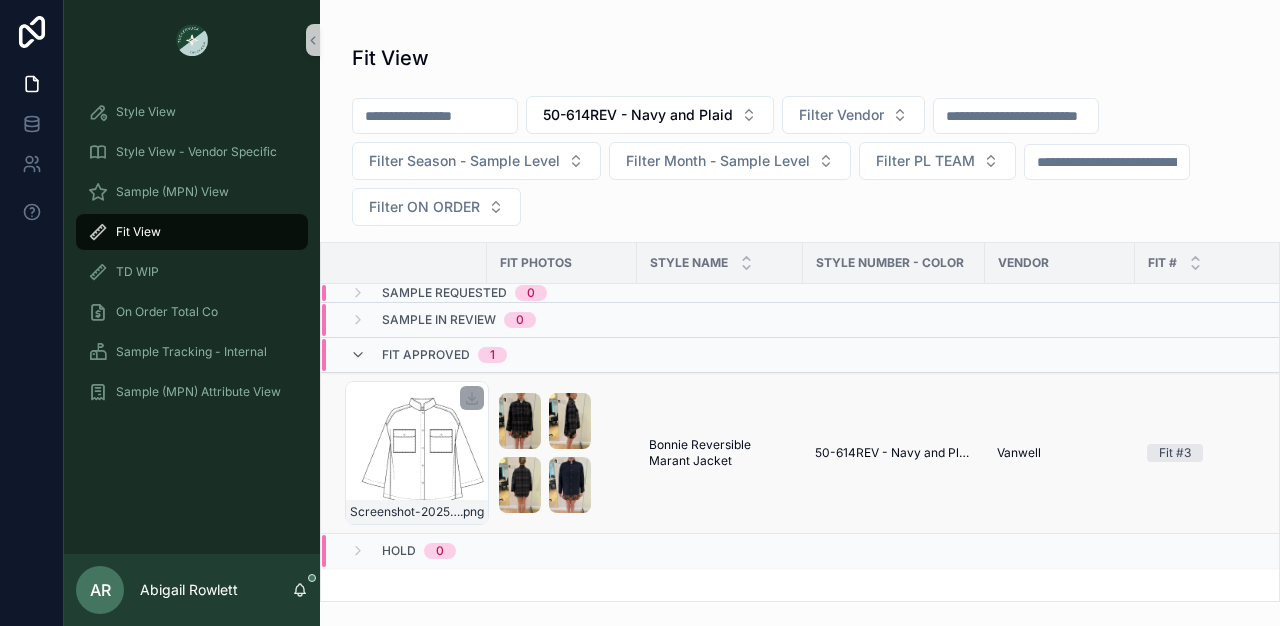 click on "Screenshot-2025-08-05-at-9.38.52-AM .png" at bounding box center (417, 453) 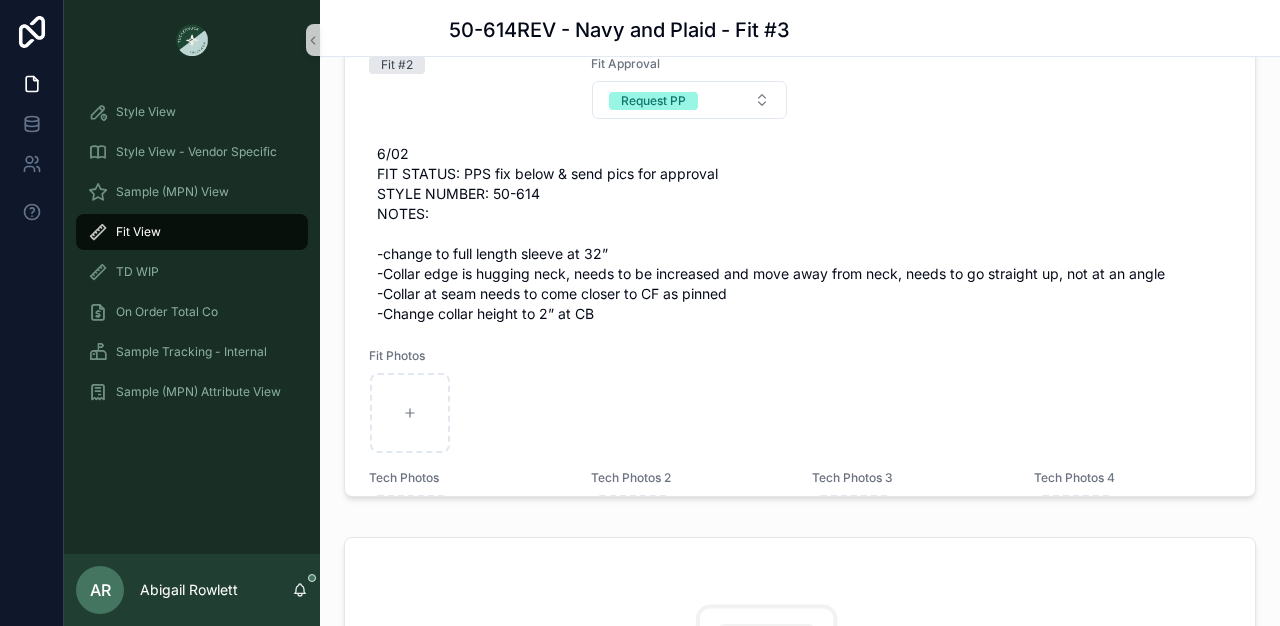 scroll, scrollTop: 1419, scrollLeft: 0, axis: vertical 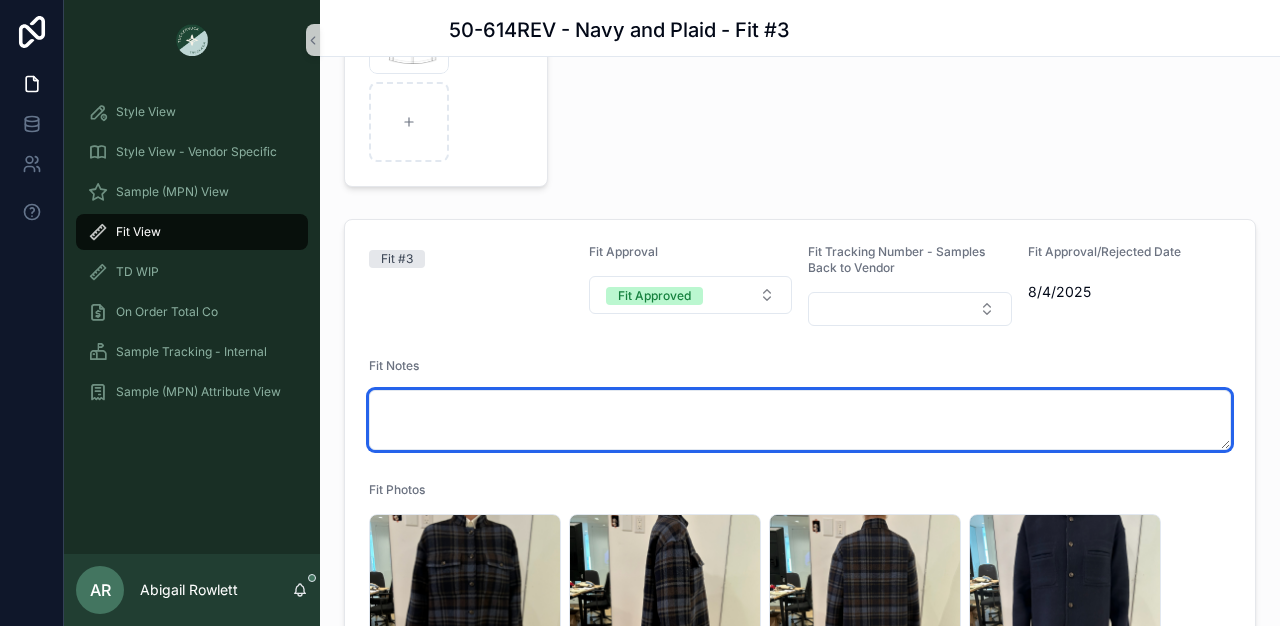 click at bounding box center [800, 420] 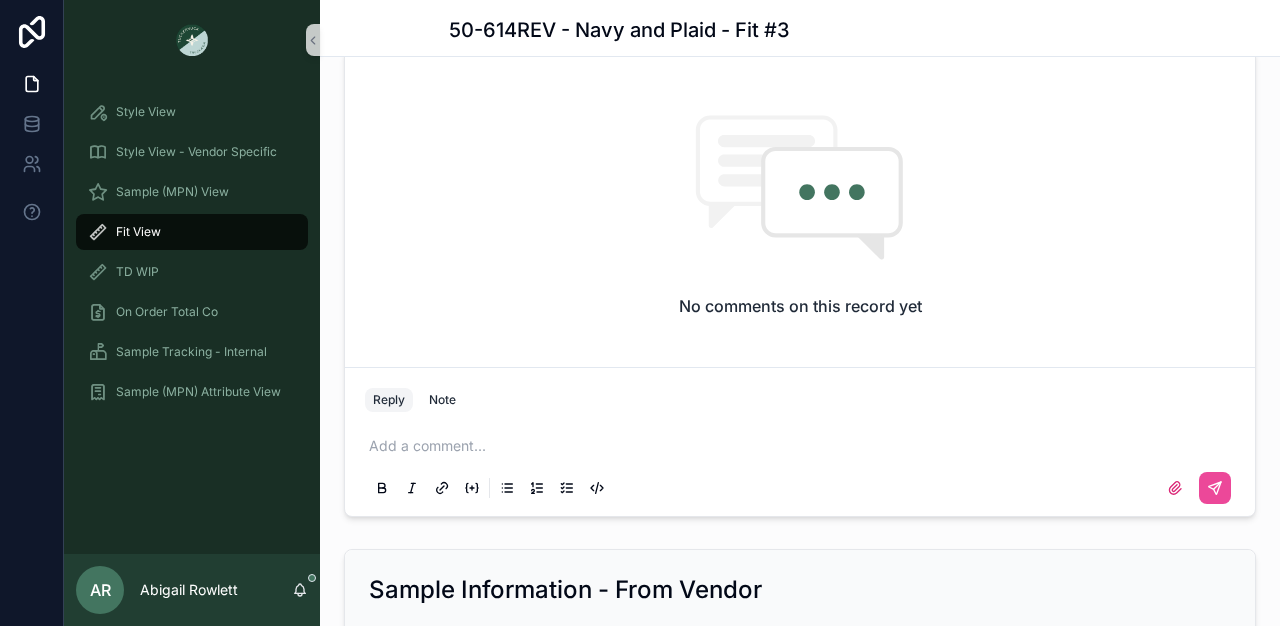 scroll, scrollTop: 1916, scrollLeft: 0, axis: vertical 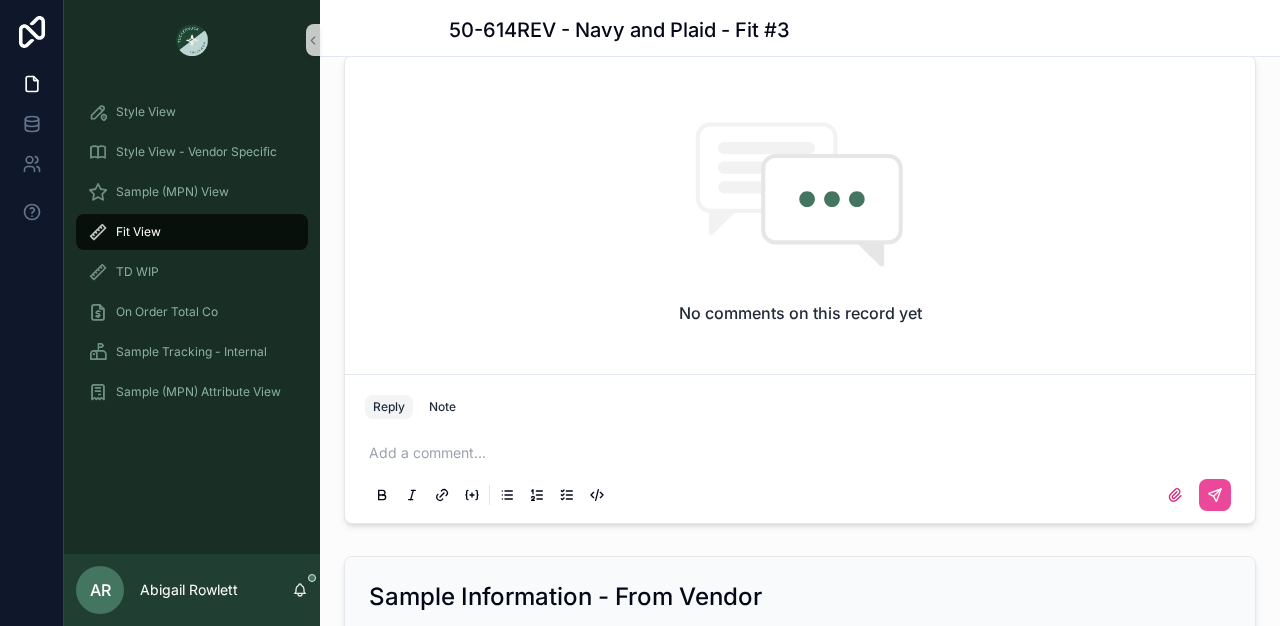 type on "**********" 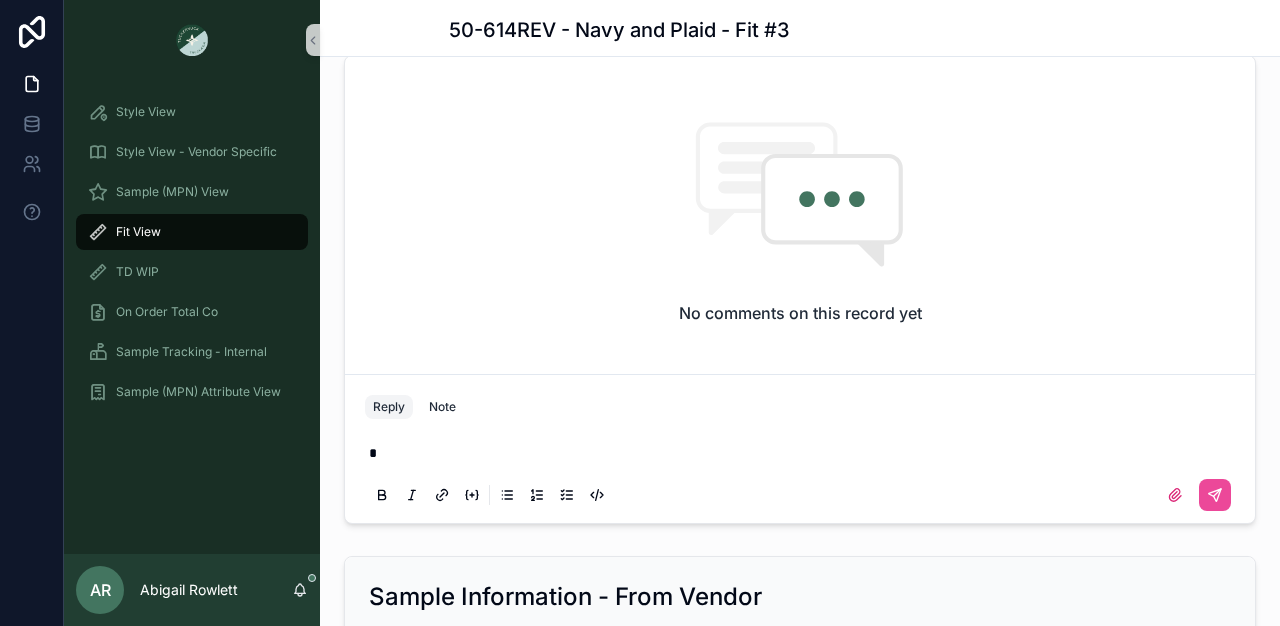 type 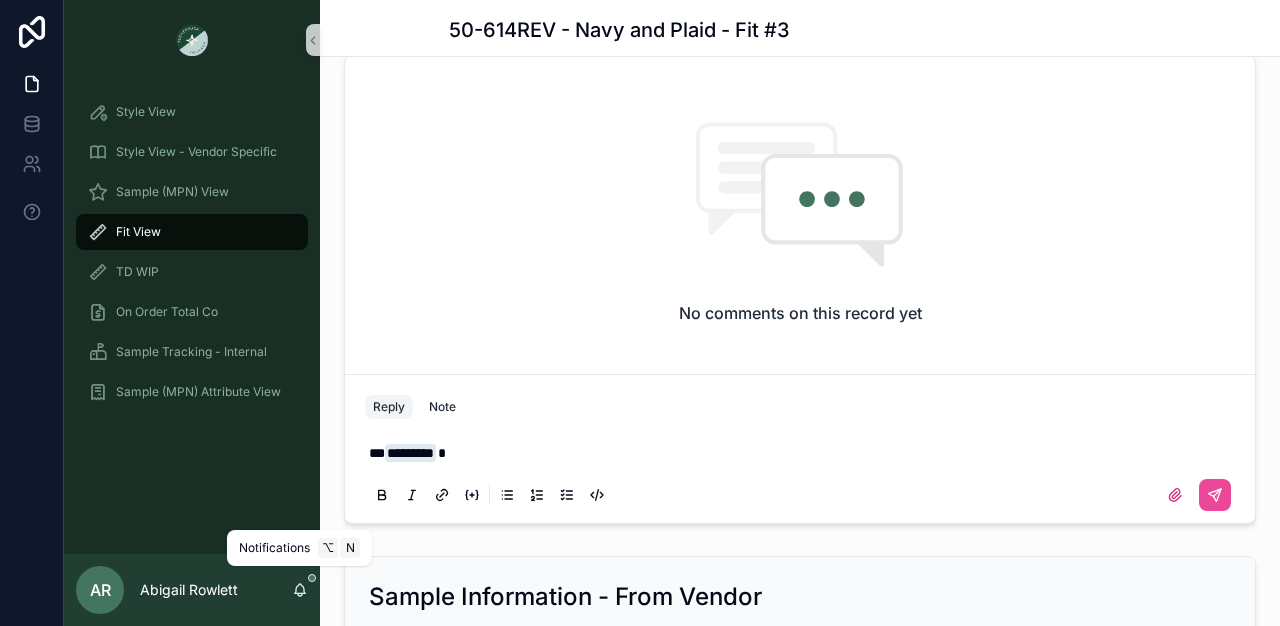 click 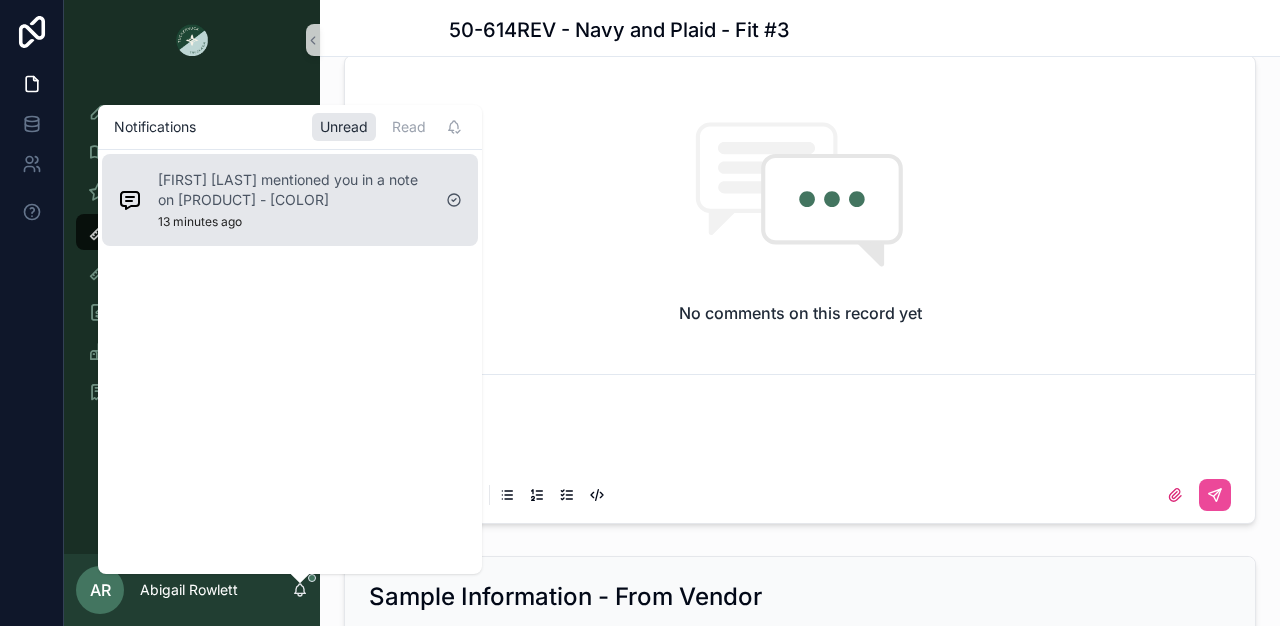 click on "[FIRST] [LAST] mentioned you in a note on [PRODUCT] - [COLOR]" at bounding box center [294, 190] 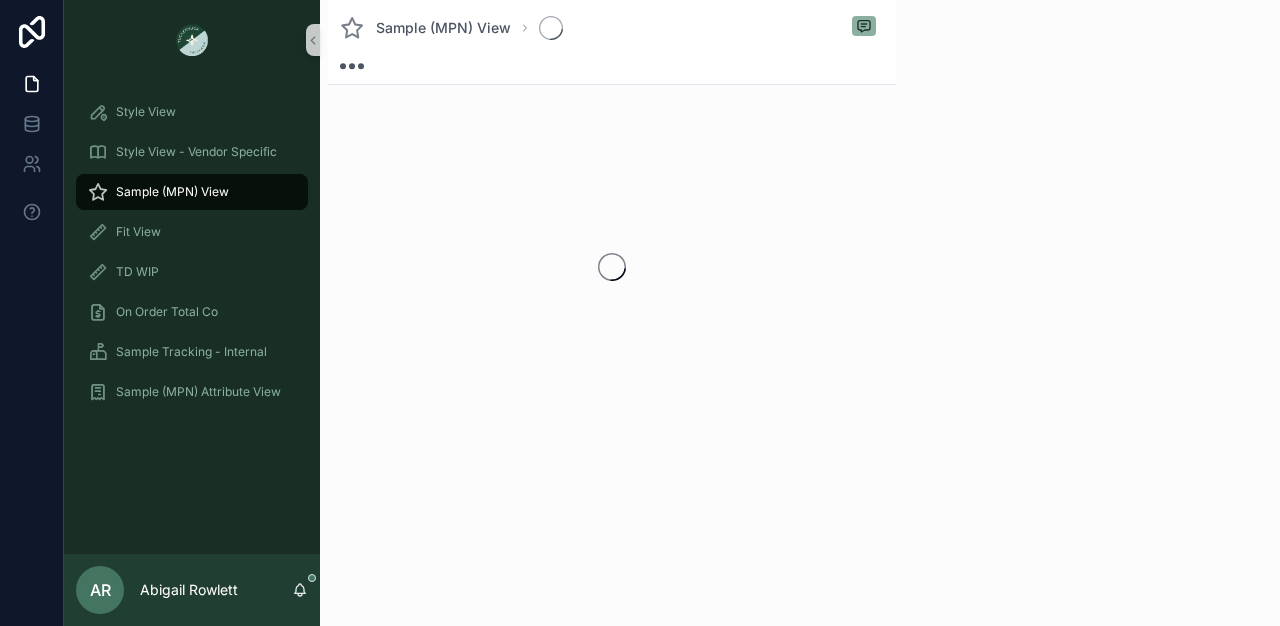scroll, scrollTop: 0, scrollLeft: 0, axis: both 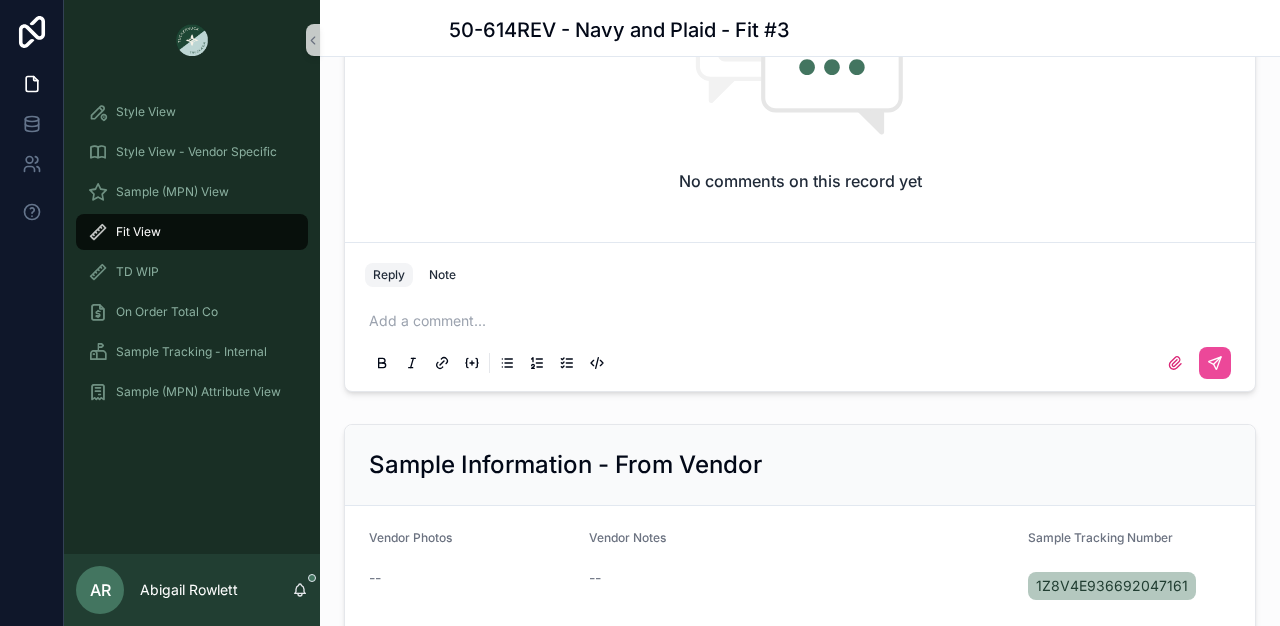 click at bounding box center [804, 321] 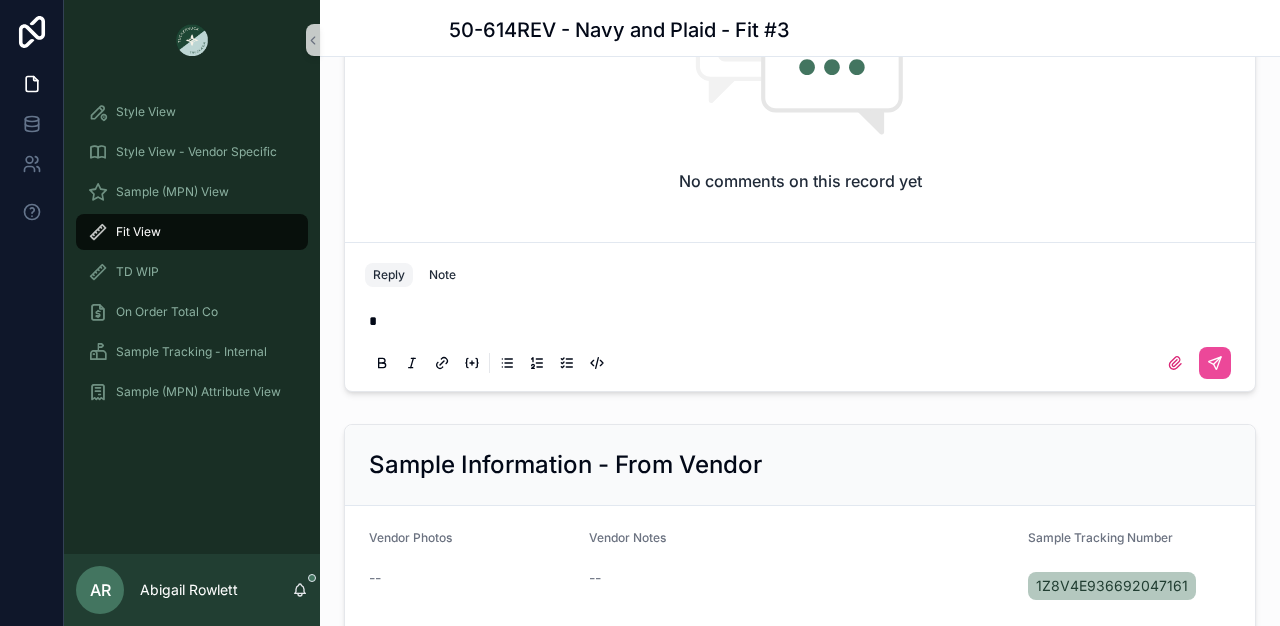 type 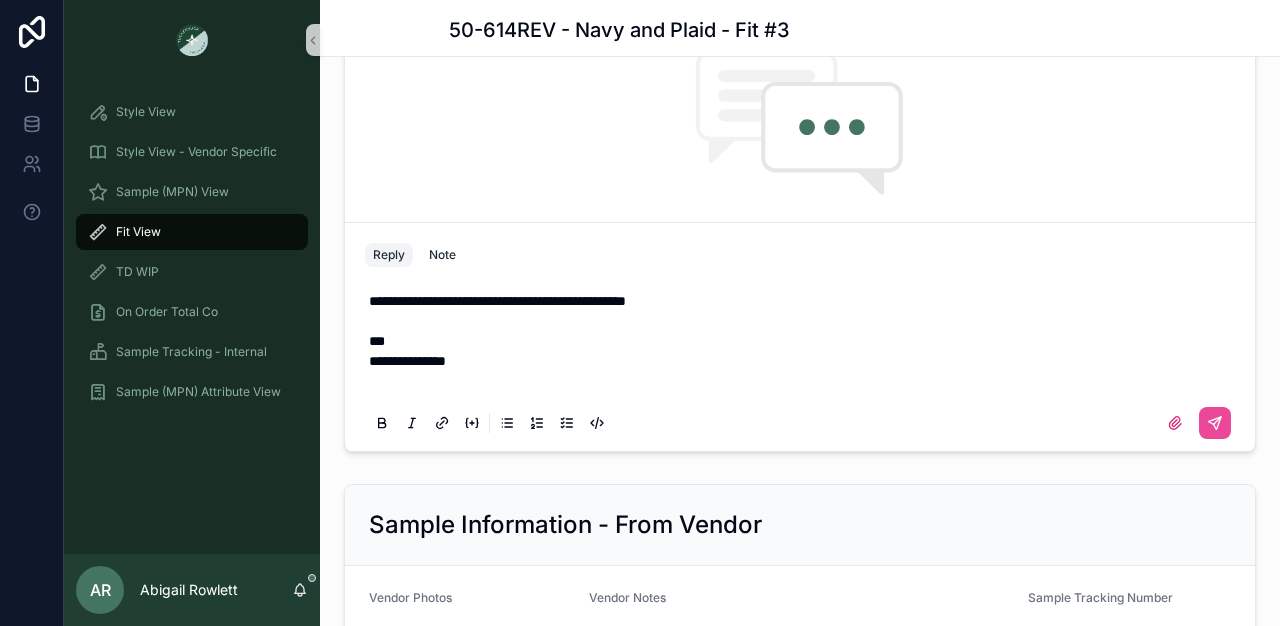 scroll, scrollTop: 1968, scrollLeft: 0, axis: vertical 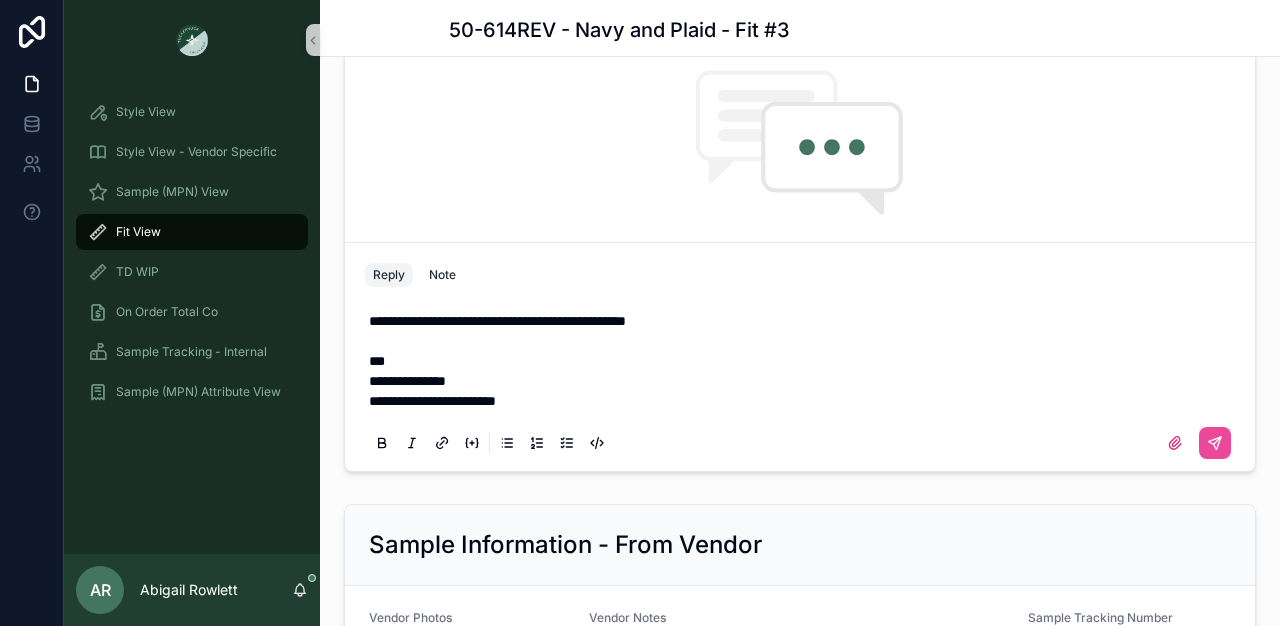 click on "**********" at bounding box center (800, 381) 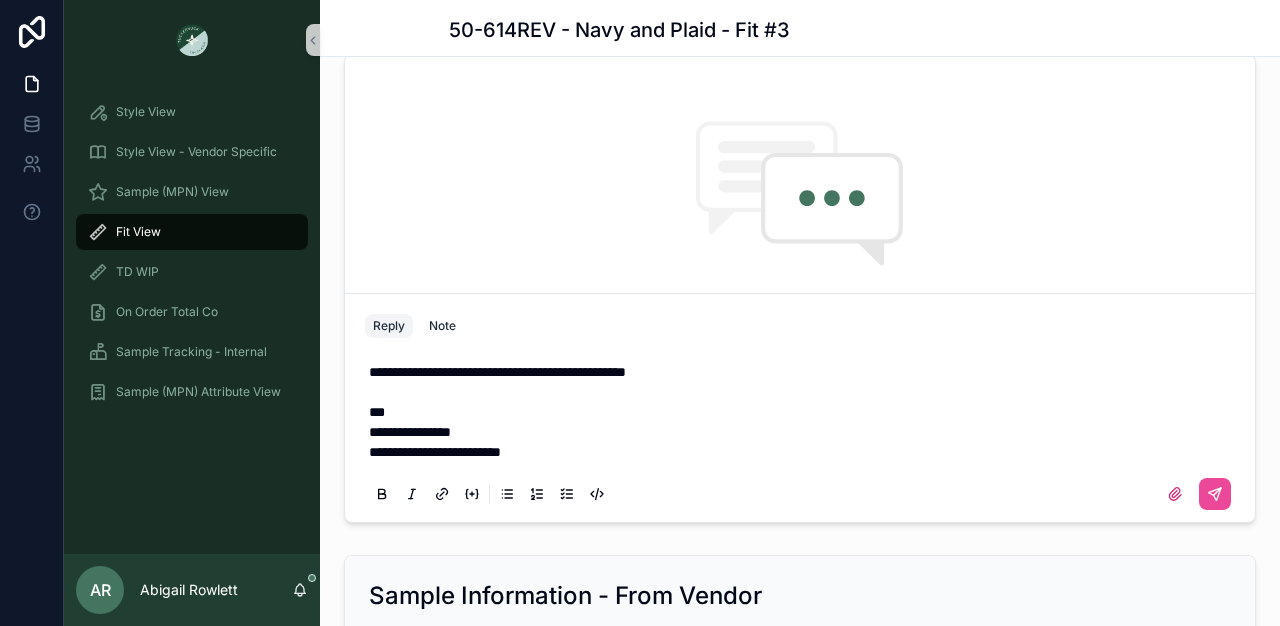 scroll, scrollTop: 1860, scrollLeft: 0, axis: vertical 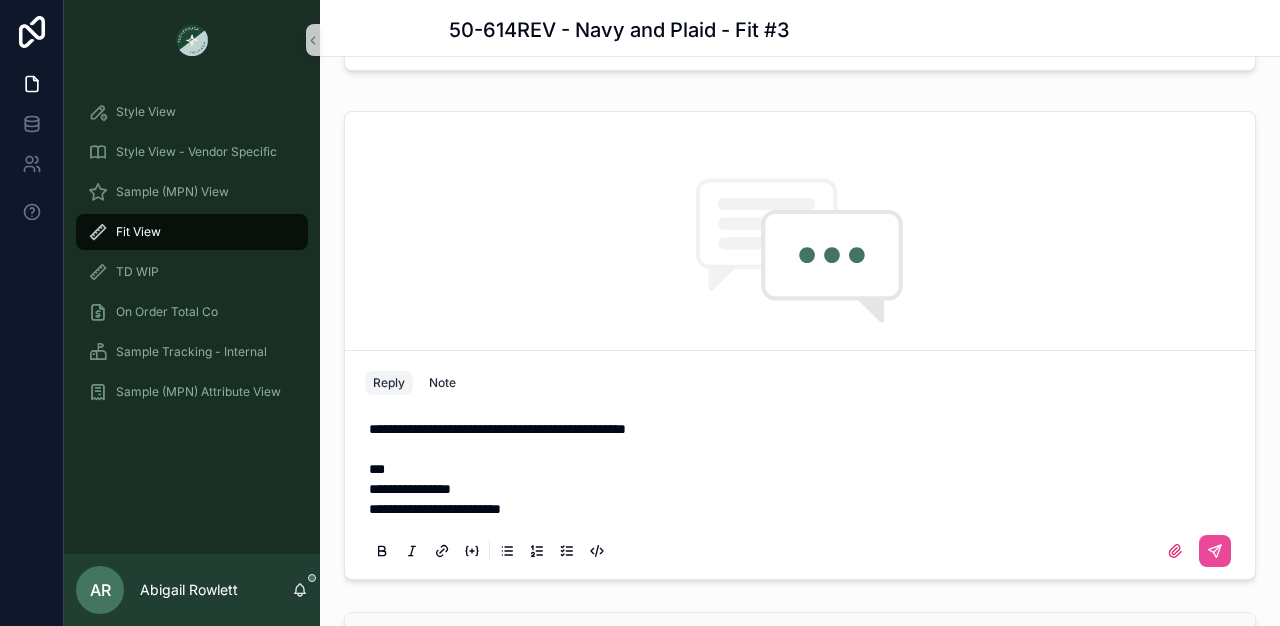 click on "**********" at bounding box center [800, 489] 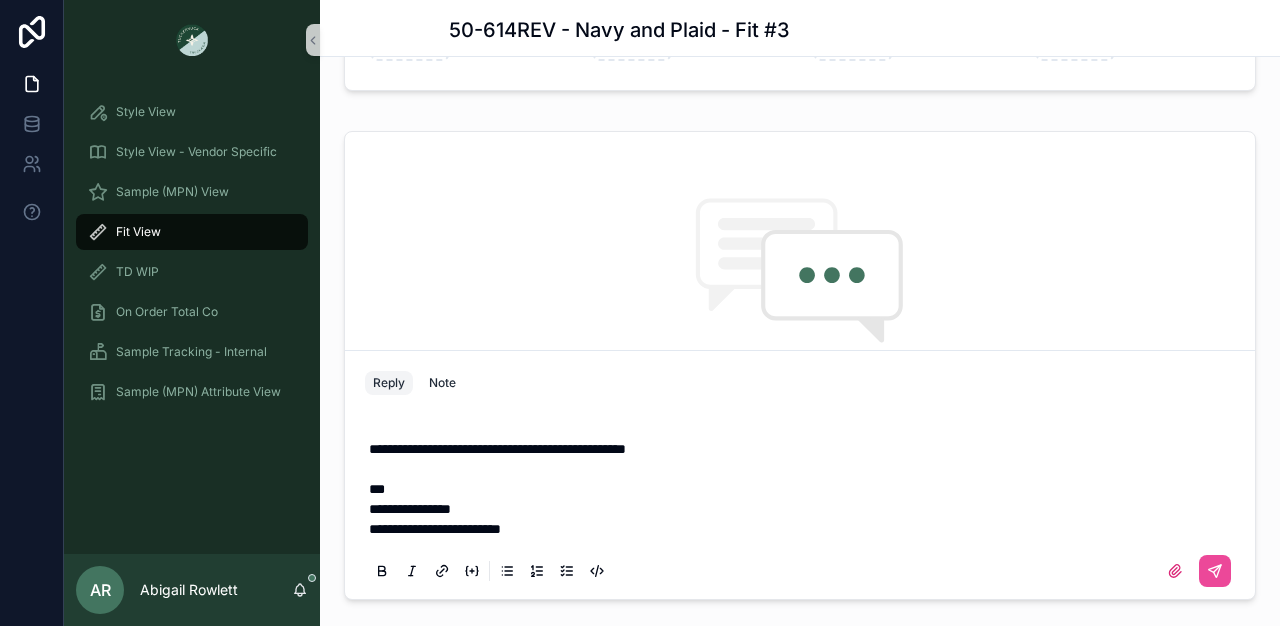 click at bounding box center [804, 429] 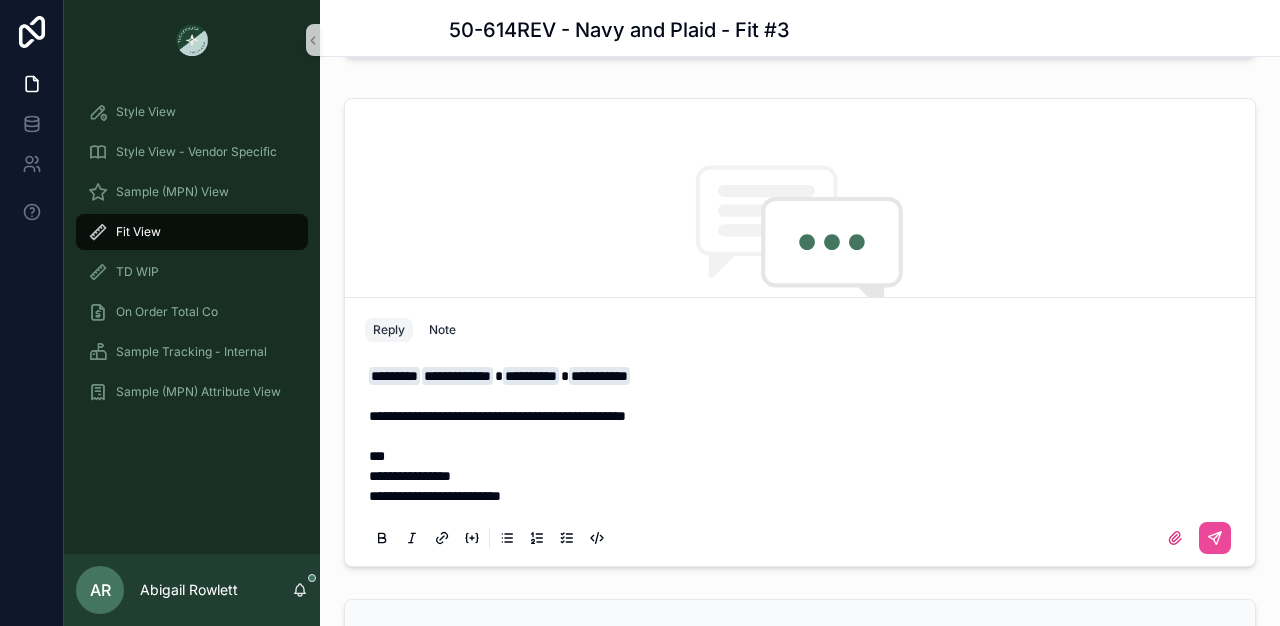 scroll, scrollTop: 1872, scrollLeft: 0, axis: vertical 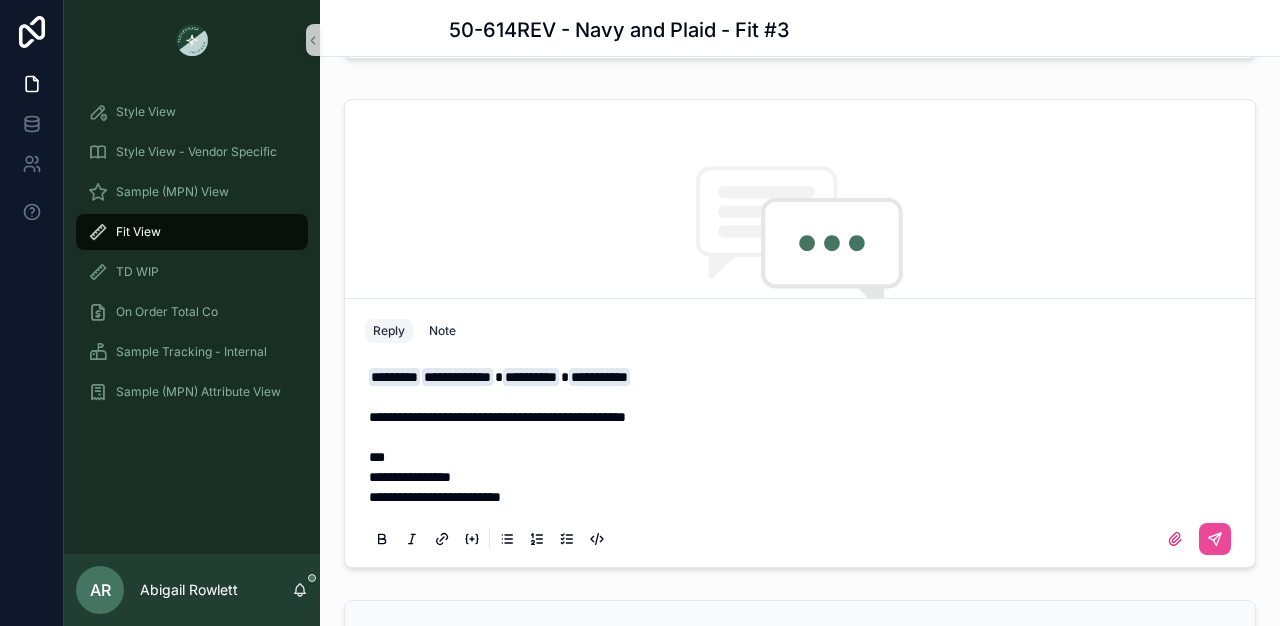 click on "**********" at bounding box center (804, 417) 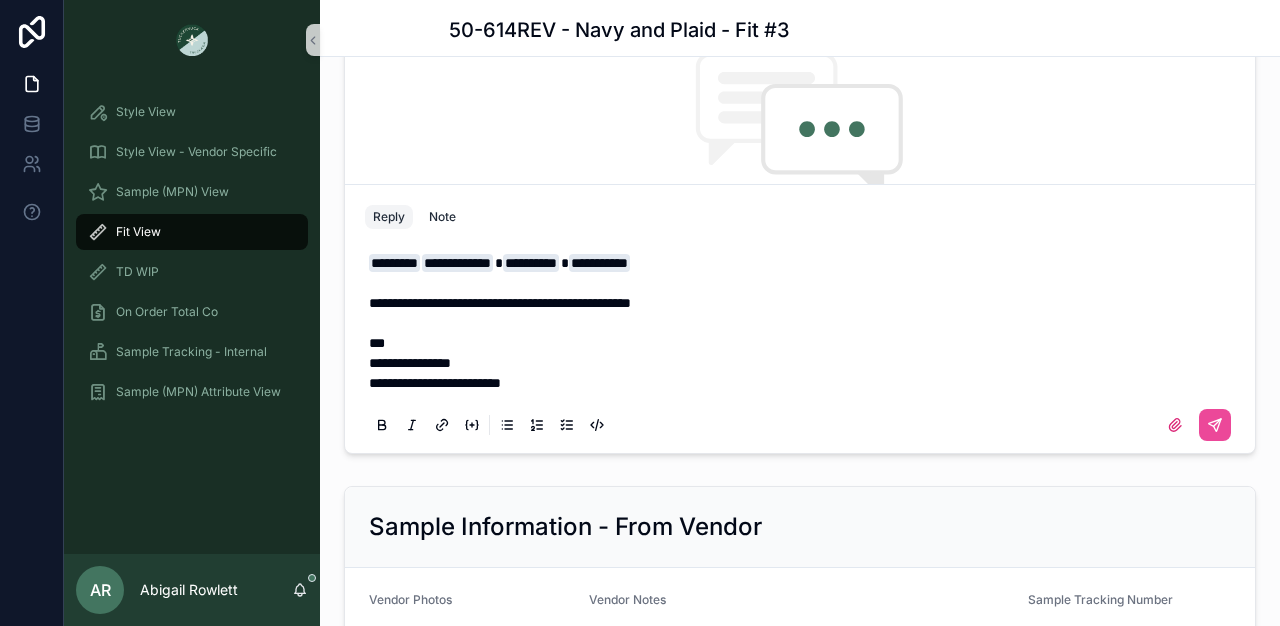 scroll, scrollTop: 1987, scrollLeft: 0, axis: vertical 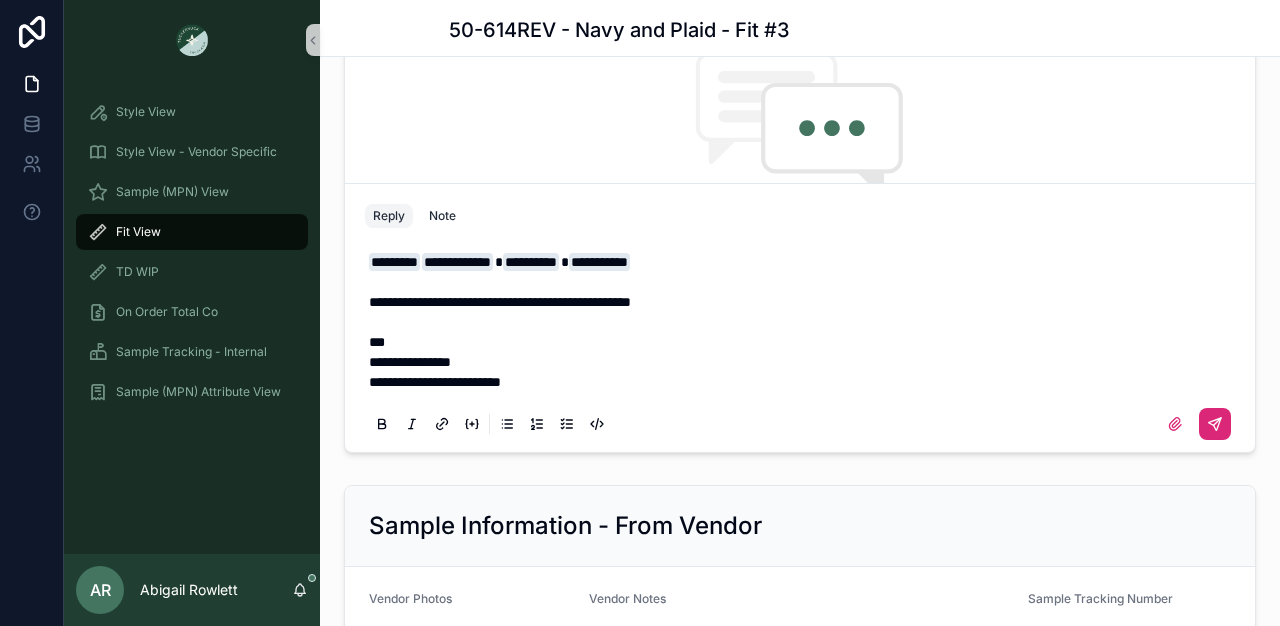 click at bounding box center (1215, 424) 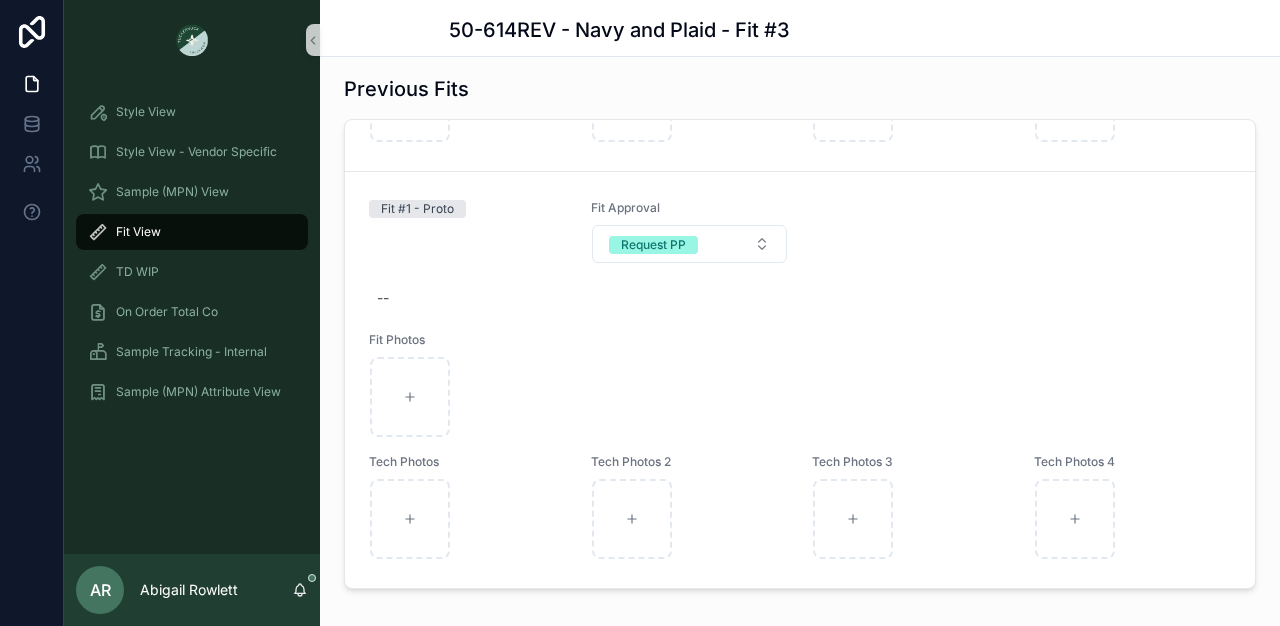 scroll, scrollTop: 1329, scrollLeft: 0, axis: vertical 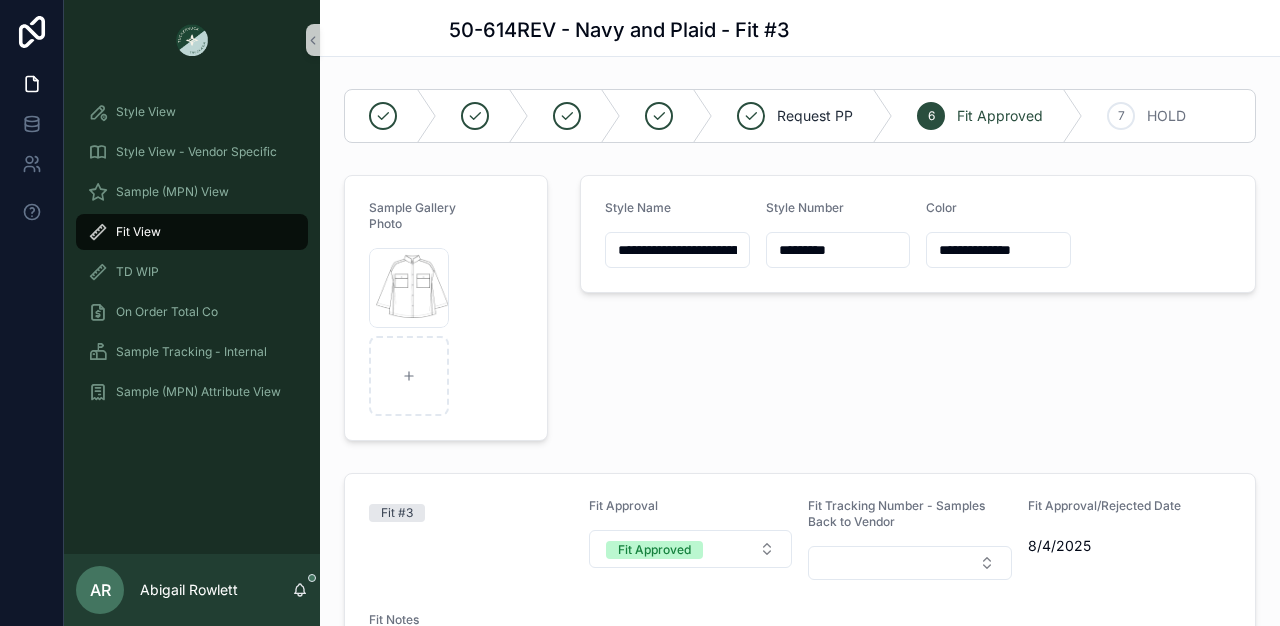 click on "Fit View" at bounding box center [192, 232] 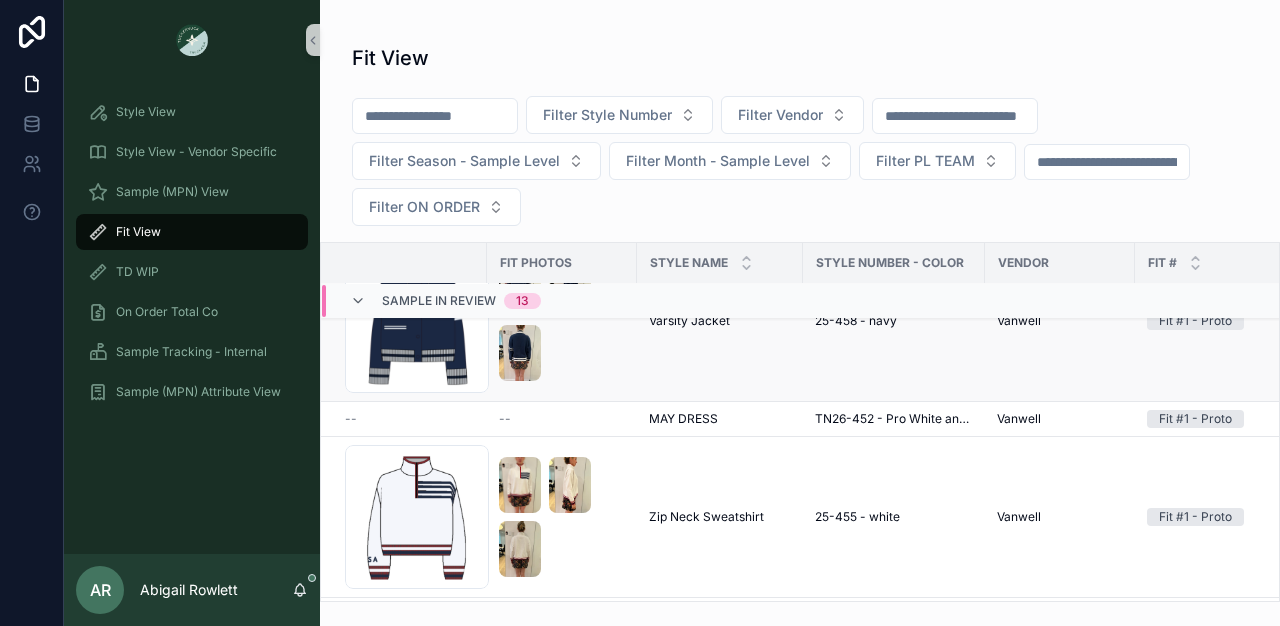 scroll, scrollTop: 0, scrollLeft: 0, axis: both 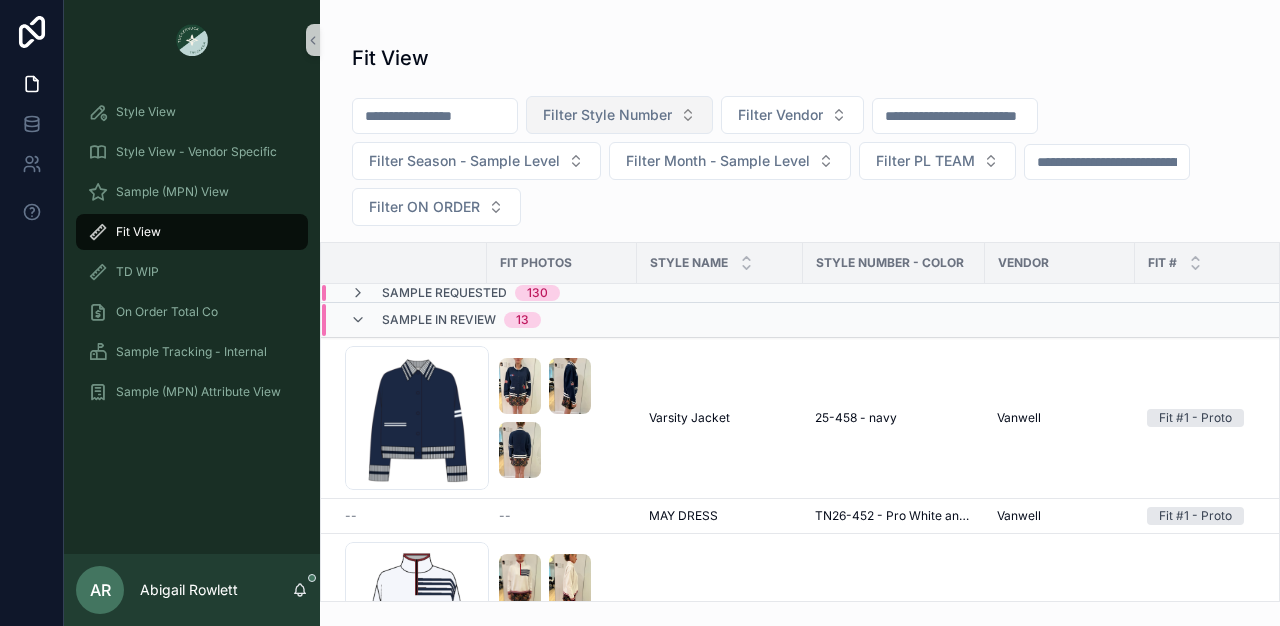 click on "Filter Style Number" at bounding box center (607, 115) 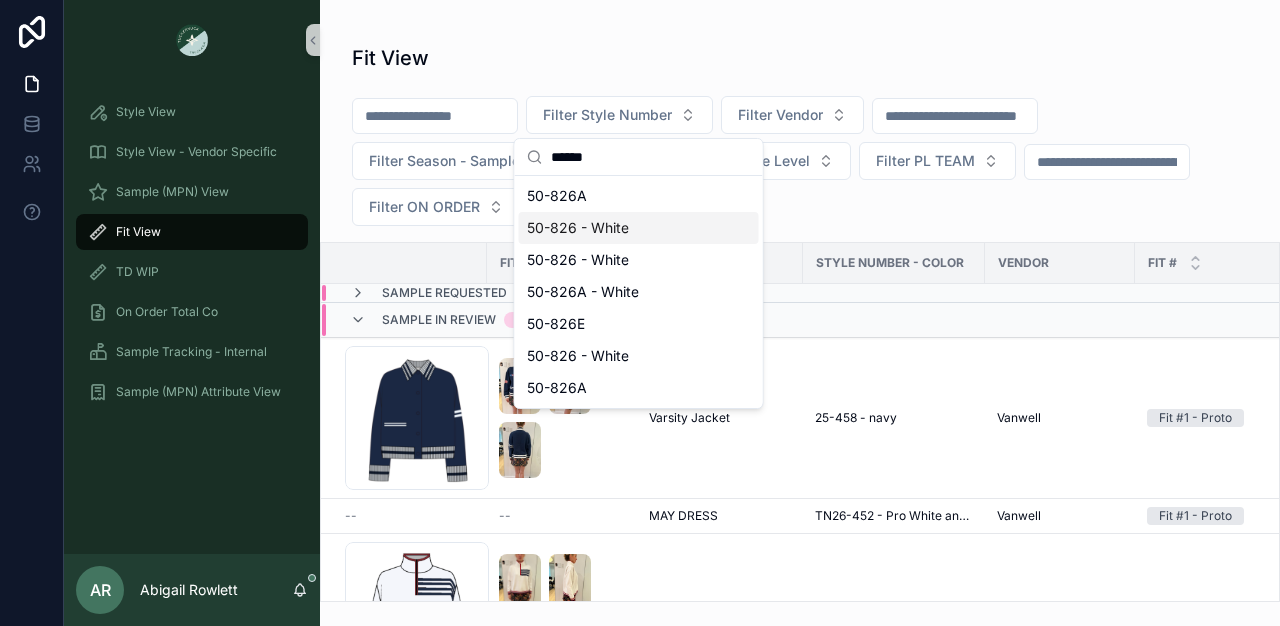 type on "******" 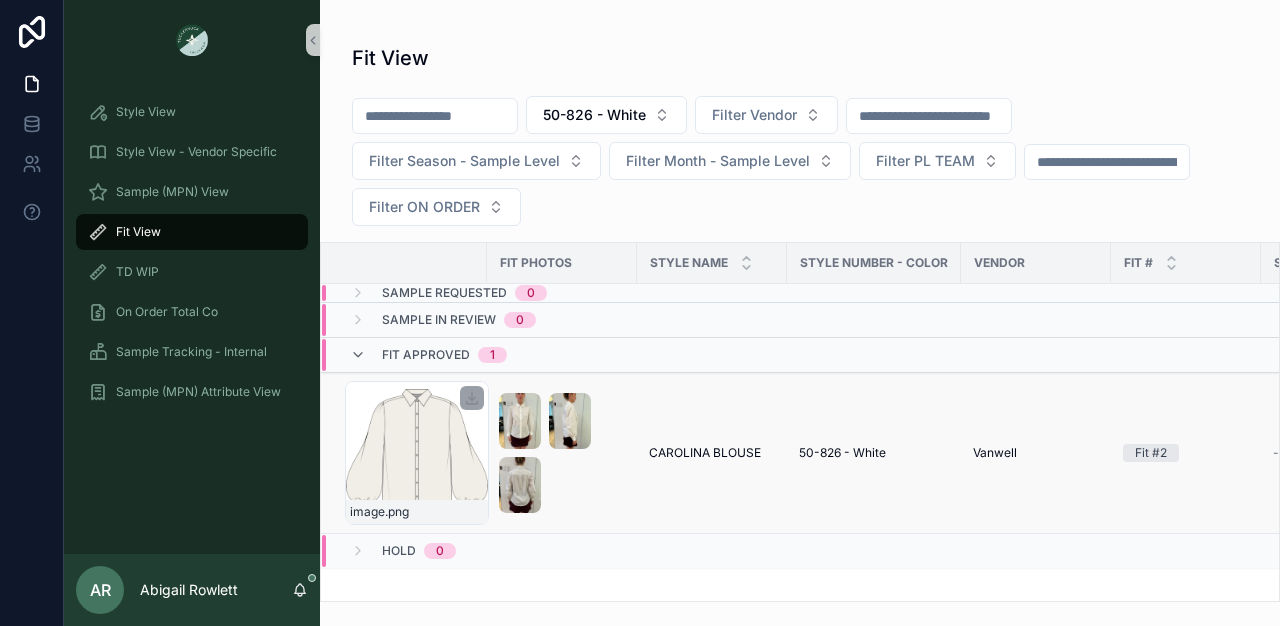 click on "image .png" at bounding box center [417, 453] 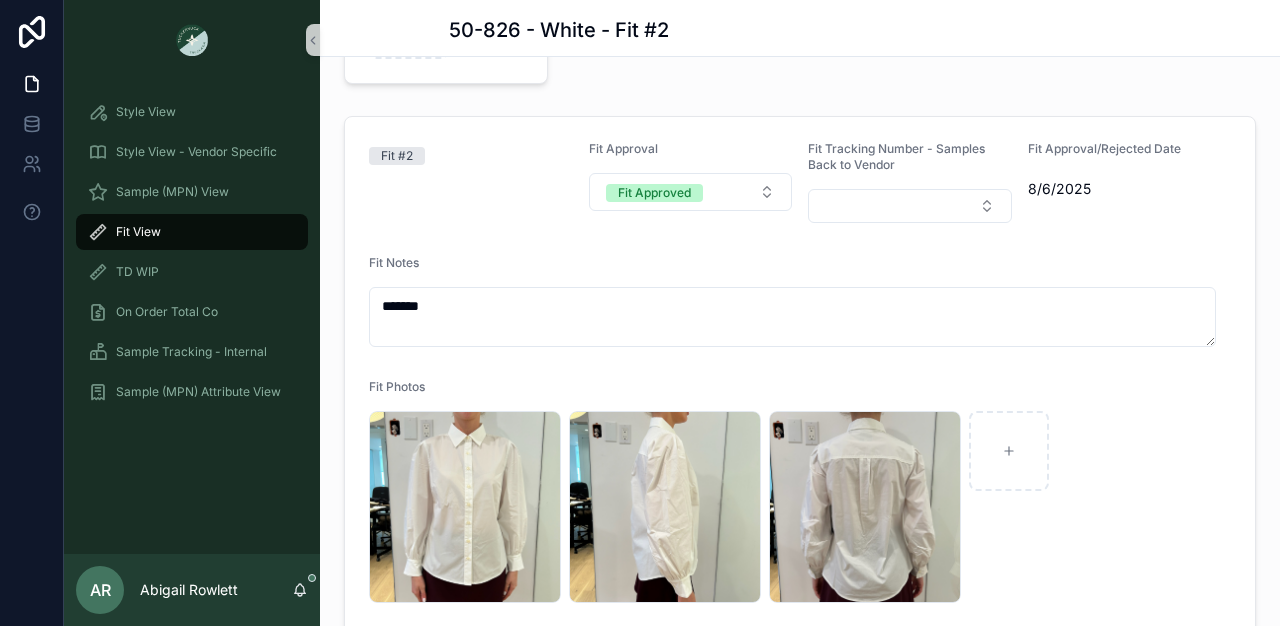 scroll, scrollTop: 358, scrollLeft: 0, axis: vertical 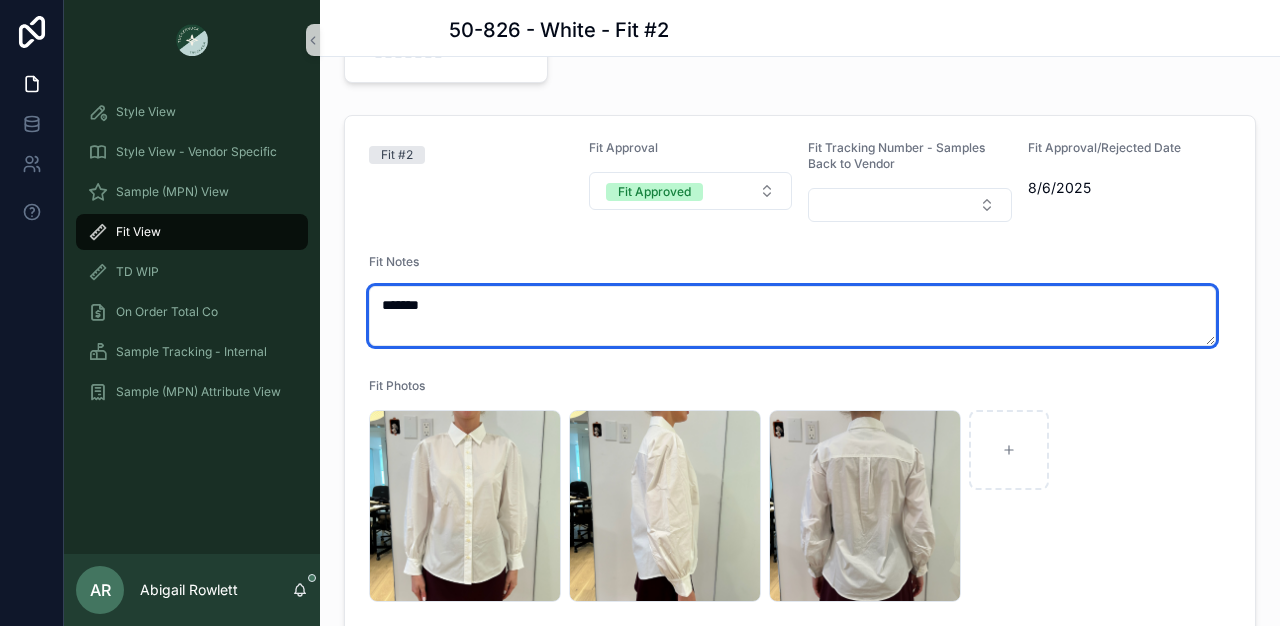 click on "*******" at bounding box center (792, 316) 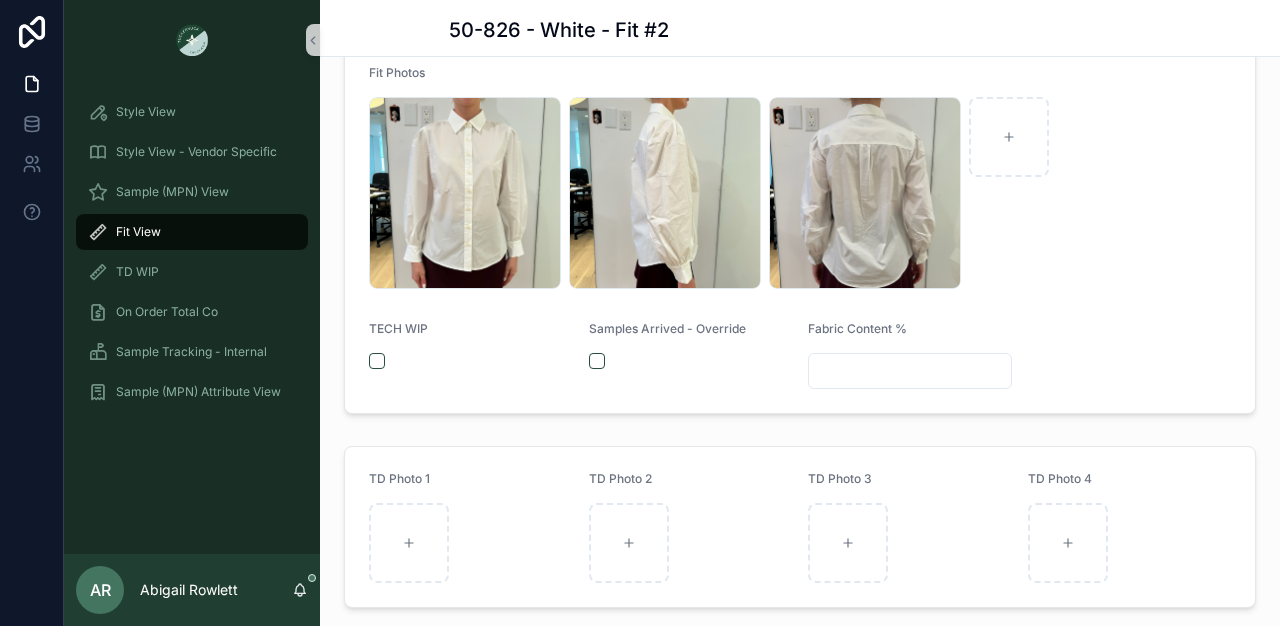 scroll, scrollTop: 1115, scrollLeft: 0, axis: vertical 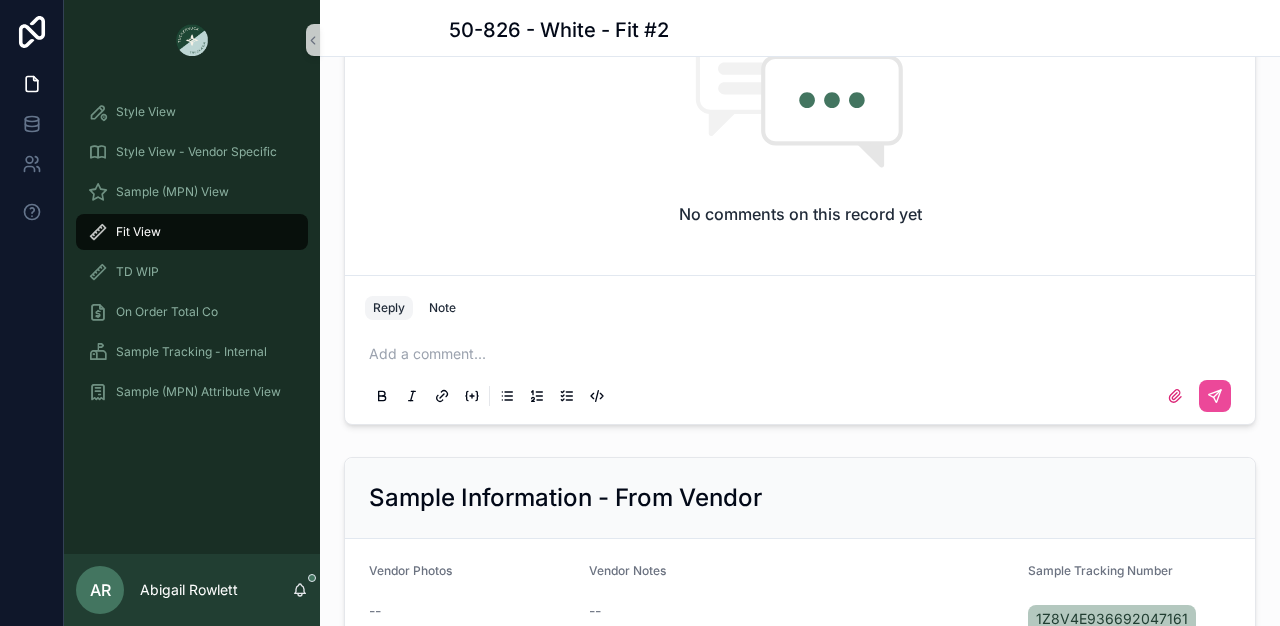 type on "**********" 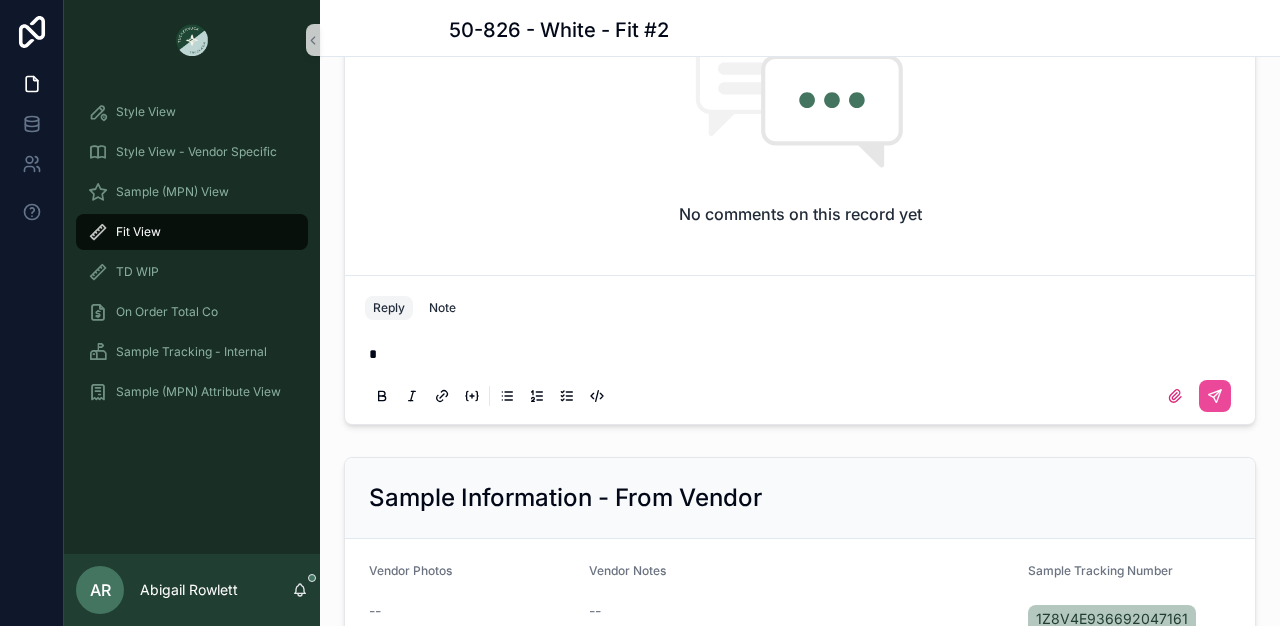 type 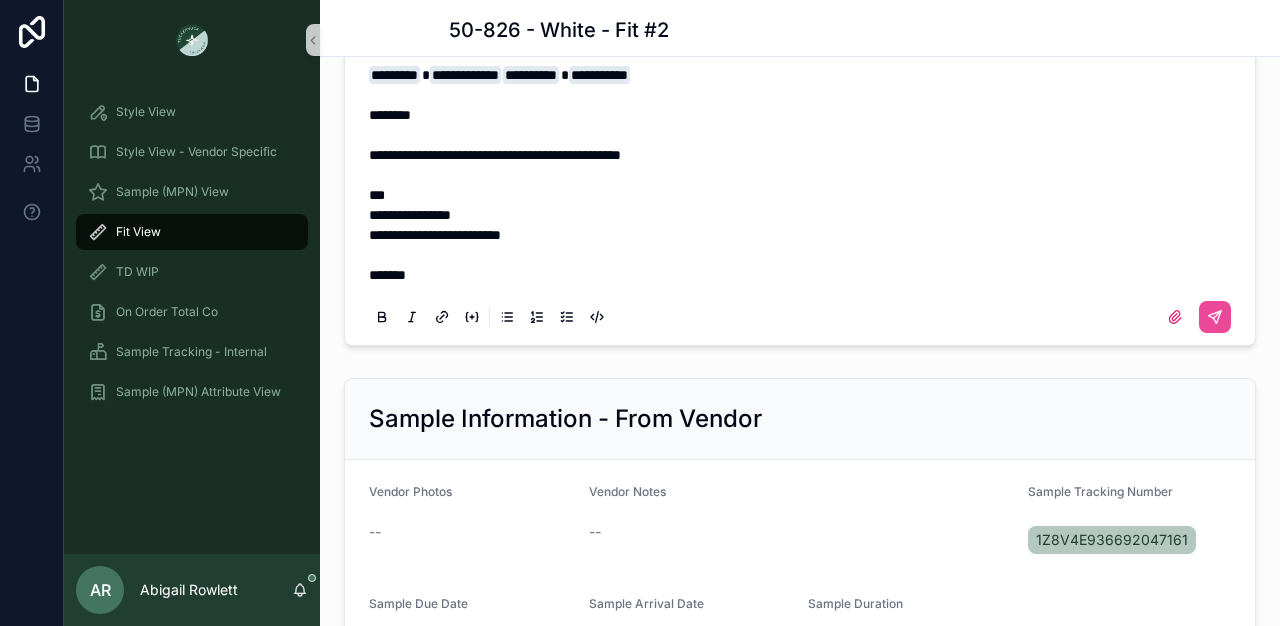 scroll, scrollTop: 2048, scrollLeft: 0, axis: vertical 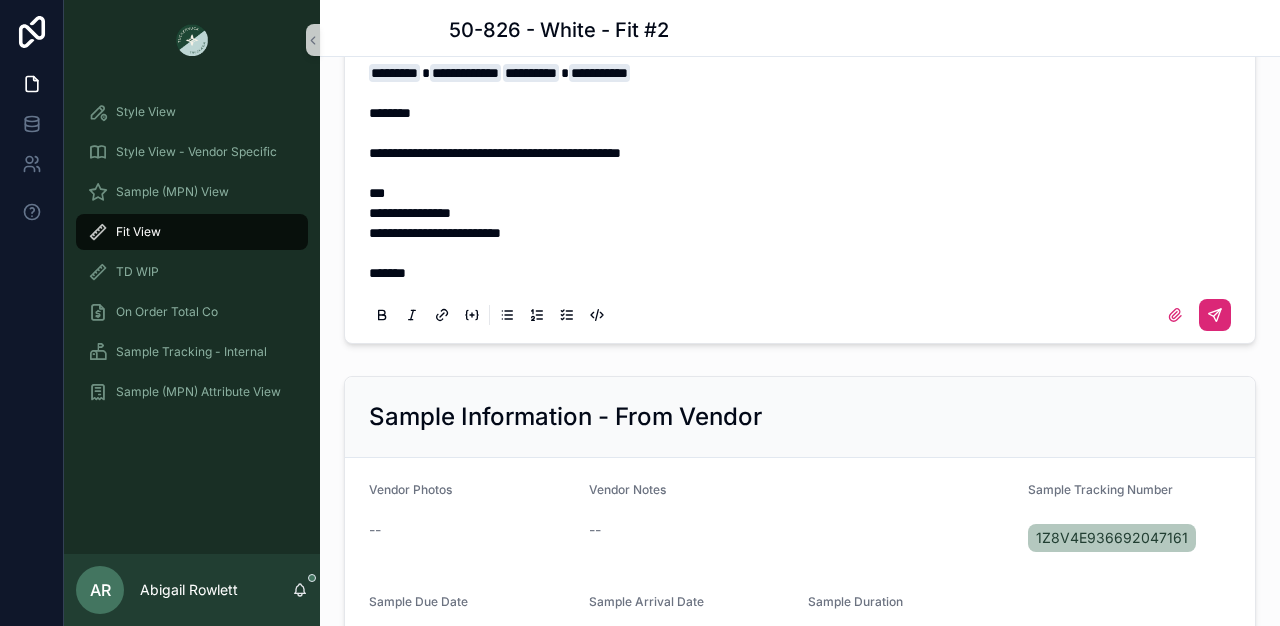 click at bounding box center [1215, 315] 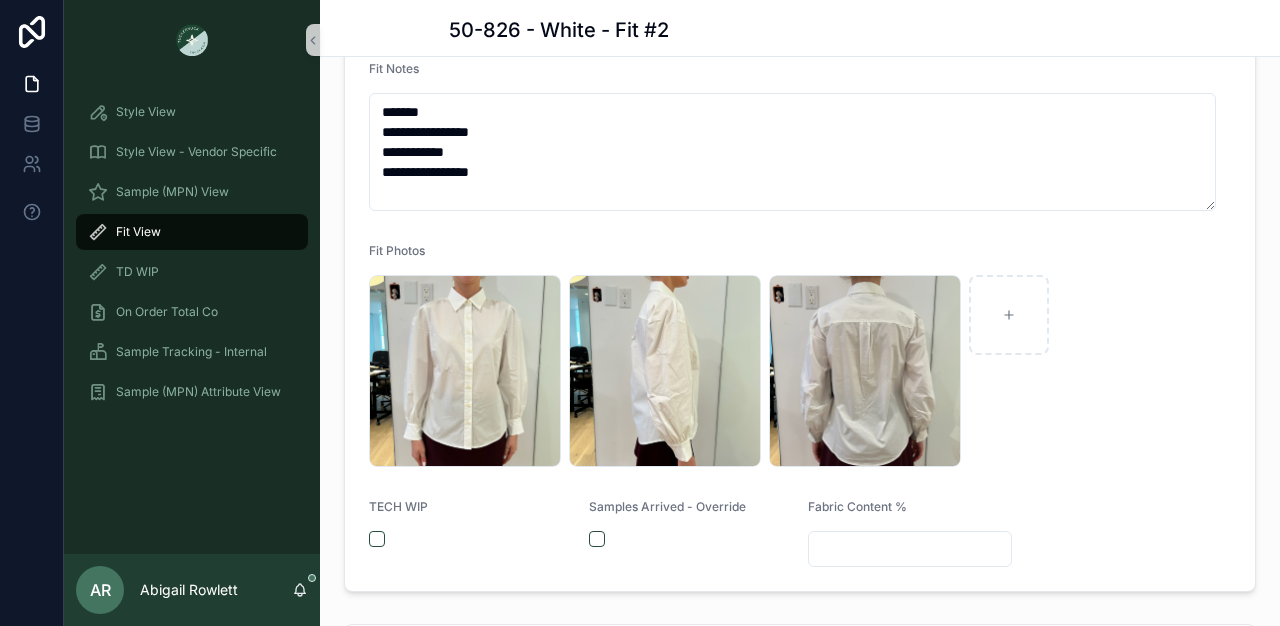 scroll, scrollTop: 0, scrollLeft: 0, axis: both 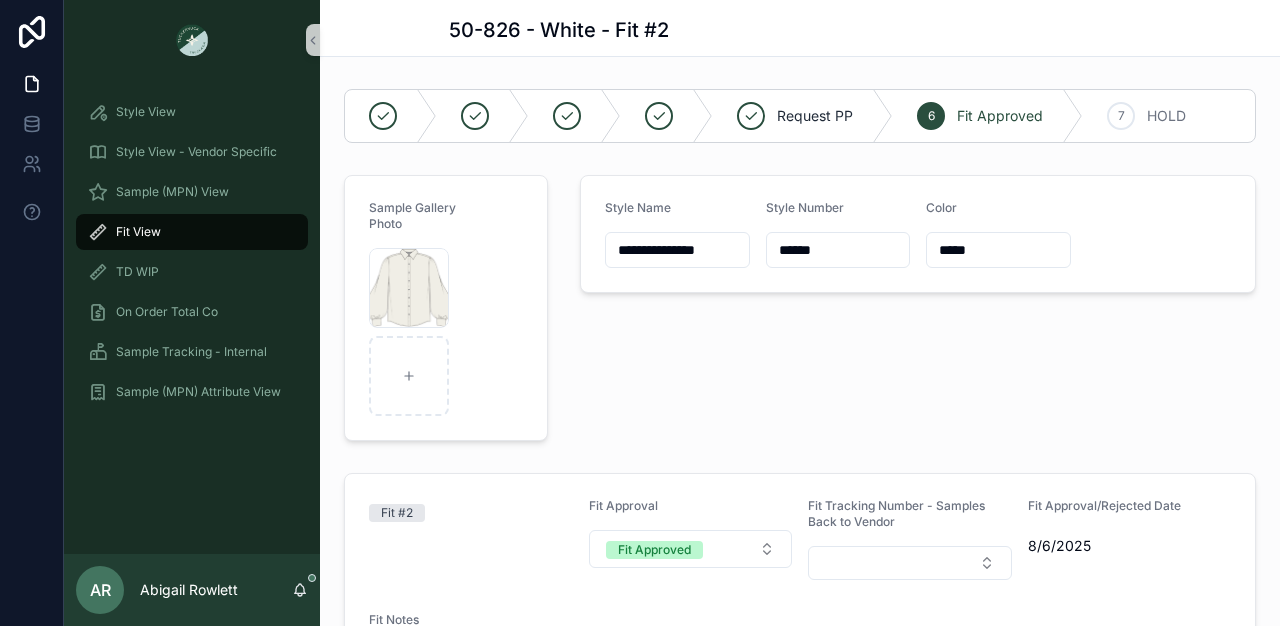 click on "AR [FIRST] [LAST]" at bounding box center [192, 590] 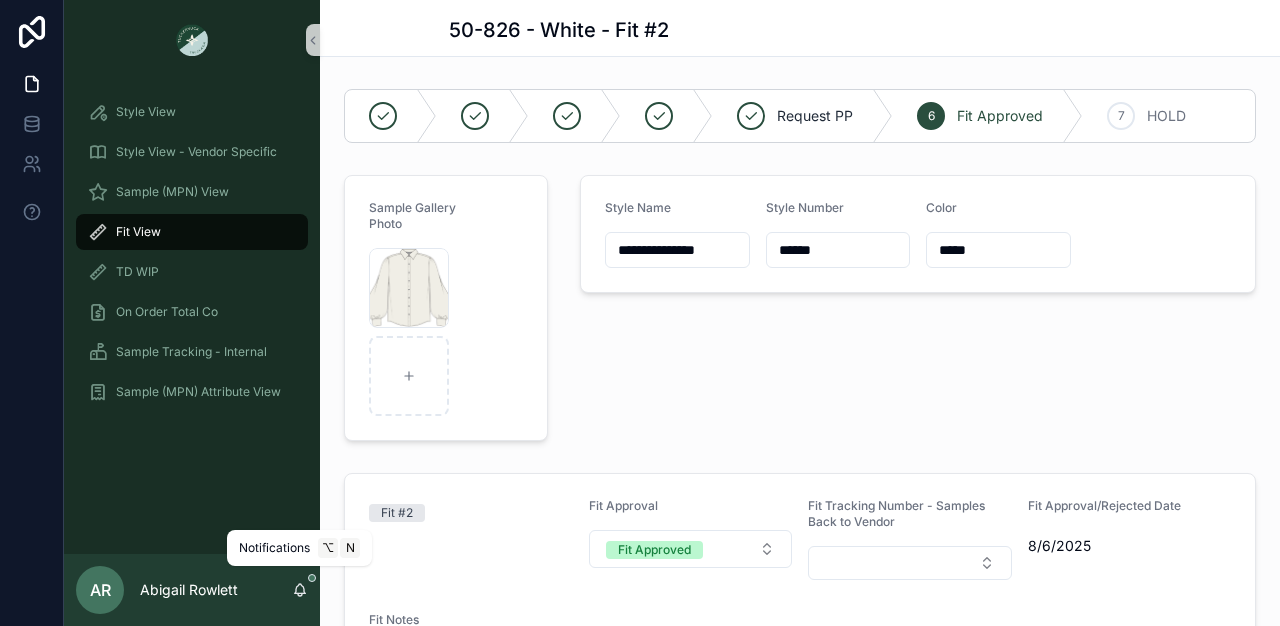 click 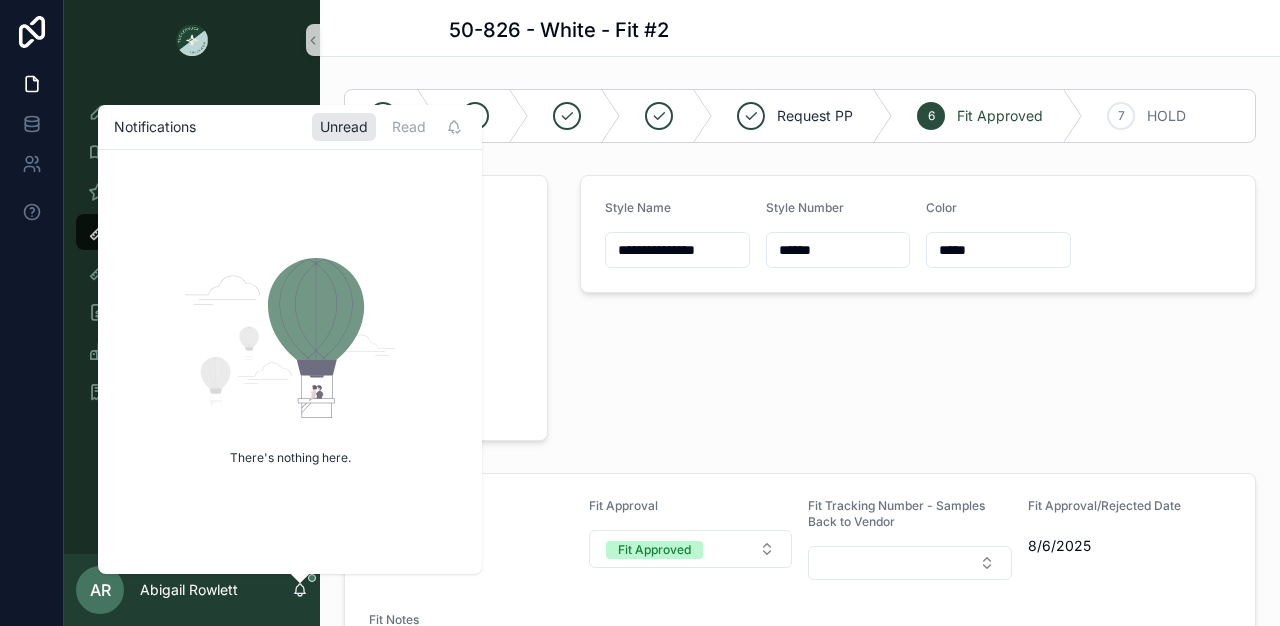 click 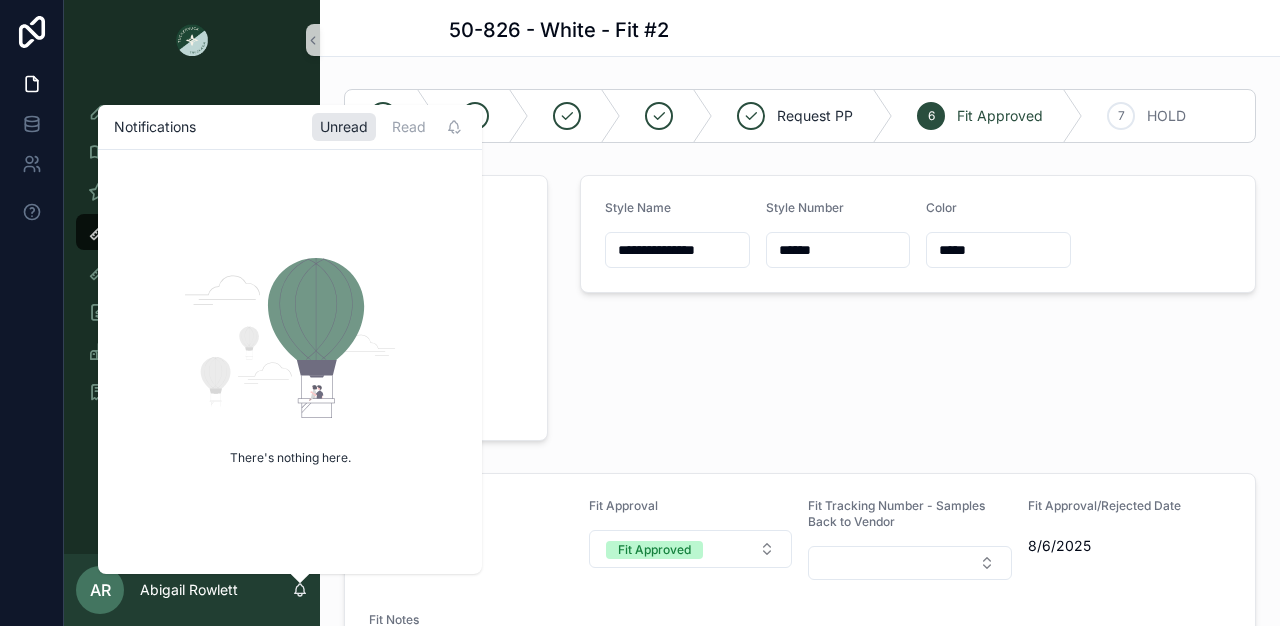 click 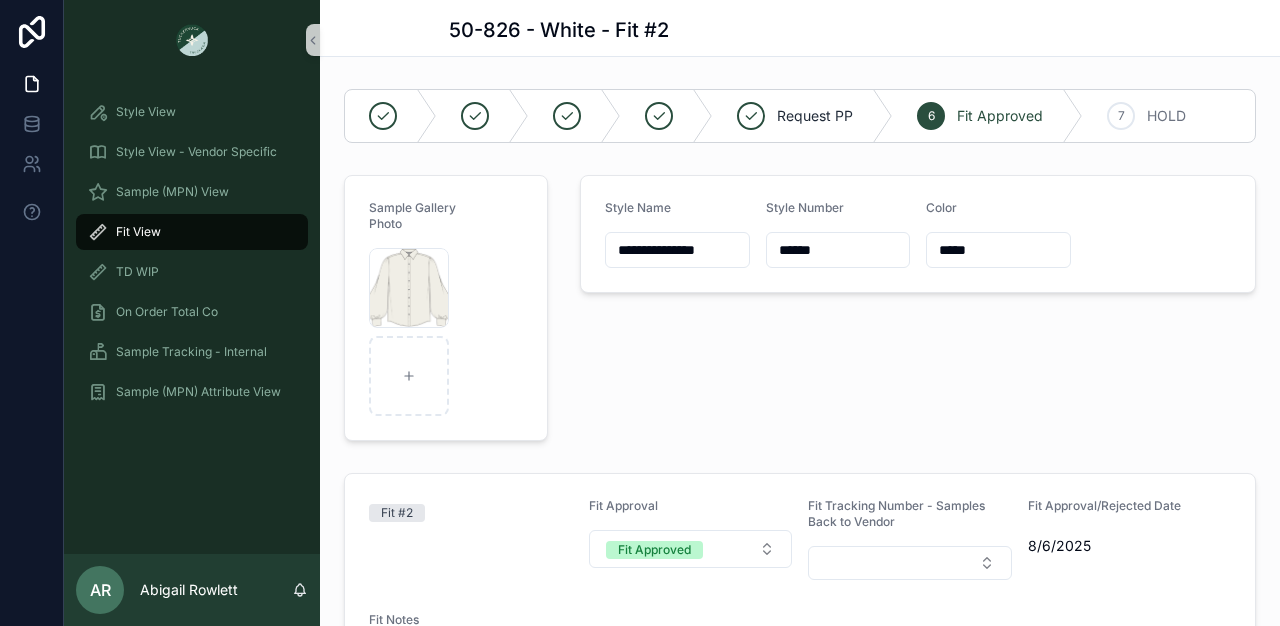 click on "Fit View" at bounding box center (192, 232) 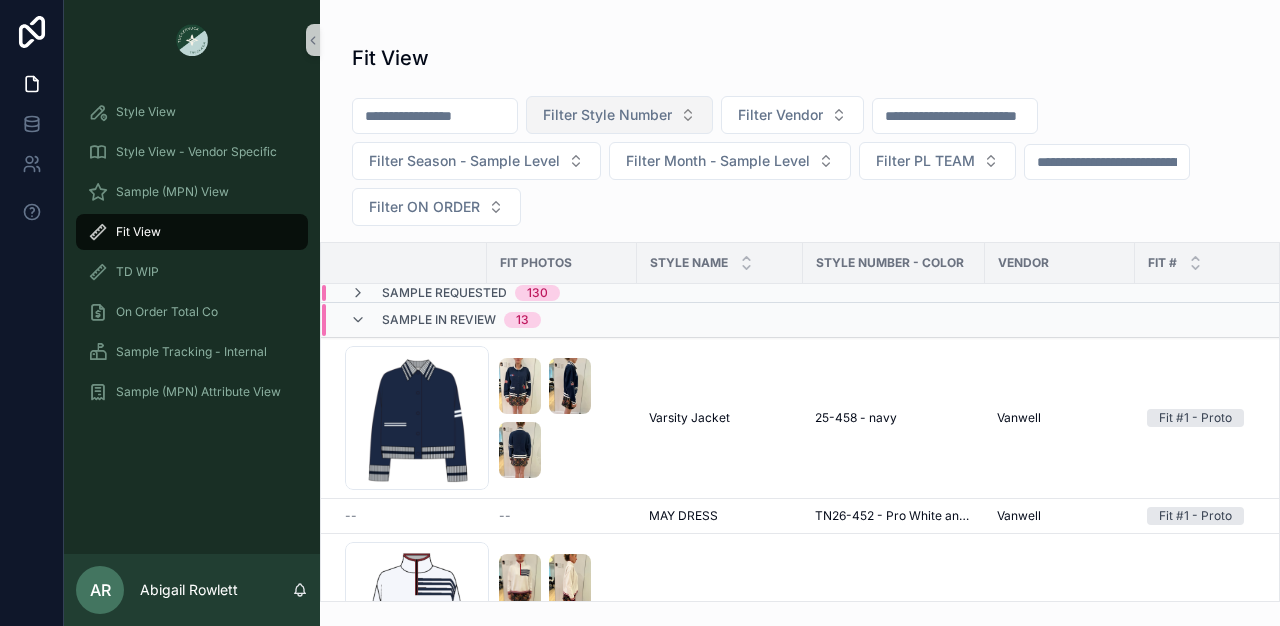 click on "Filter Style Number" at bounding box center (619, 115) 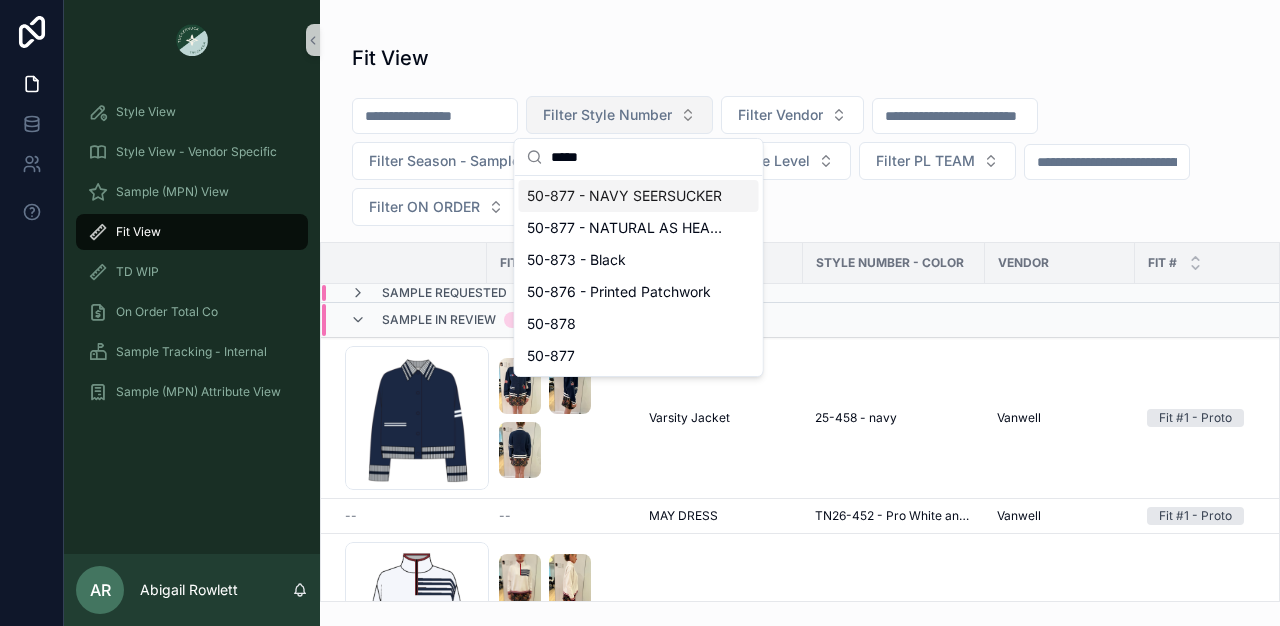 type on "******" 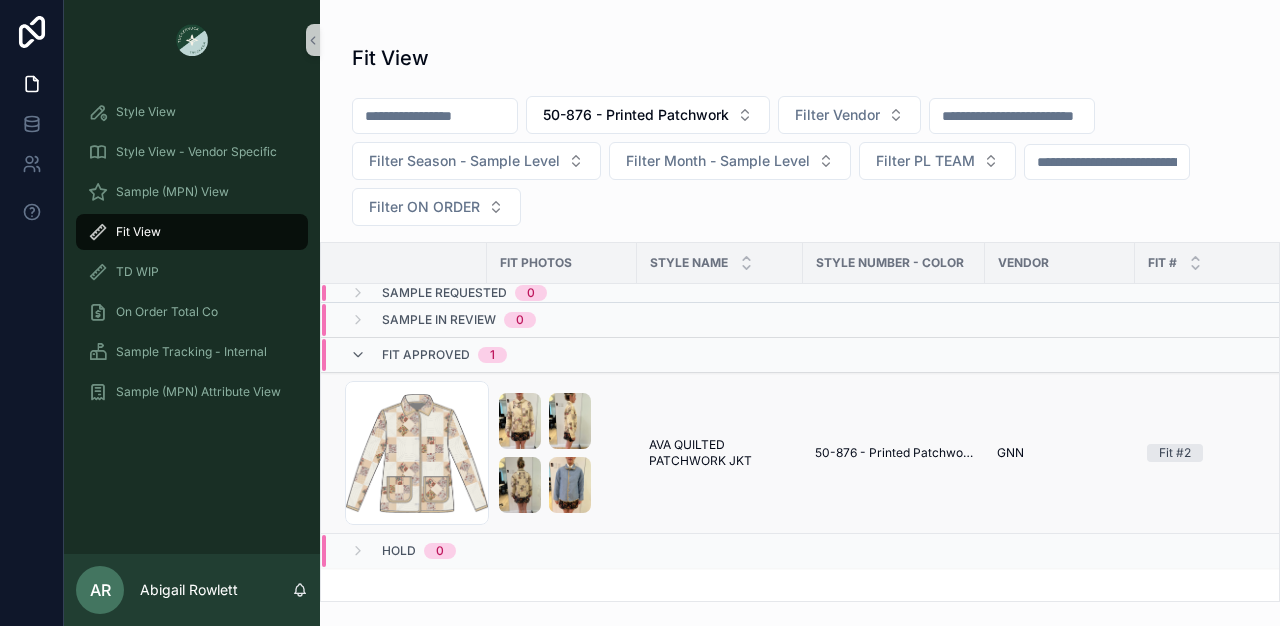 click on "AVA QUILTED PATCHWORK JKT AVA QUILTED PATCHWORK JKT" at bounding box center [720, 453] 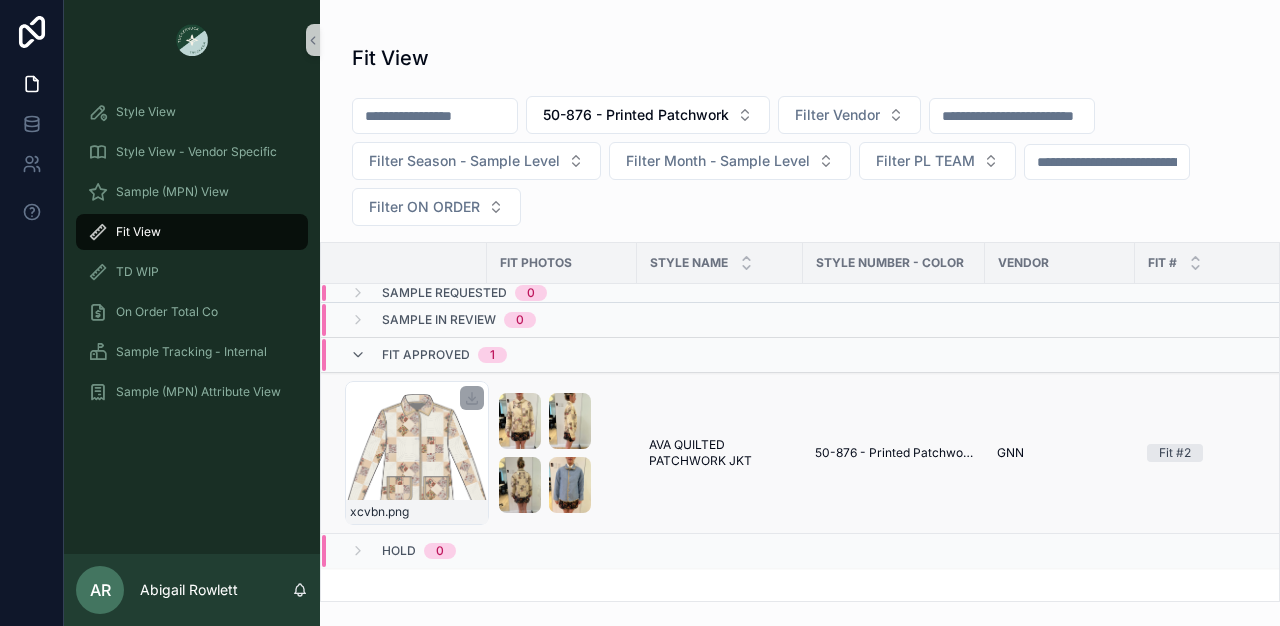 click on "xcvbn .png" at bounding box center (417, 453) 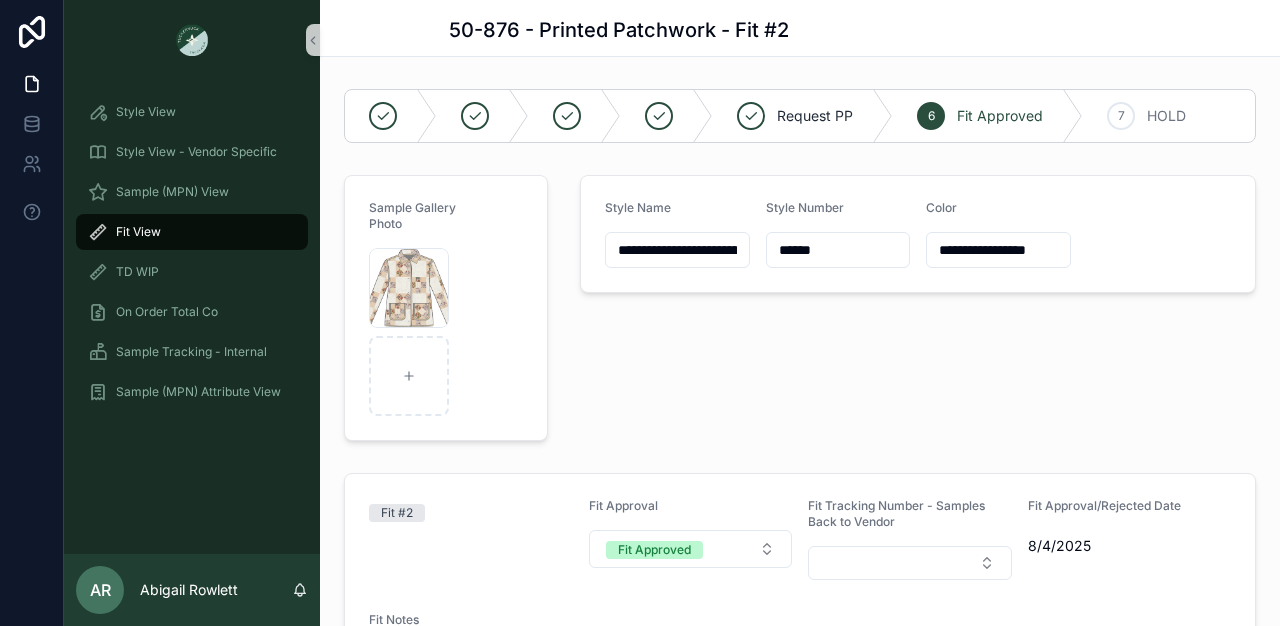 scroll, scrollTop: 437, scrollLeft: 0, axis: vertical 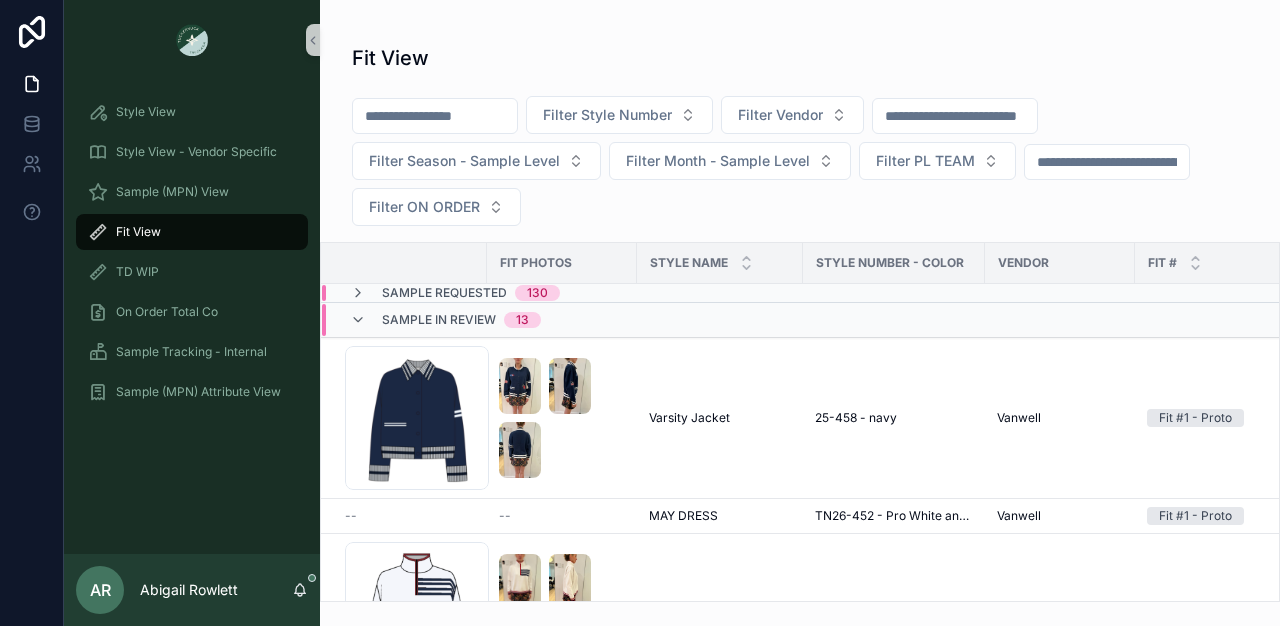 click on "AR [FIRST] [LAST]" at bounding box center (192, 590) 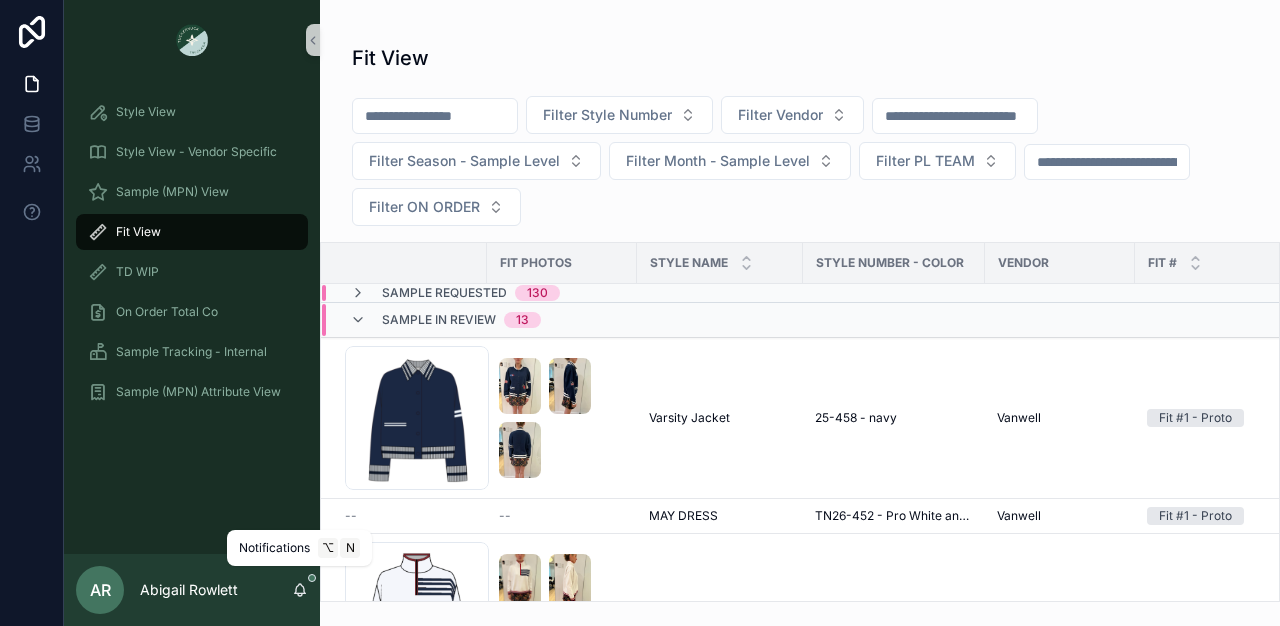 click 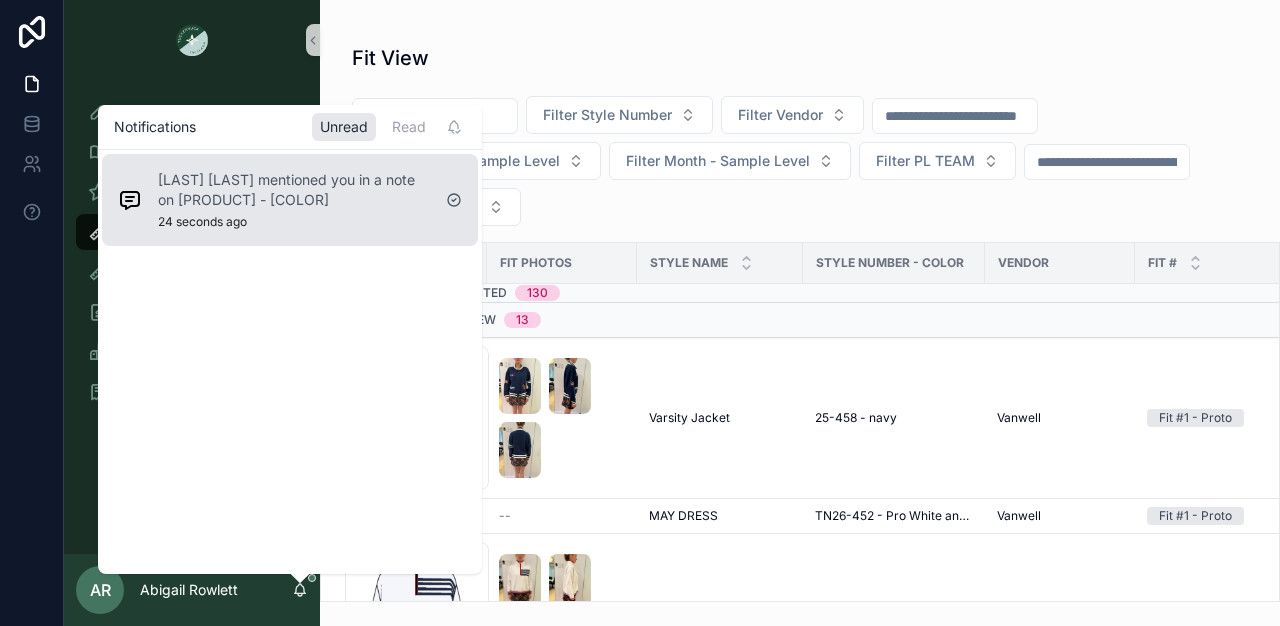 click on "[LAST] [LAST] mentioned you in a note on [PRODUCT] - [COLOR]" at bounding box center (294, 190) 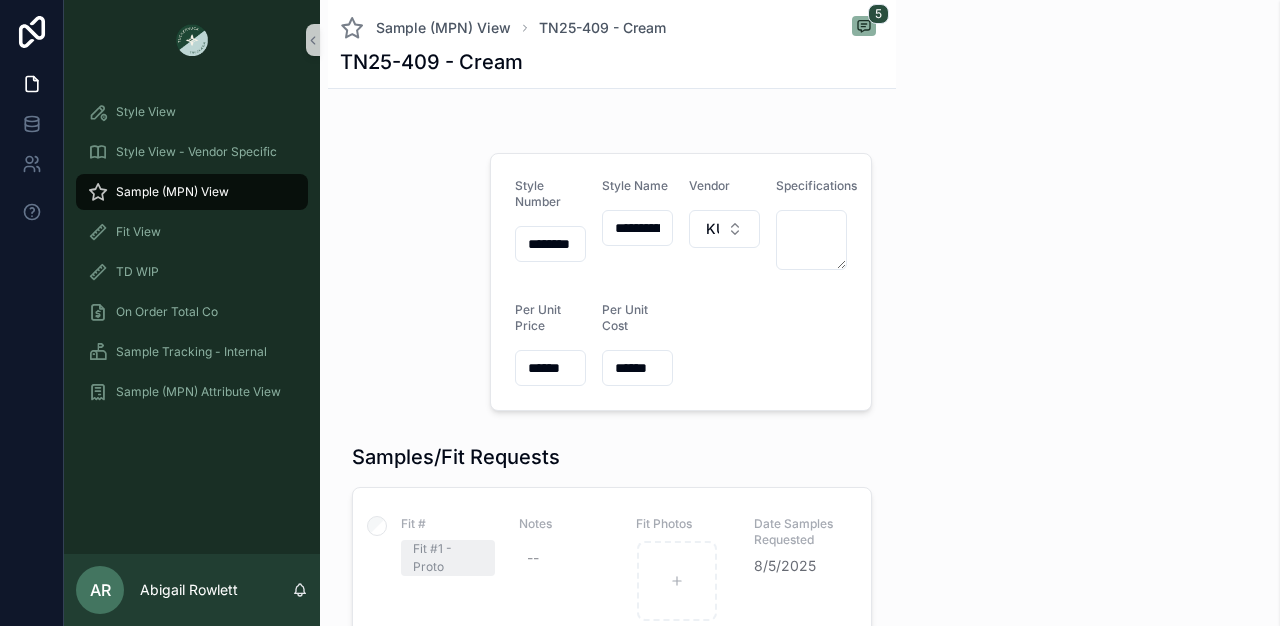 scroll, scrollTop: 2080, scrollLeft: 0, axis: vertical 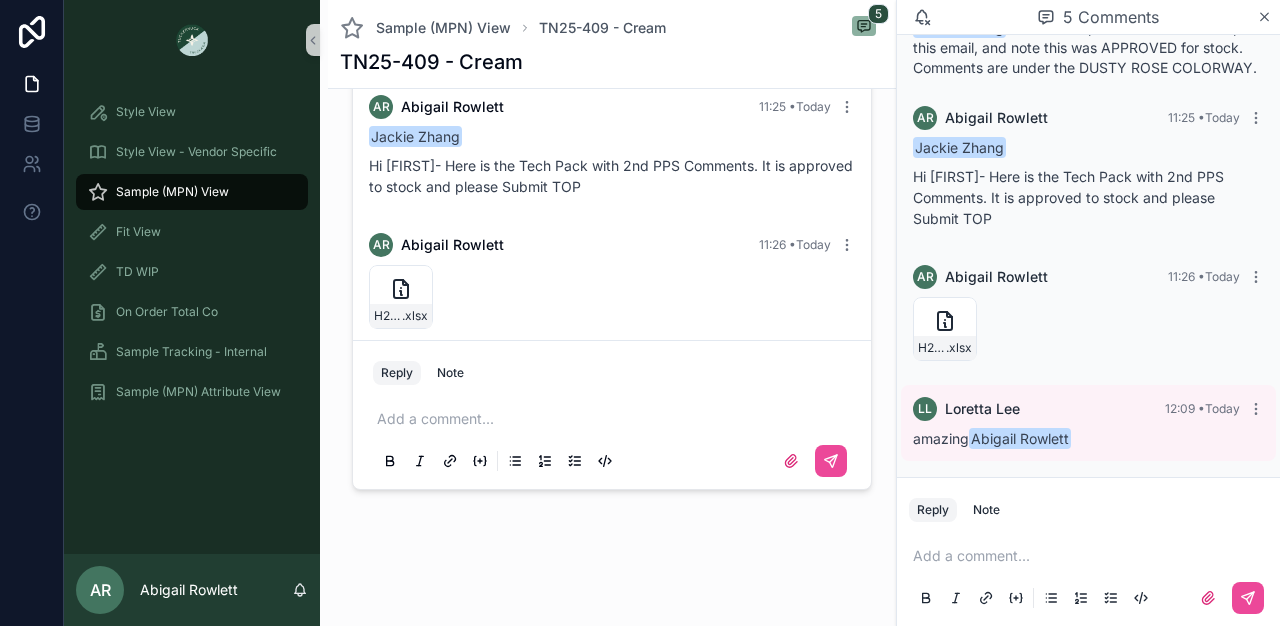 click on "Sample (MPN) View [PRODUCT] - [COLOR] Style Number [MASKED] Style Name [MASKED] Vendor [BRAND] Specifications Per Unit Price [MASKED] Per Unit Cost [MASKED] Samples/Fit Requests Fit # Fit #1 - Proto Notes -- Fit Photos Date Samples Requested [DATE] Fit # Fit #2 Notes -- Fit Photos Date Samples Requested [DATE] Fit # Fit #3 Notes -- Fit Photos [FILENAME] Date Samples Requested [DATE] Drop MPN Drop MPN - Last Modified Time -- Drop MPN - Last Modified by -- Idea/Style Details [FILENAME] Season [SEASON] Brand [BRAND] Class Clothing Category Sweaters Type DEVELOPMENT PHOTO(S) DEVELOPMENT NOTES -- Order Month Select a Order Month SILHOUETTE INTENT Select a SILHOUETTE INTENT NECKLINE Select a NECKLINE BUST Select a BUST WAIST TYPE Select a WAIST TYPE WAIST PLACEMENT Select a WAIST PLACEMENT SLEEVES Select a SLEEVES FABRIC STRETCH Select a FABRIC STRETCH SHEER Select a SHEER LINED/UNLINED Select a LINED/UNLINED POCKETS -- LL" at bounding box center [612, -727] 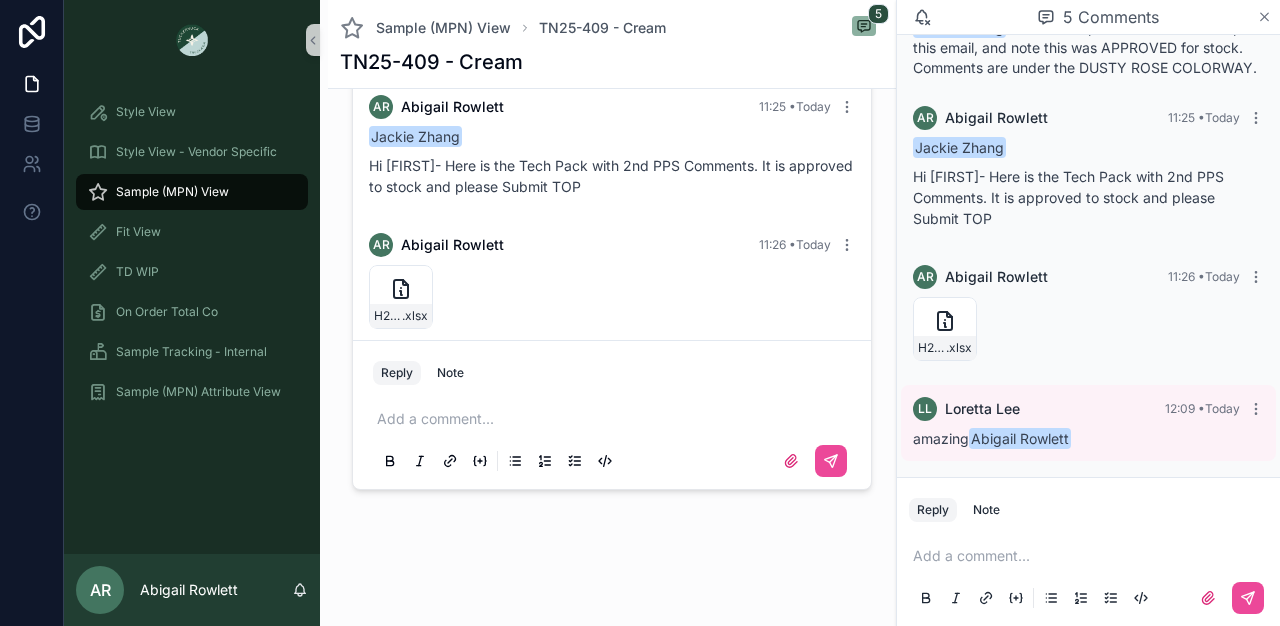 click on "5 Comments" at bounding box center [1098, 17] 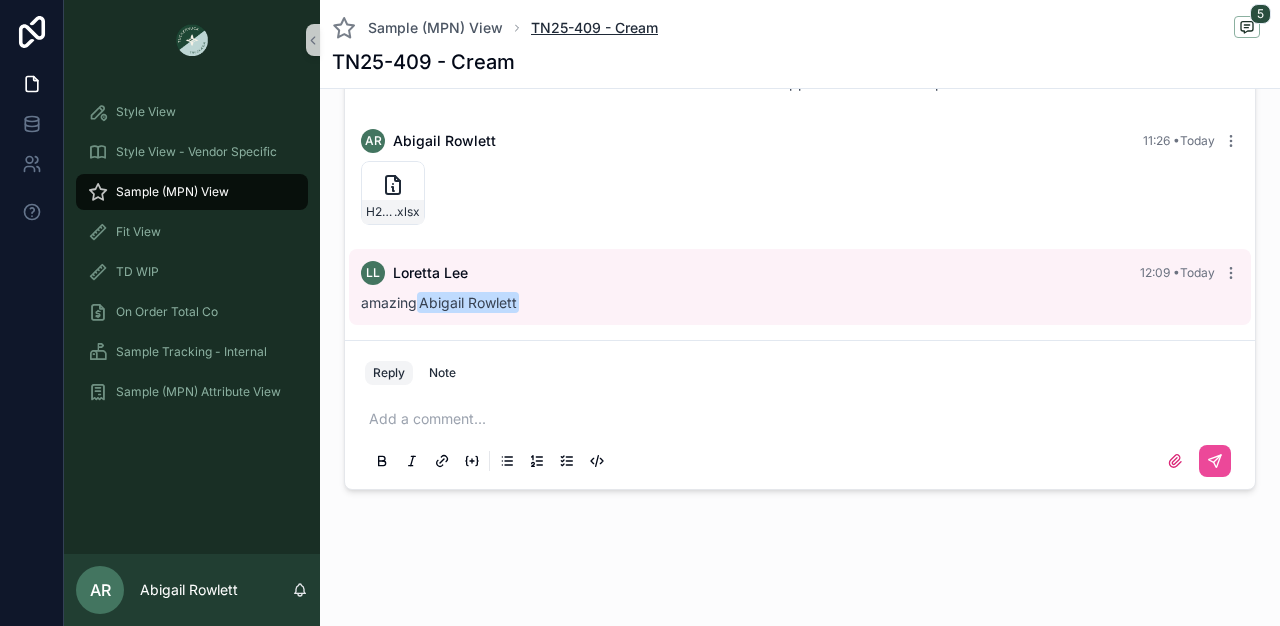 scroll, scrollTop: 353, scrollLeft: 0, axis: vertical 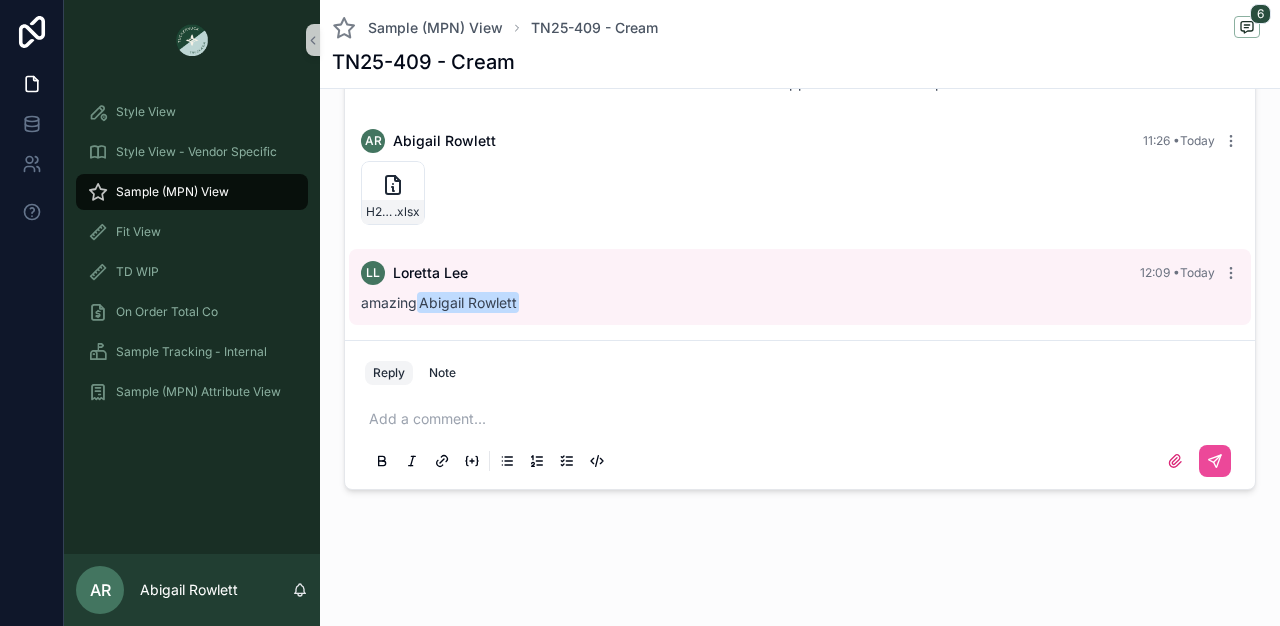 click on "Sample (MPN) View" at bounding box center (172, 192) 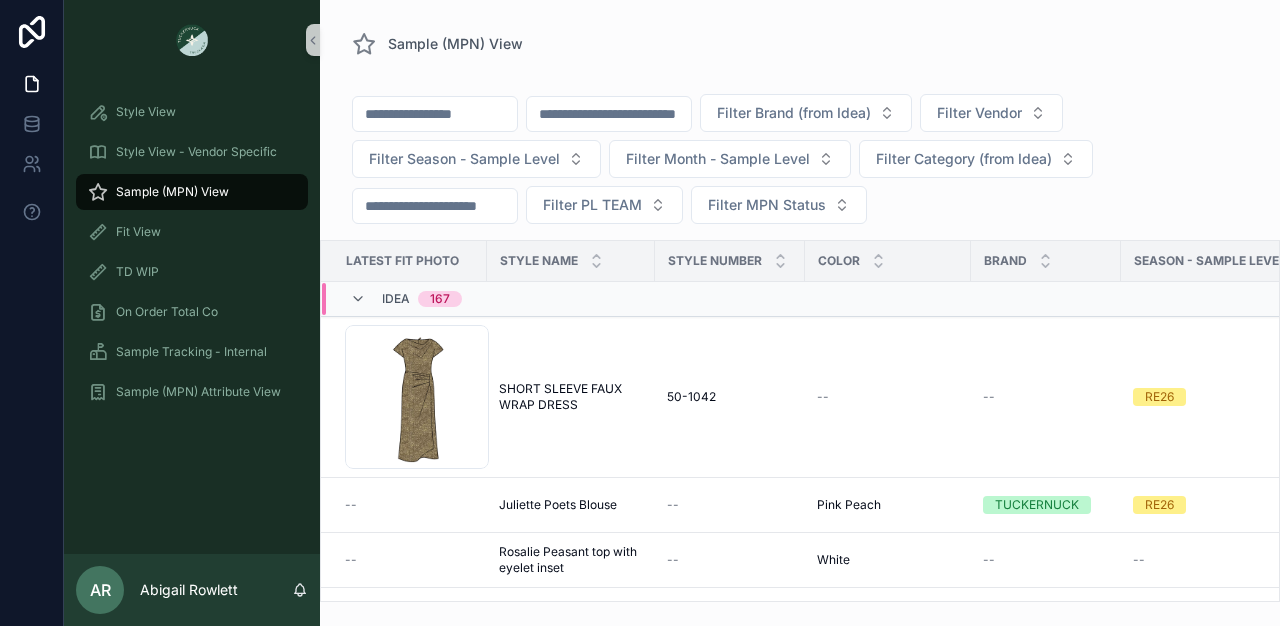 scroll, scrollTop: 0, scrollLeft: 0, axis: both 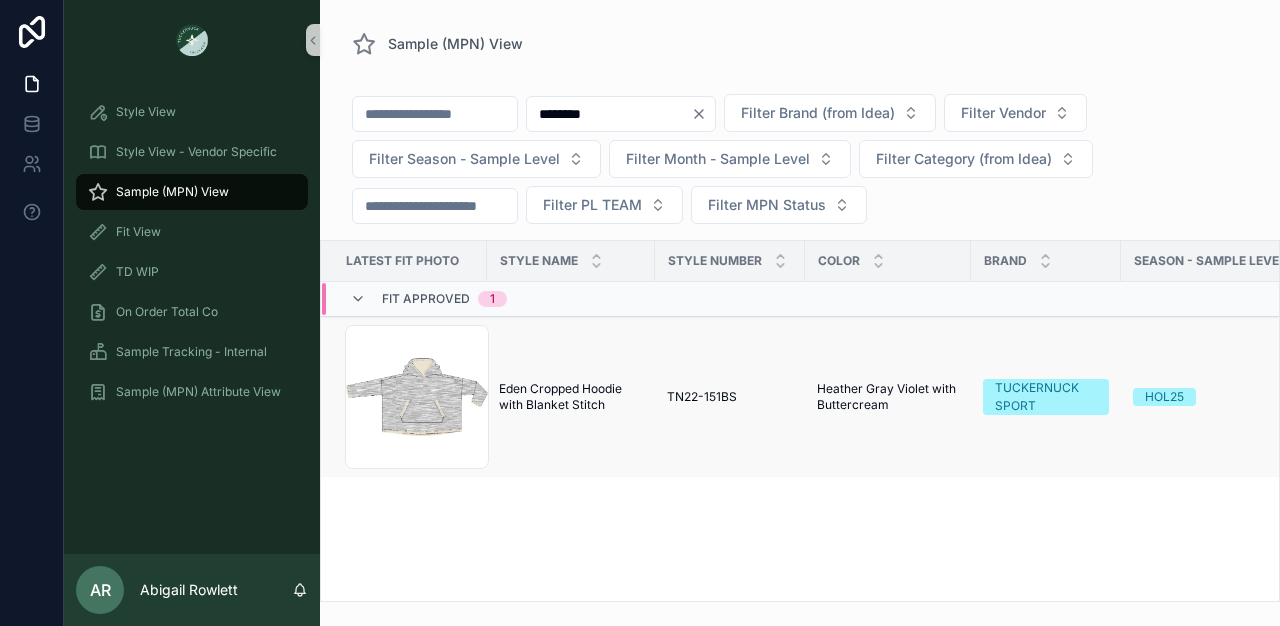 type on "********" 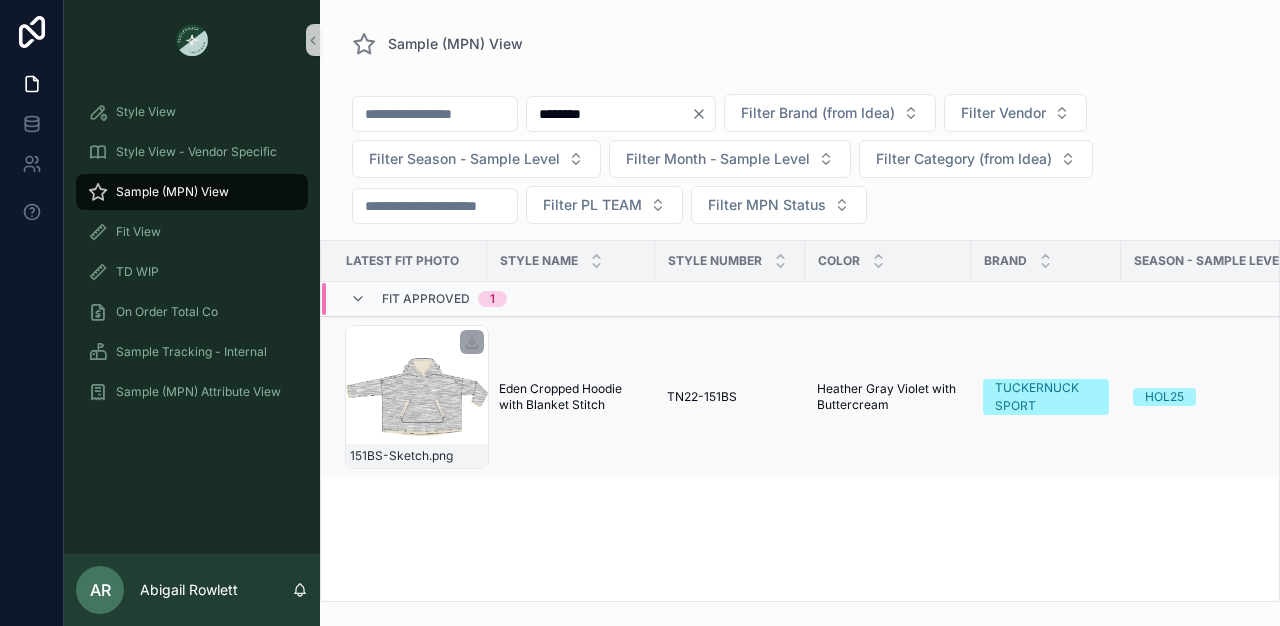 click on "[FILENAME]" at bounding box center [417, 397] 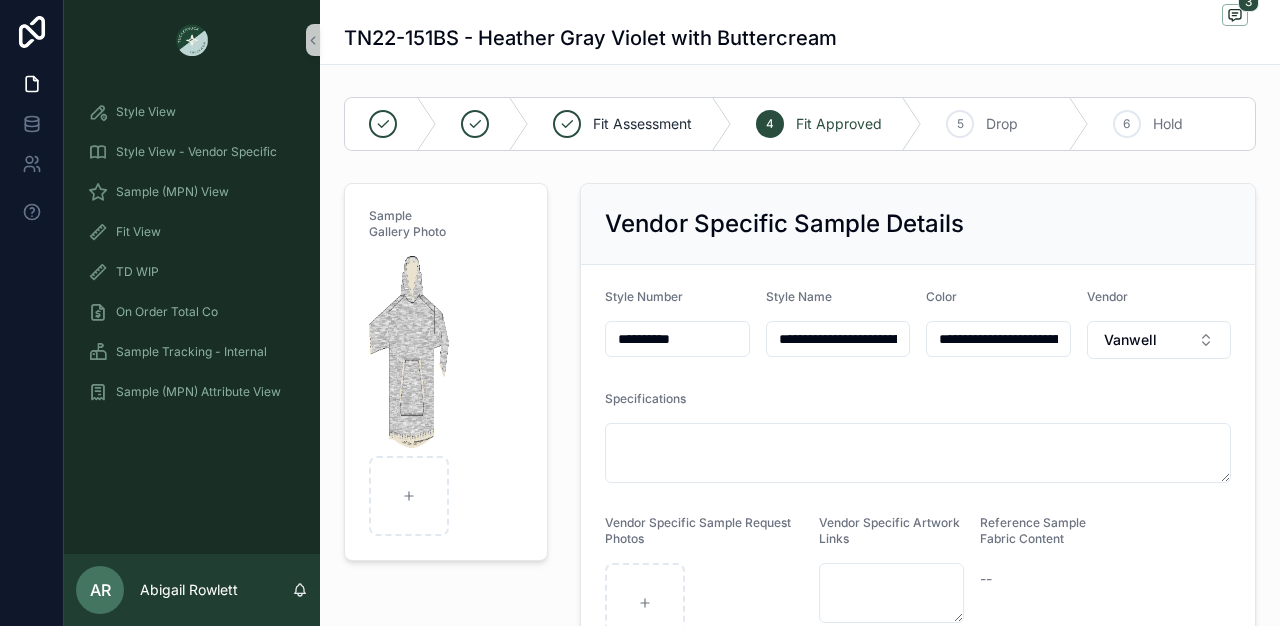 scroll, scrollTop: 109, scrollLeft: 0, axis: vertical 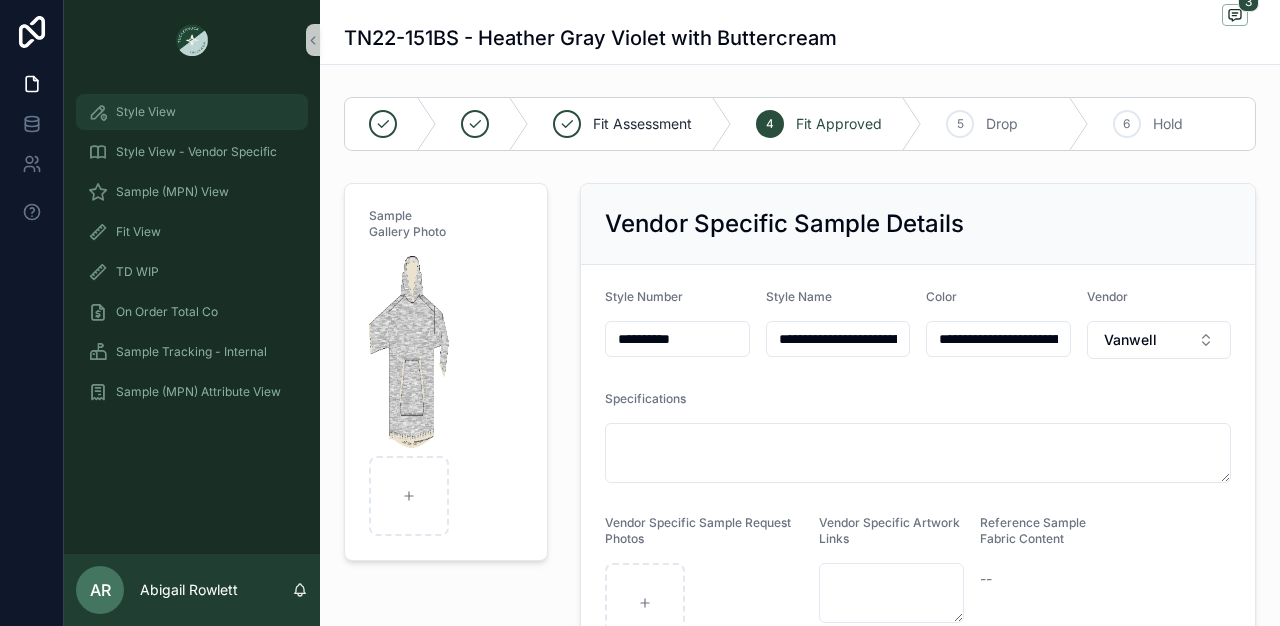 click on "Style View" at bounding box center (192, 112) 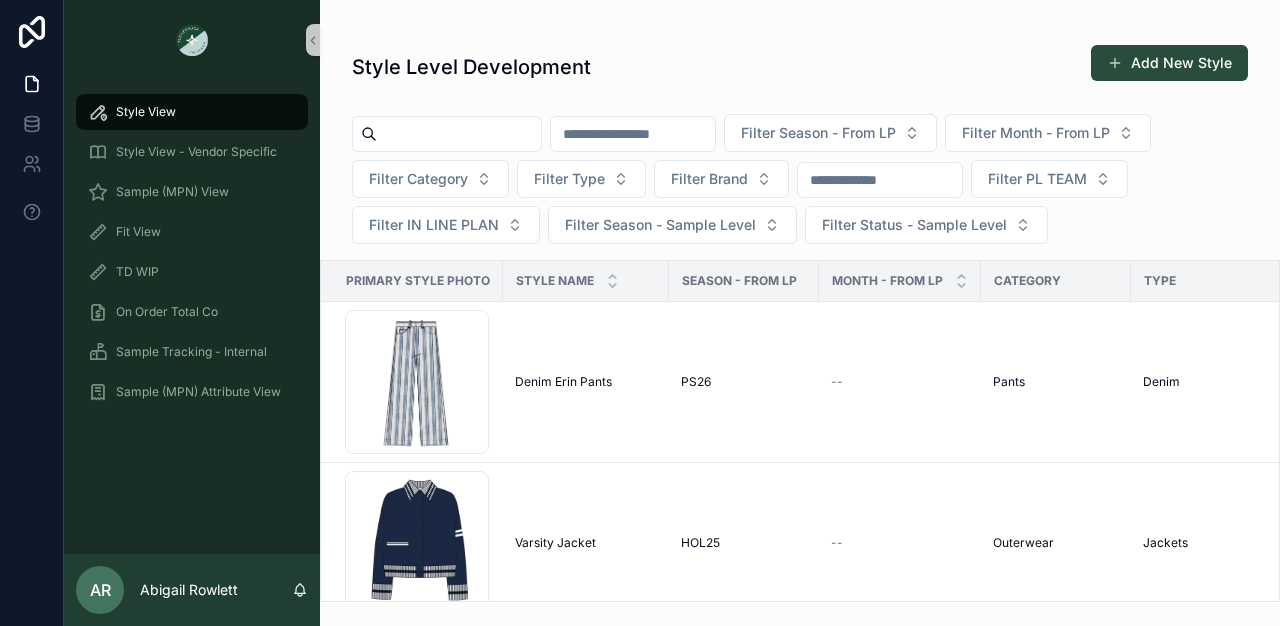 click at bounding box center [633, 134] 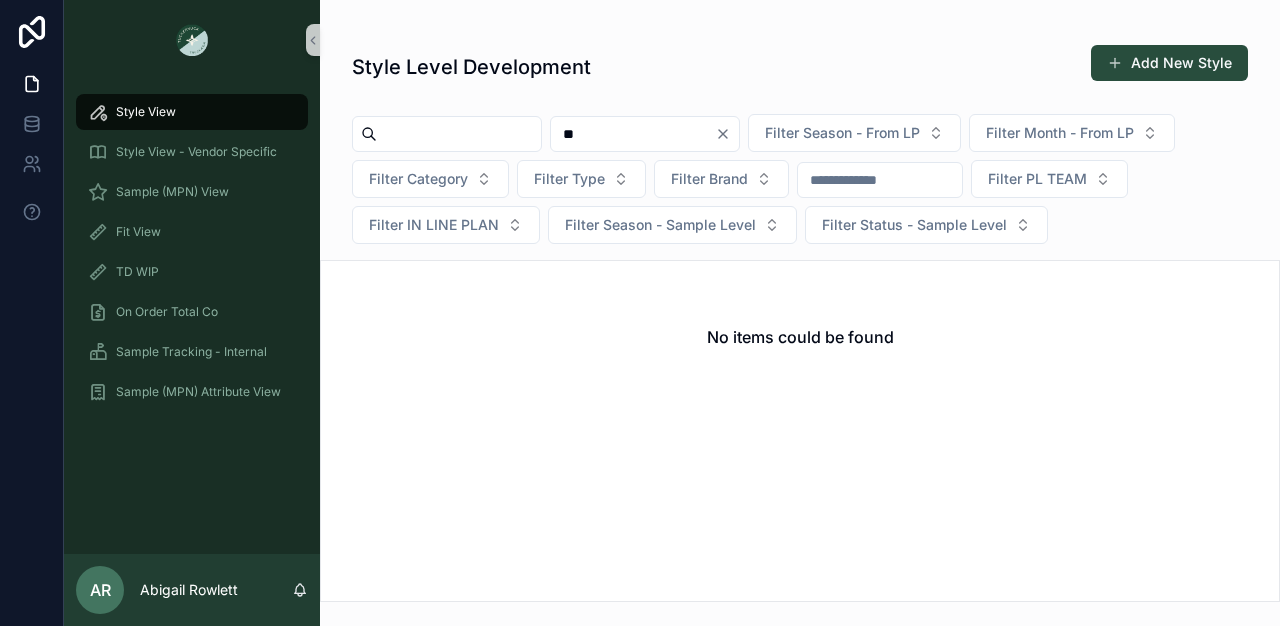 type on "*" 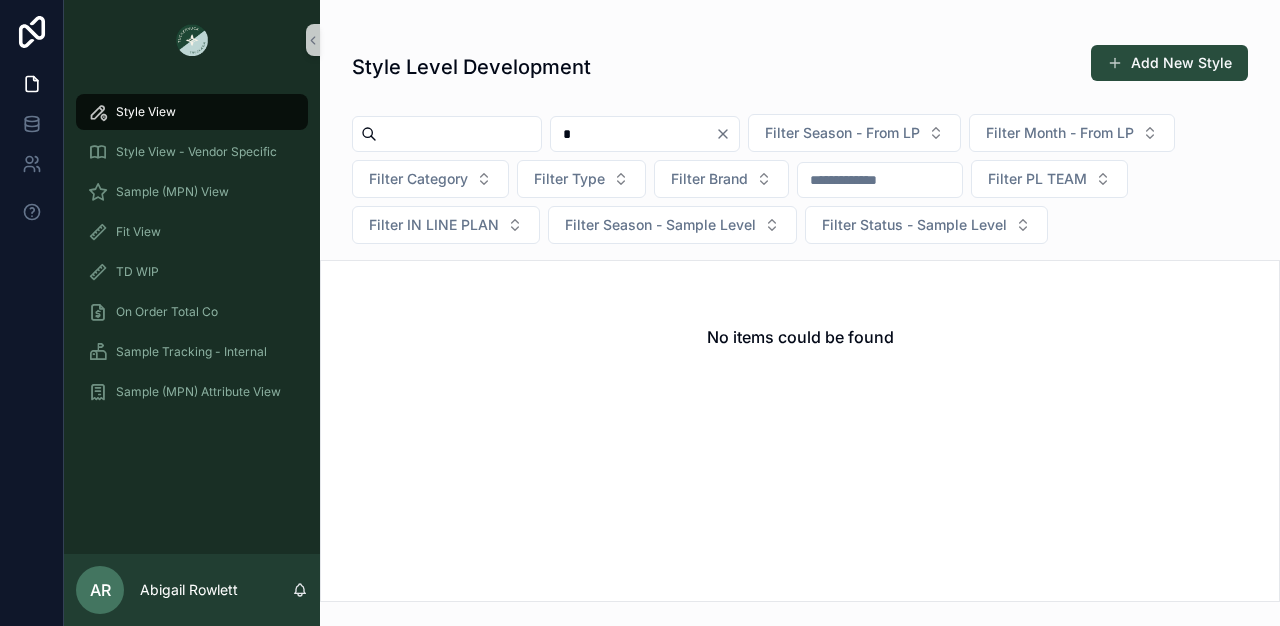 type 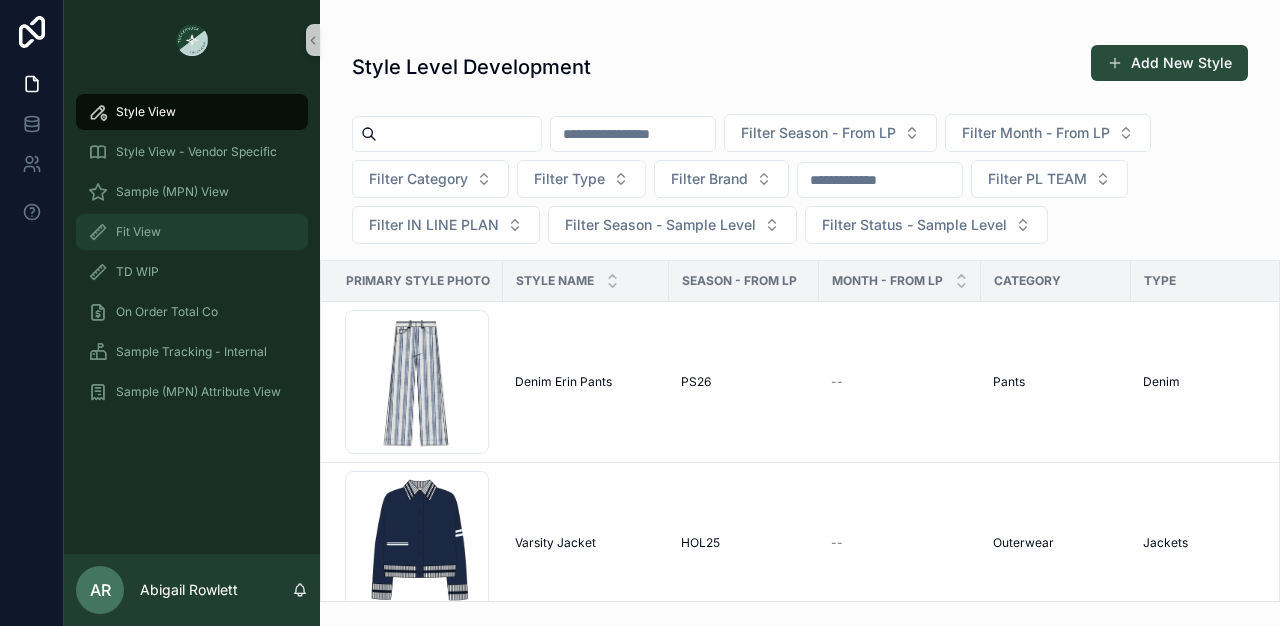 click on "Fit View" at bounding box center (192, 232) 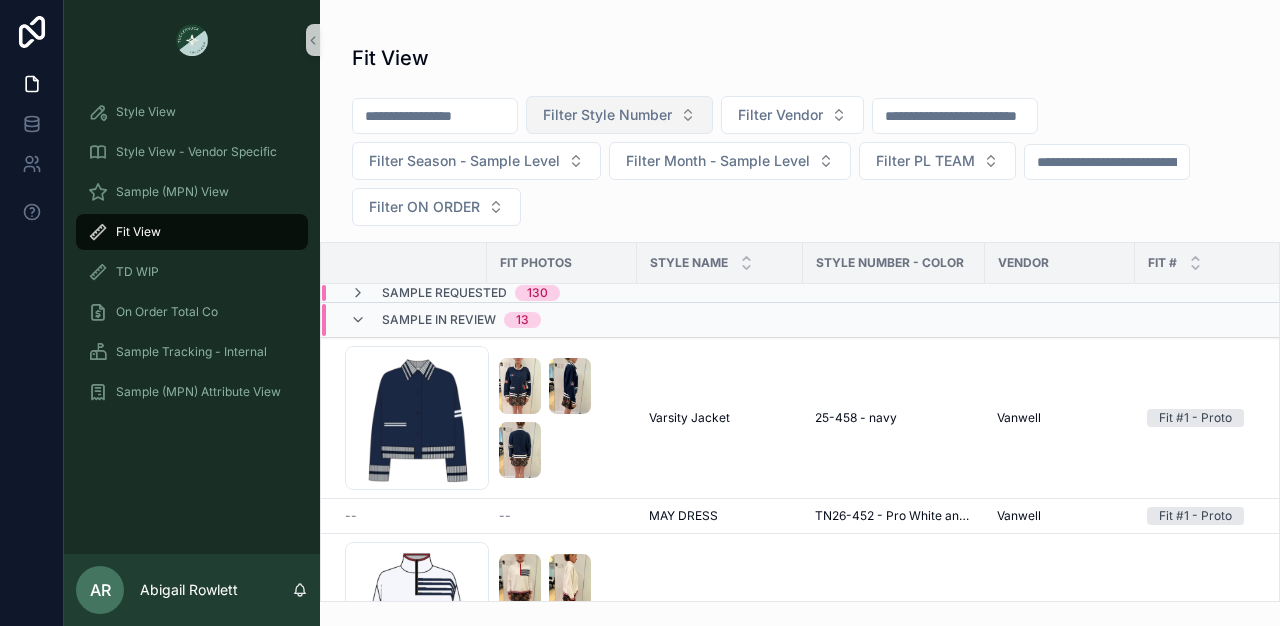 click on "Filter Style Number" at bounding box center [619, 115] 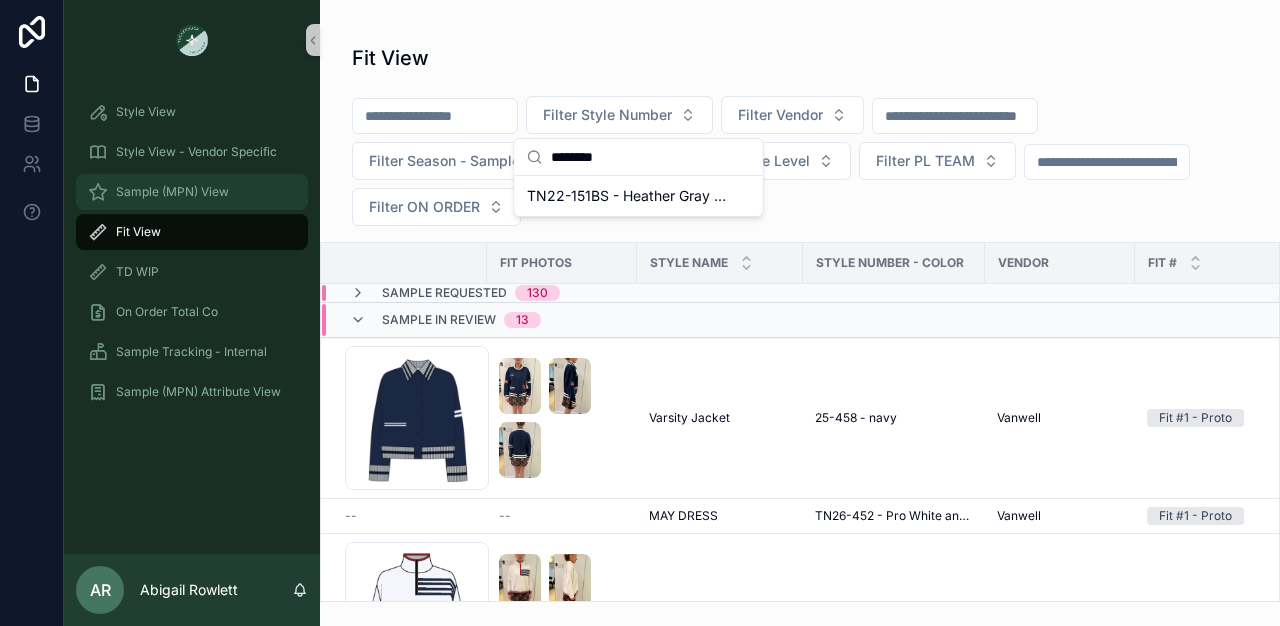 type on "********" 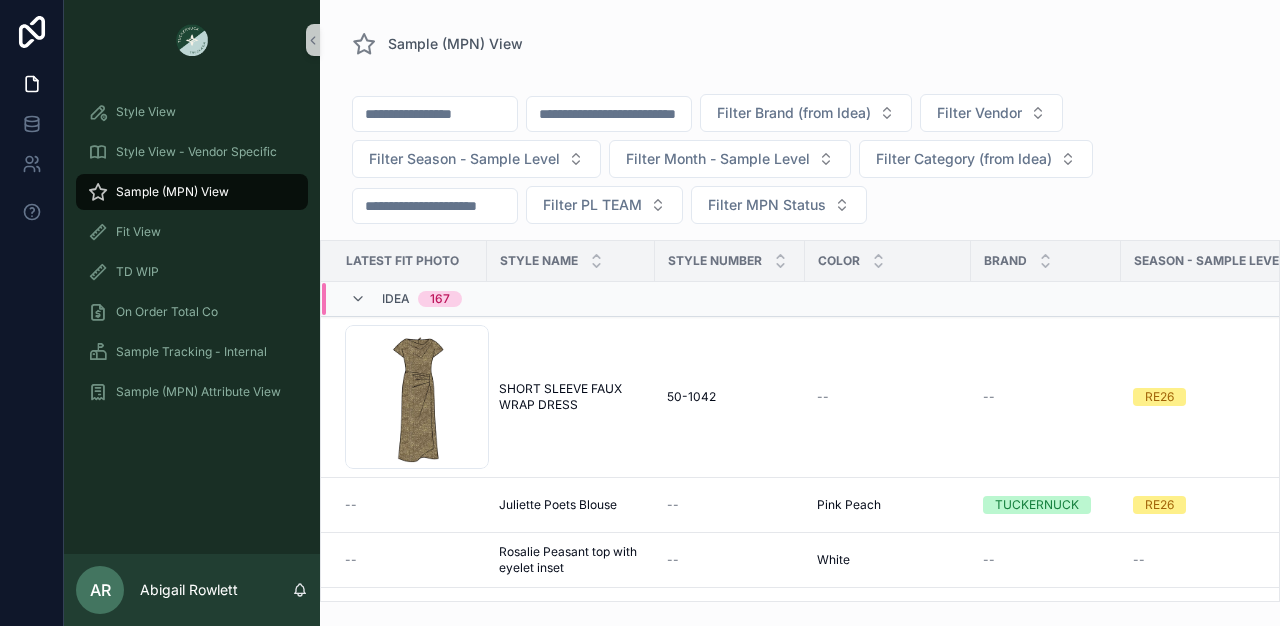 click at bounding box center [609, 114] 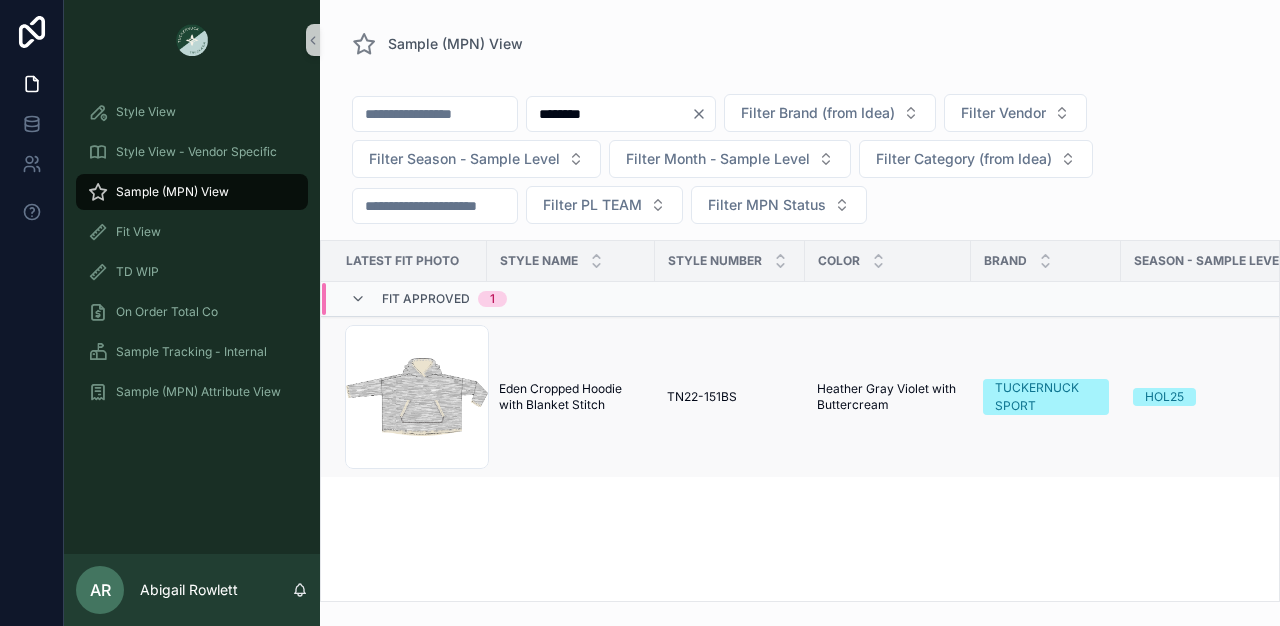 click on "Eden Cropped Hoodie with Blanket Stitch" at bounding box center [571, 397] 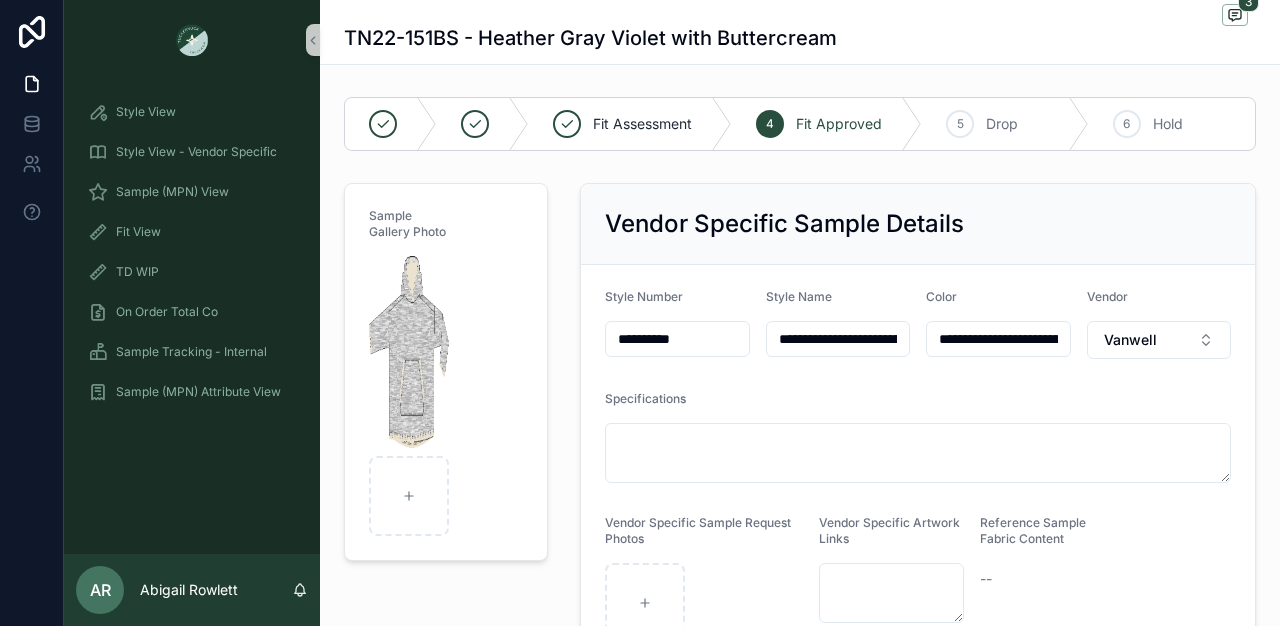 scroll, scrollTop: 109, scrollLeft: 0, axis: vertical 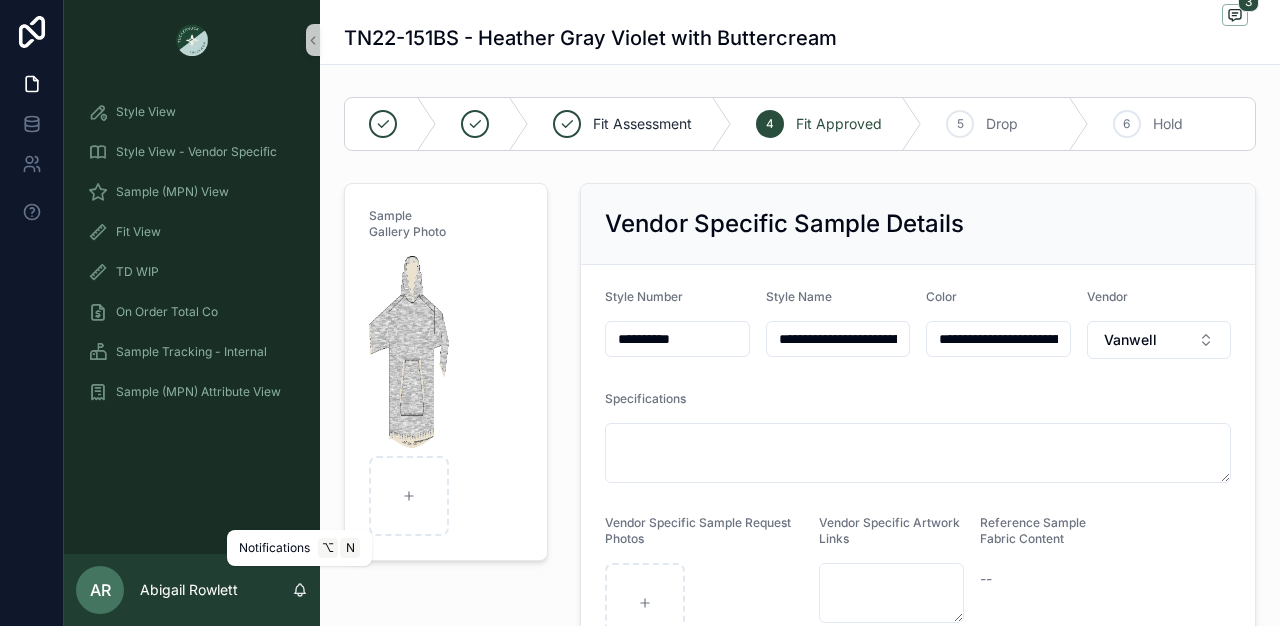 click 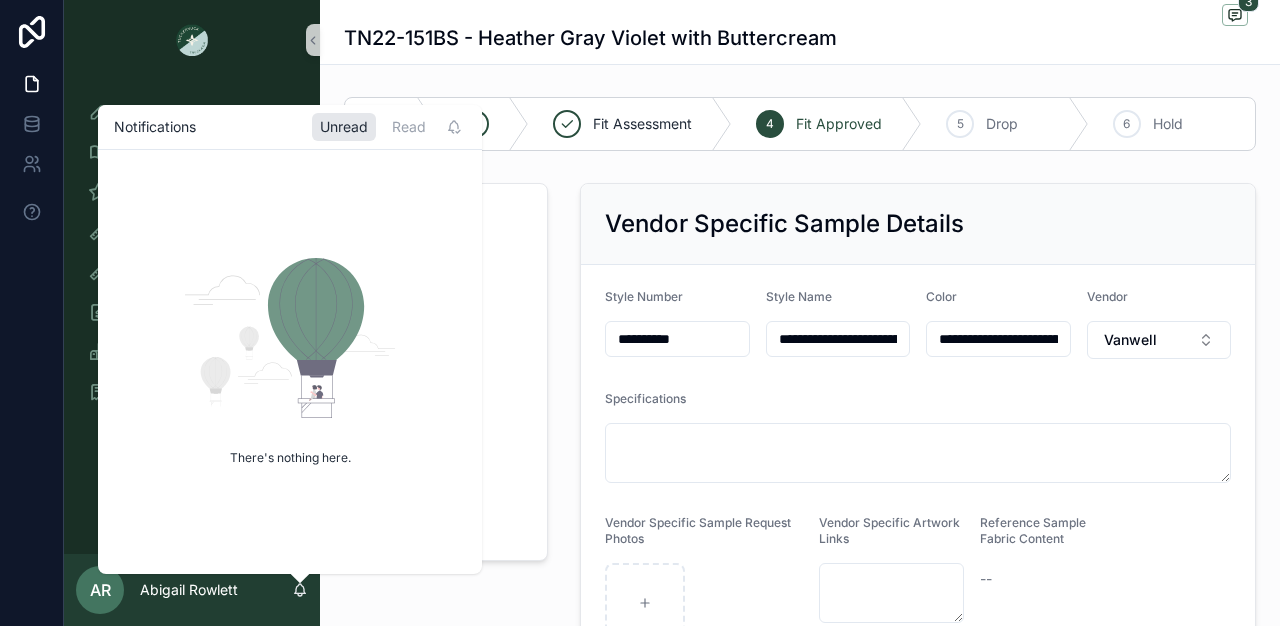 click on "Notifications Unread Read" at bounding box center (290, 127) 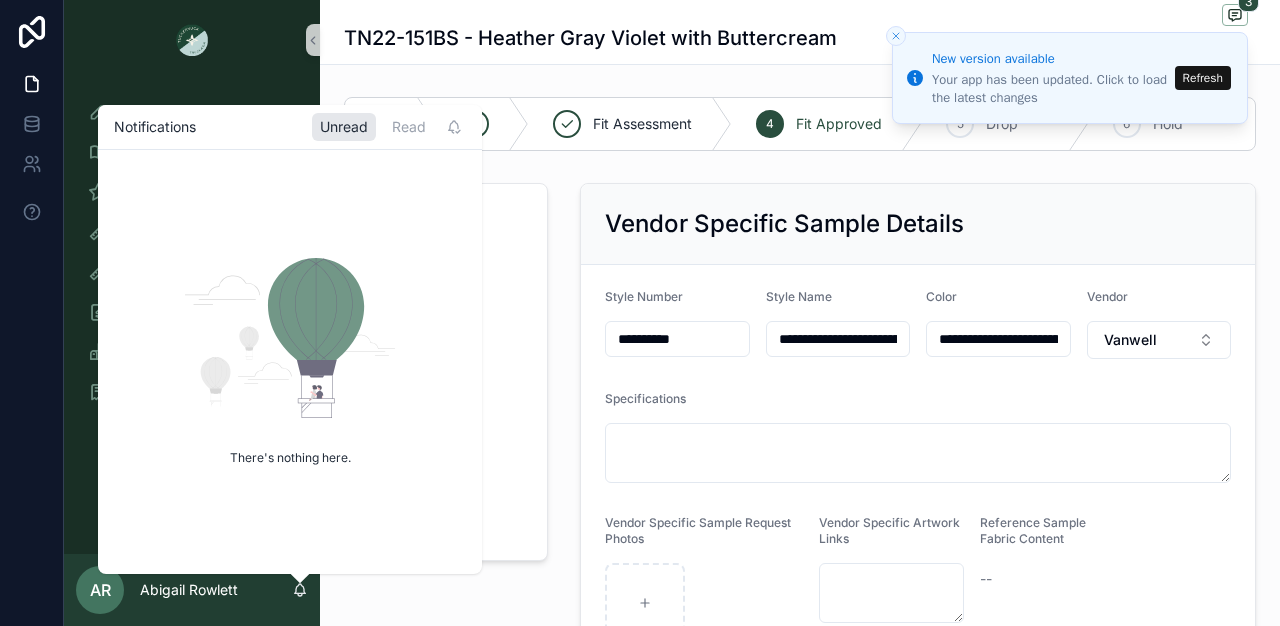 scroll, scrollTop: 109, scrollLeft: 0, axis: vertical 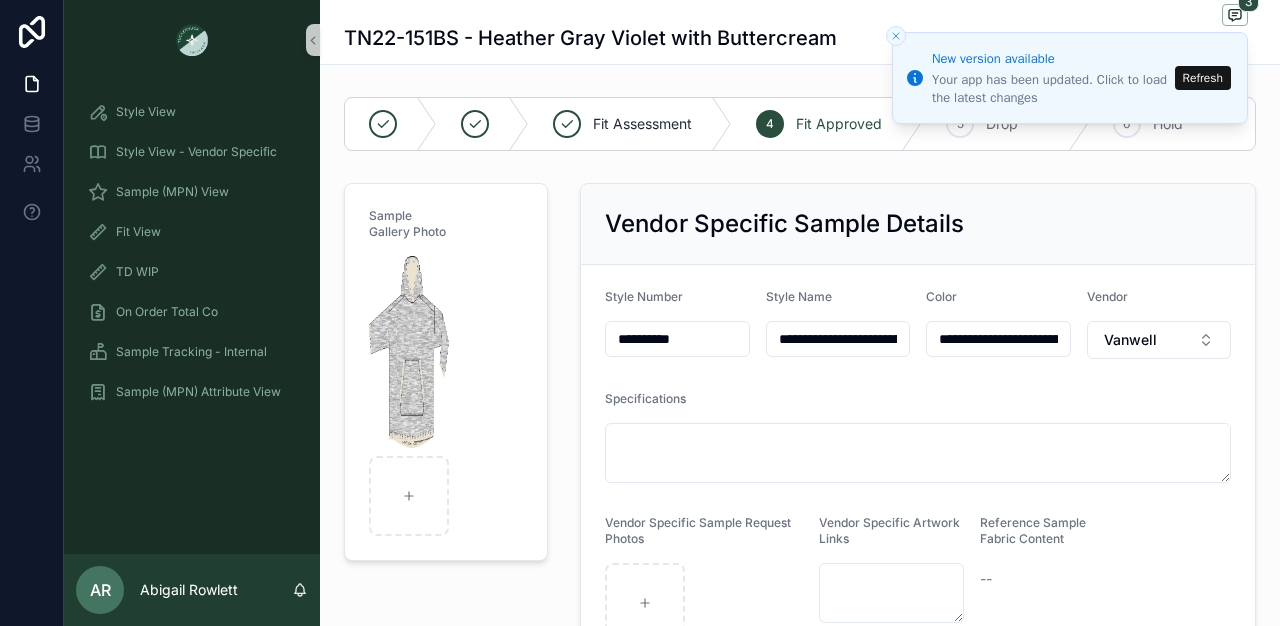 click on "Refresh" at bounding box center [1203, 78] 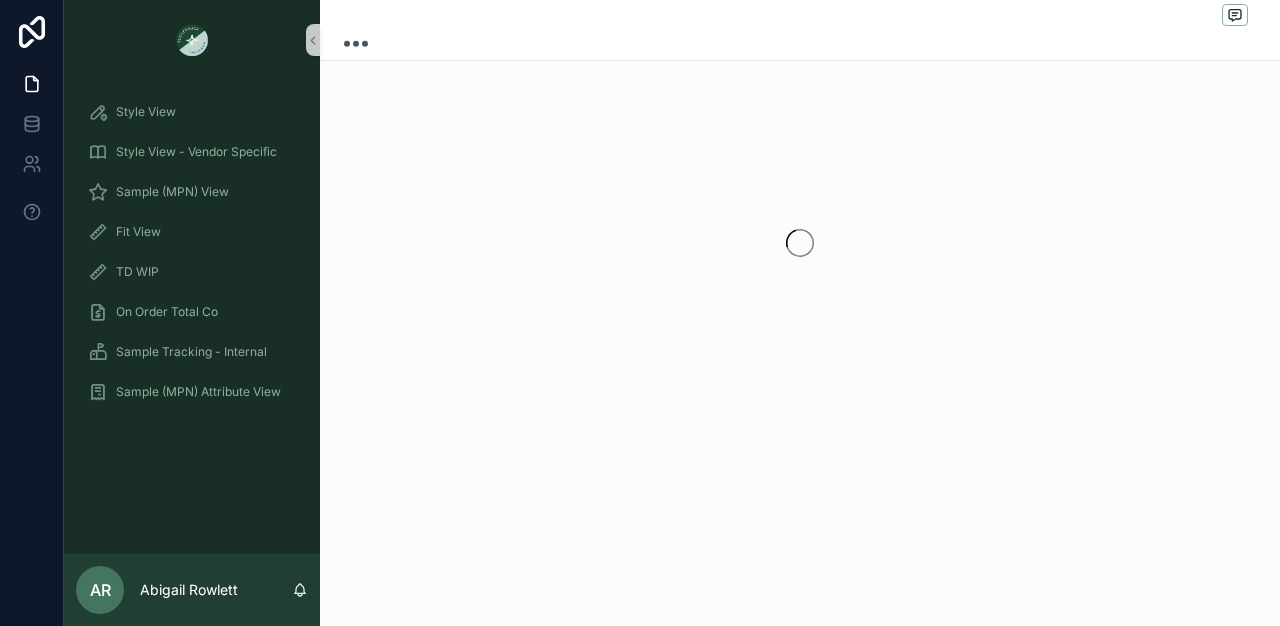 scroll, scrollTop: 0, scrollLeft: 0, axis: both 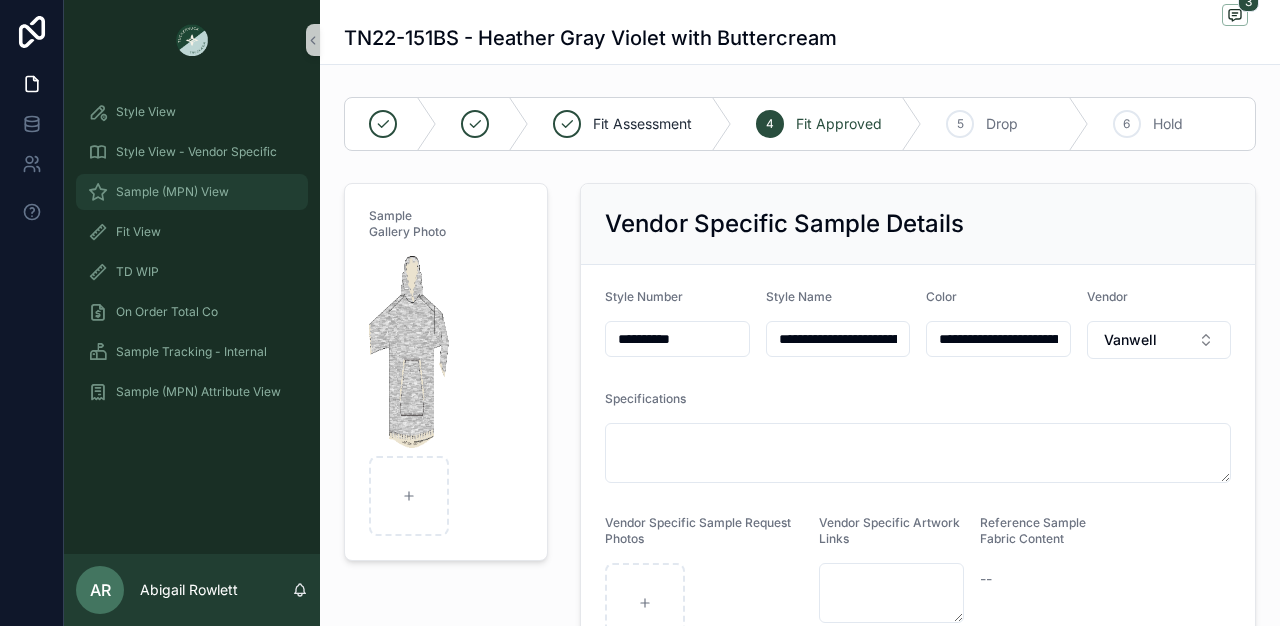 click on "Sample (MPN) View" at bounding box center (172, 192) 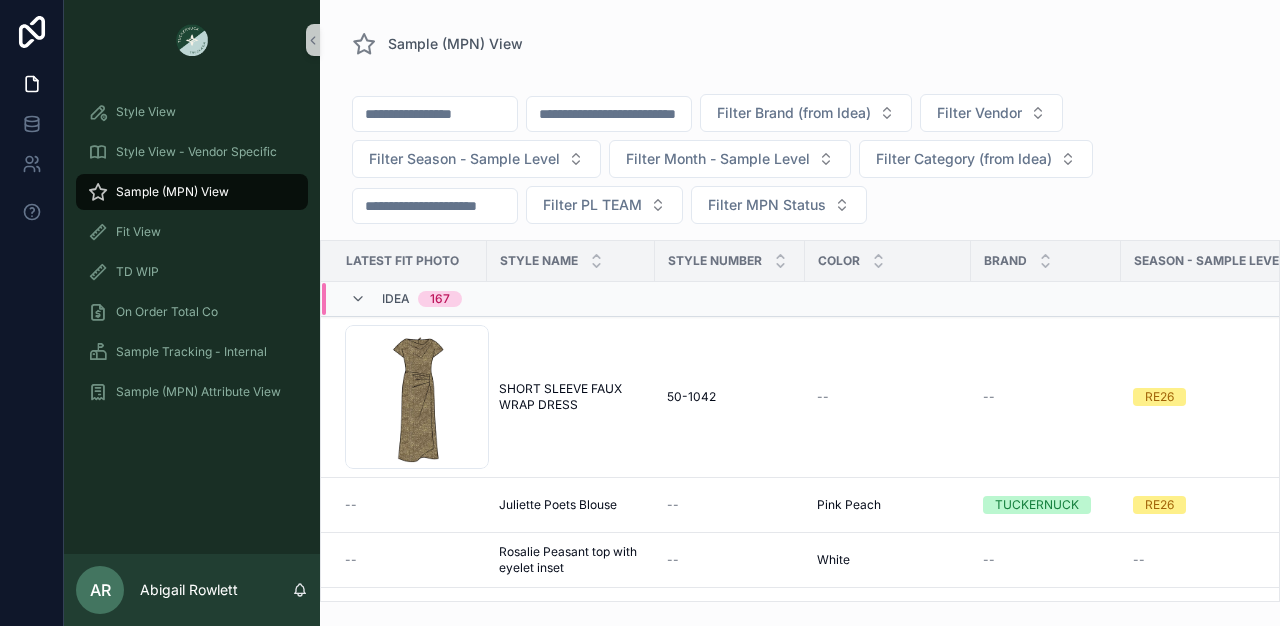 click at bounding box center [609, 114] 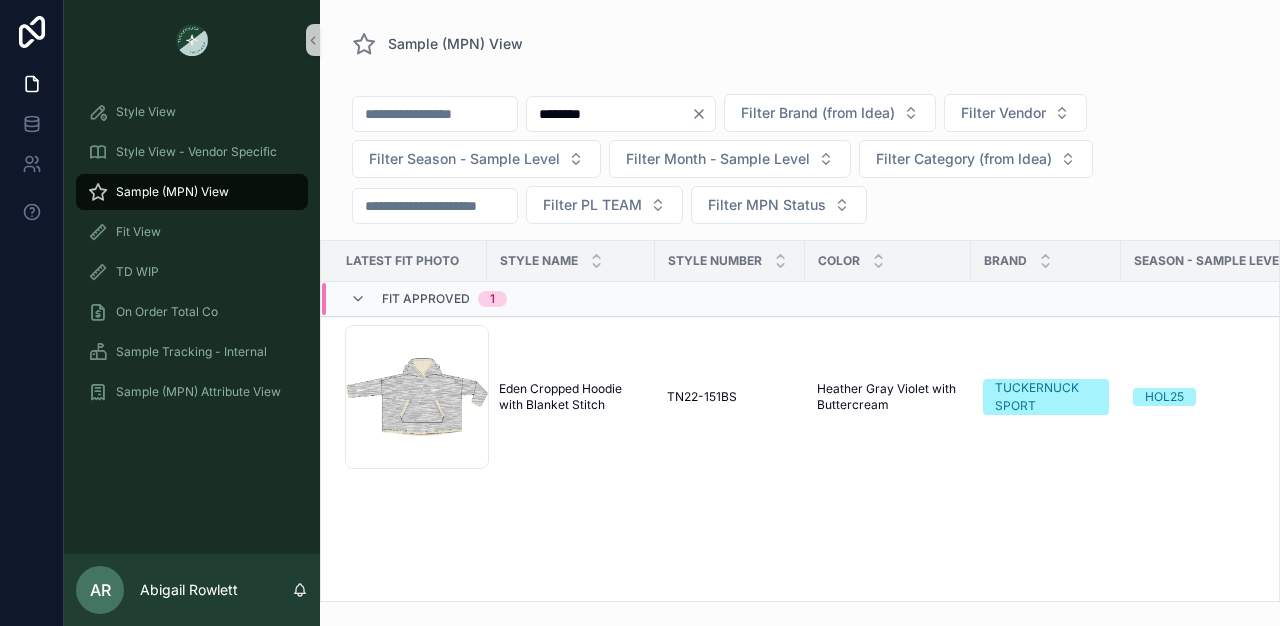 drag, startPoint x: 676, startPoint y: 118, endPoint x: 501, endPoint y: 118, distance: 175 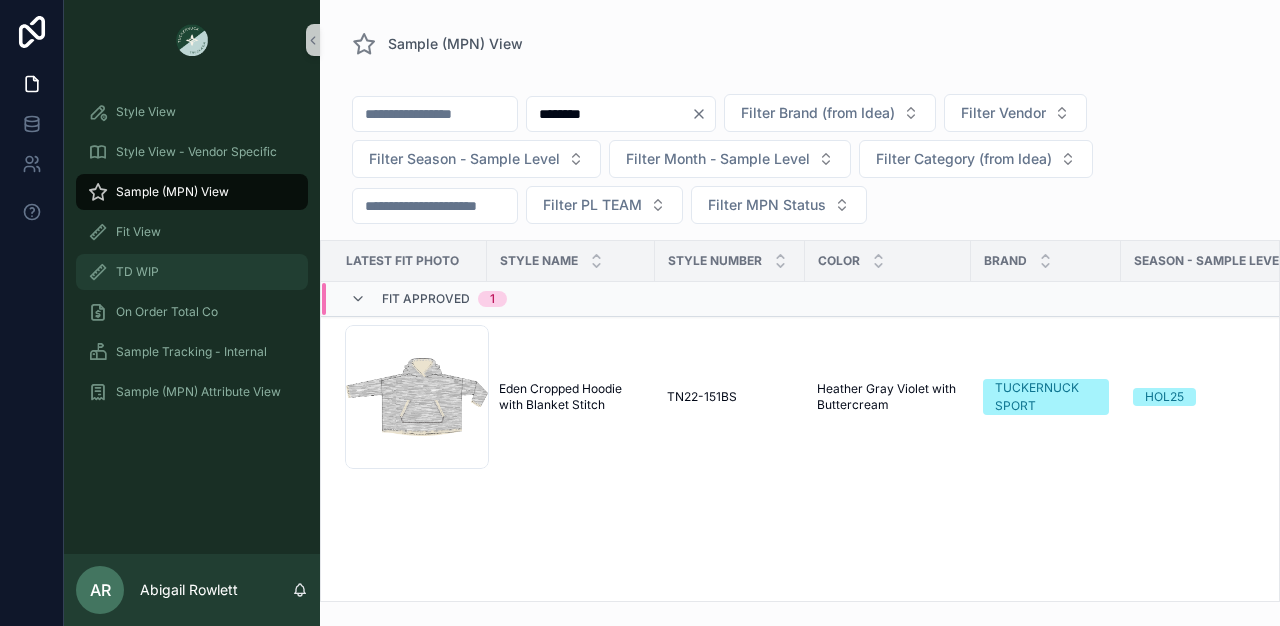 click on "TD WIP" at bounding box center (137, 272) 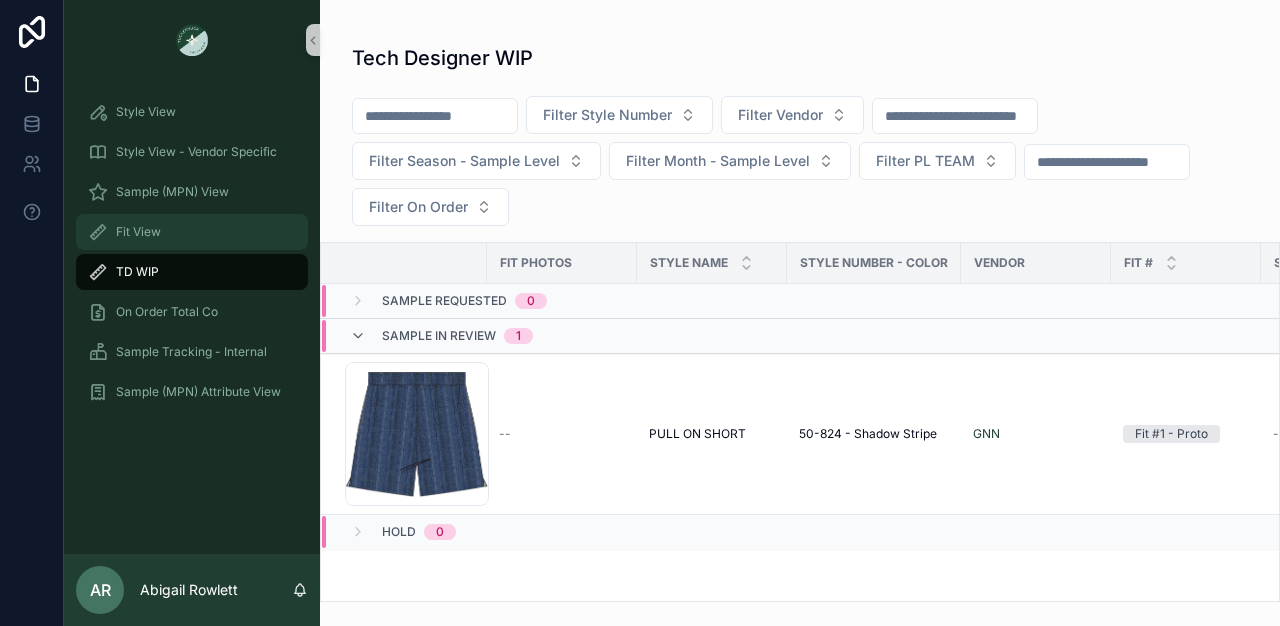 click on "Fit View" at bounding box center [192, 232] 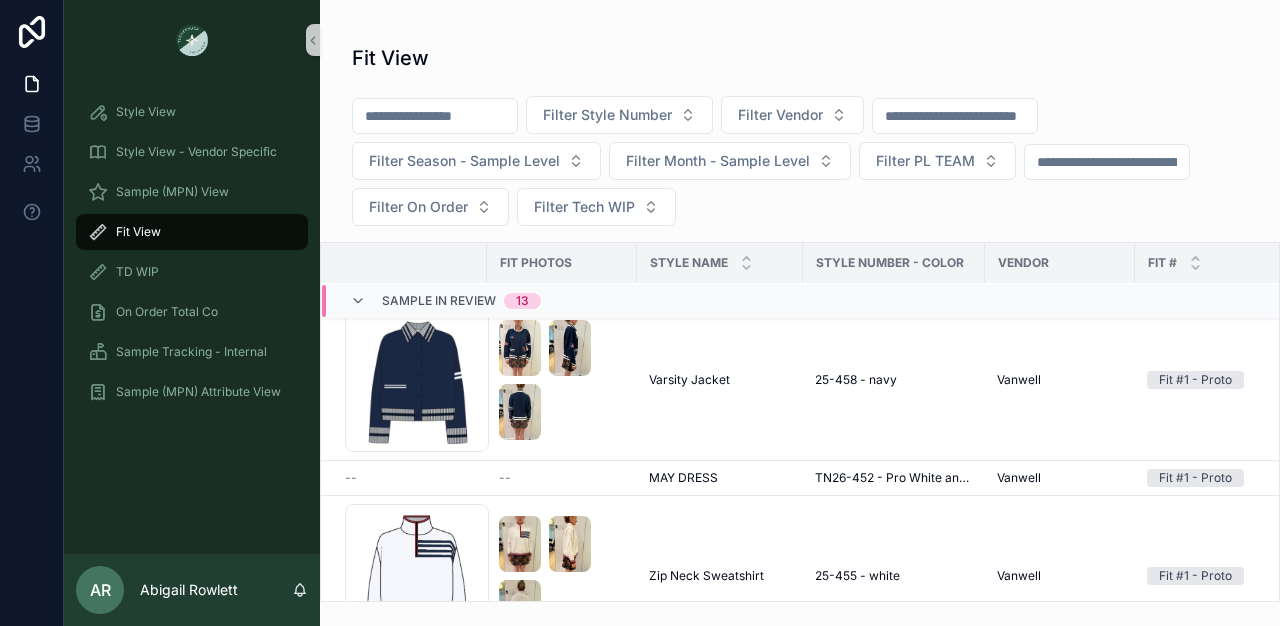 scroll, scrollTop: 0, scrollLeft: 0, axis: both 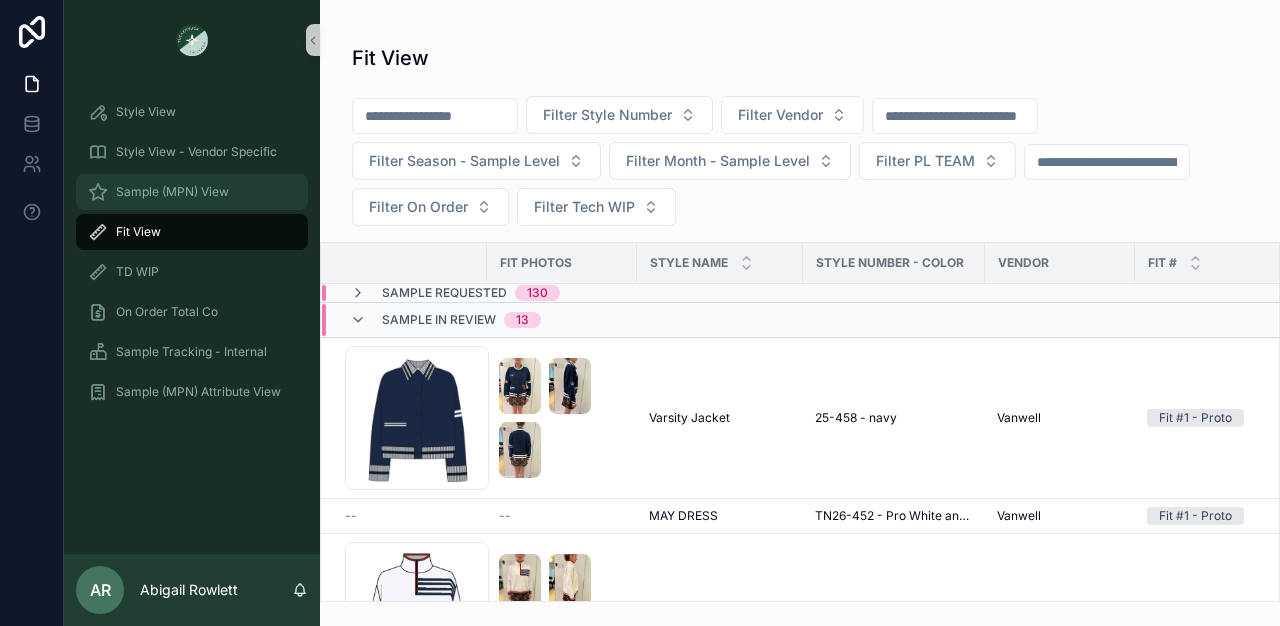 click on "Sample (MPN) View" at bounding box center [172, 192] 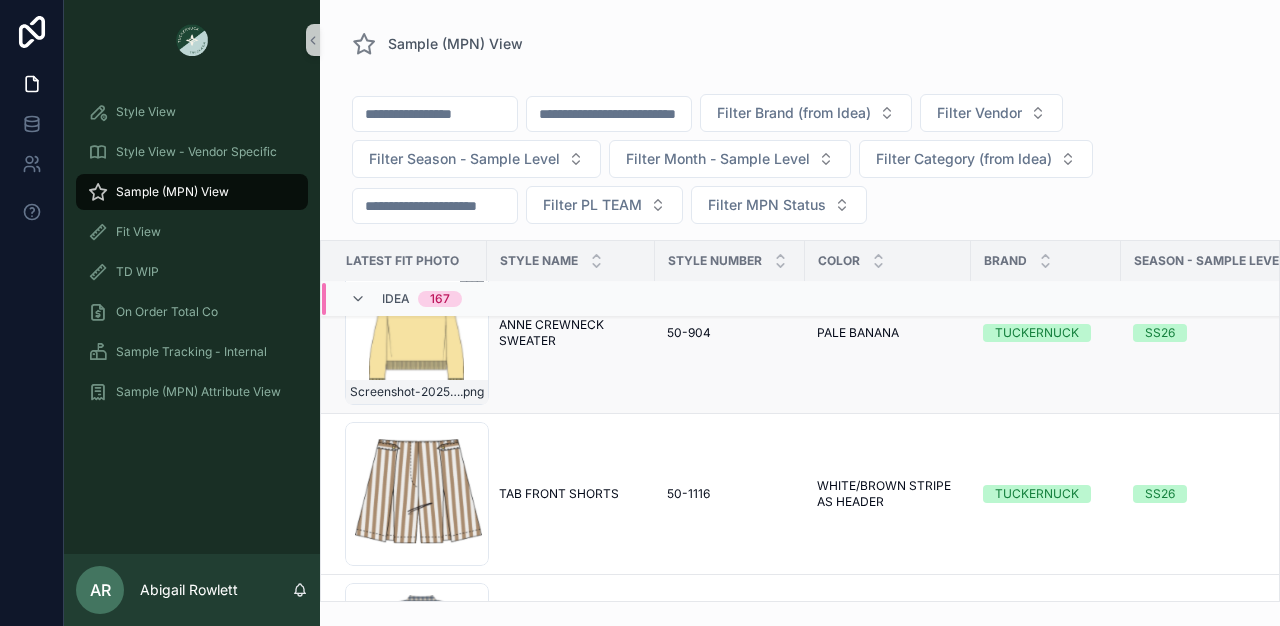 scroll, scrollTop: 0, scrollLeft: 0, axis: both 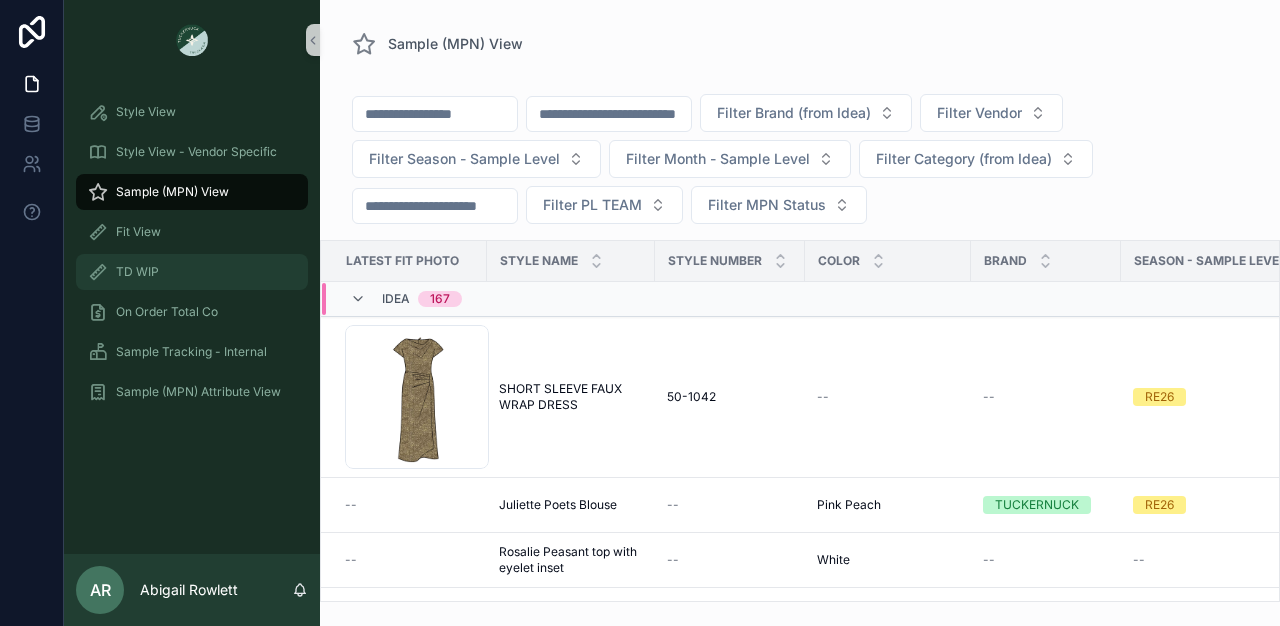 click on "TD WIP" at bounding box center (192, 272) 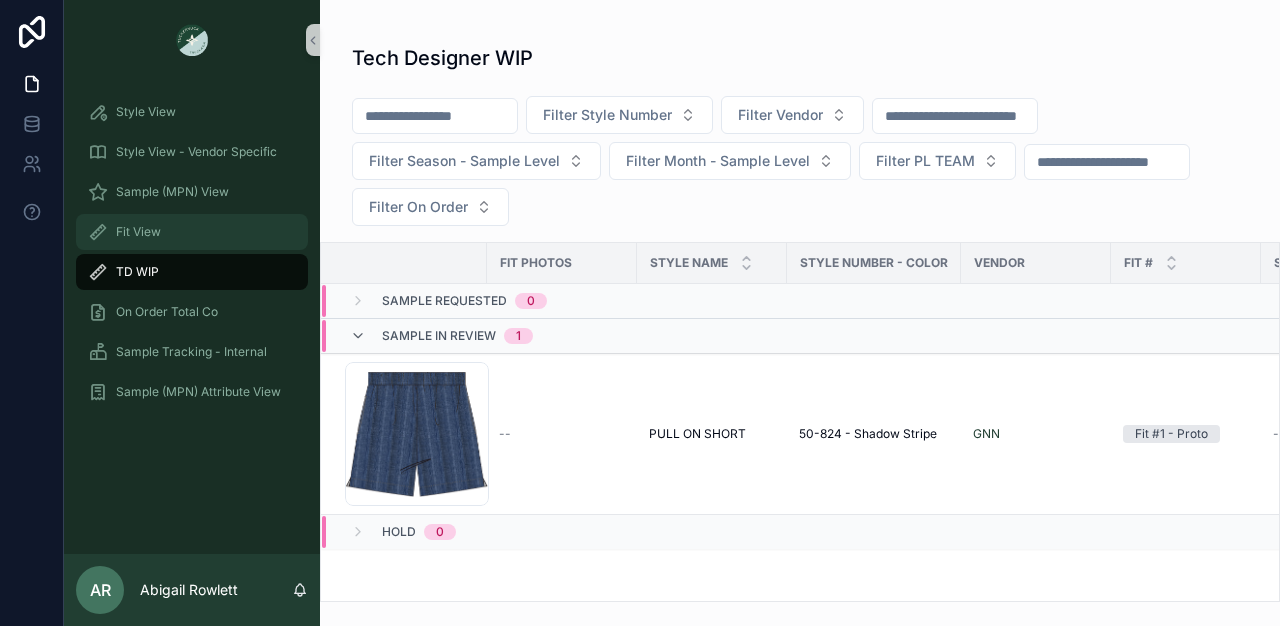 click on "Fit View" at bounding box center [192, 232] 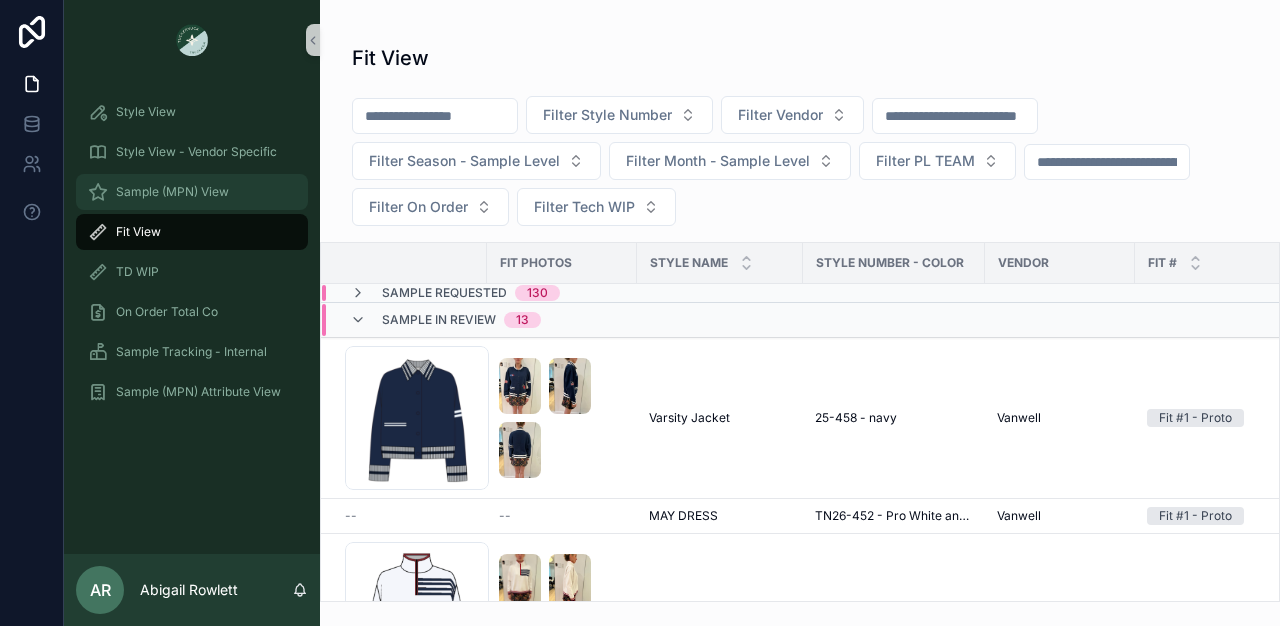 click on "Sample (MPN) View" at bounding box center [172, 192] 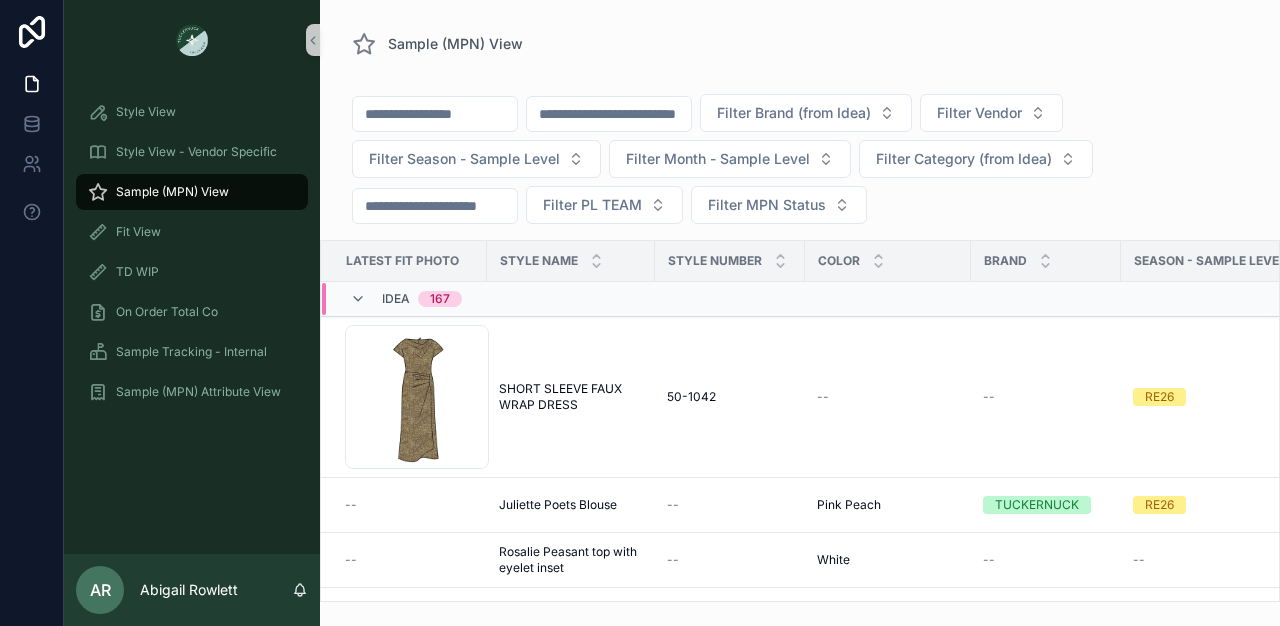 click at bounding box center (609, 114) 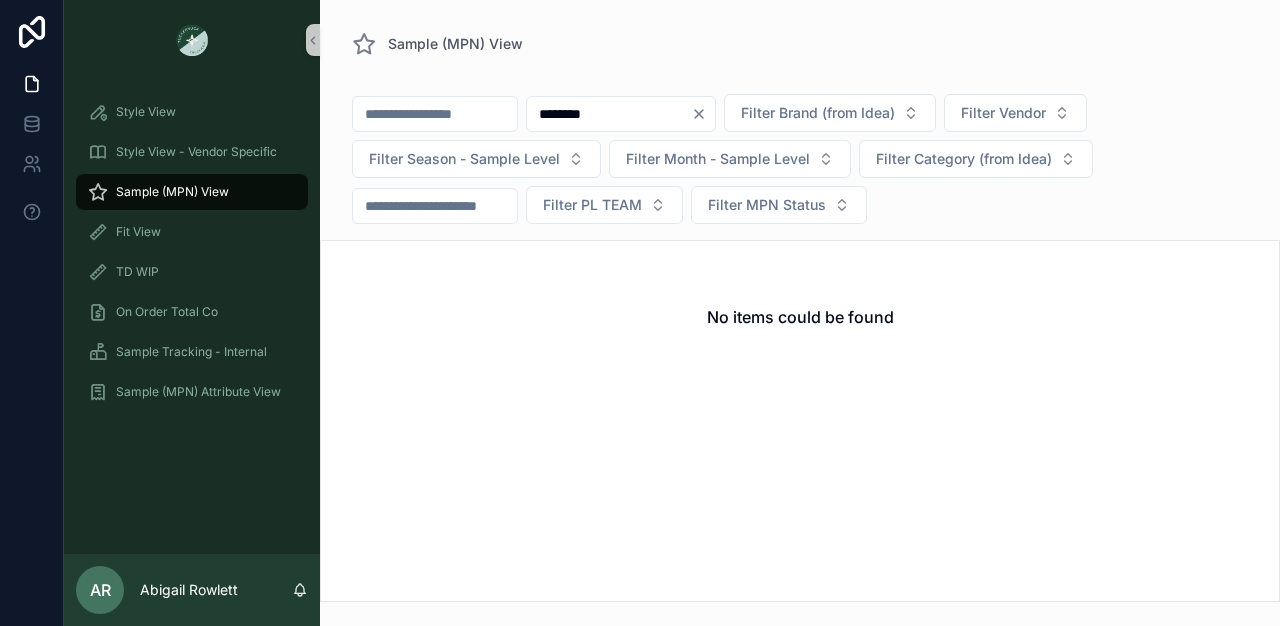type on "******" 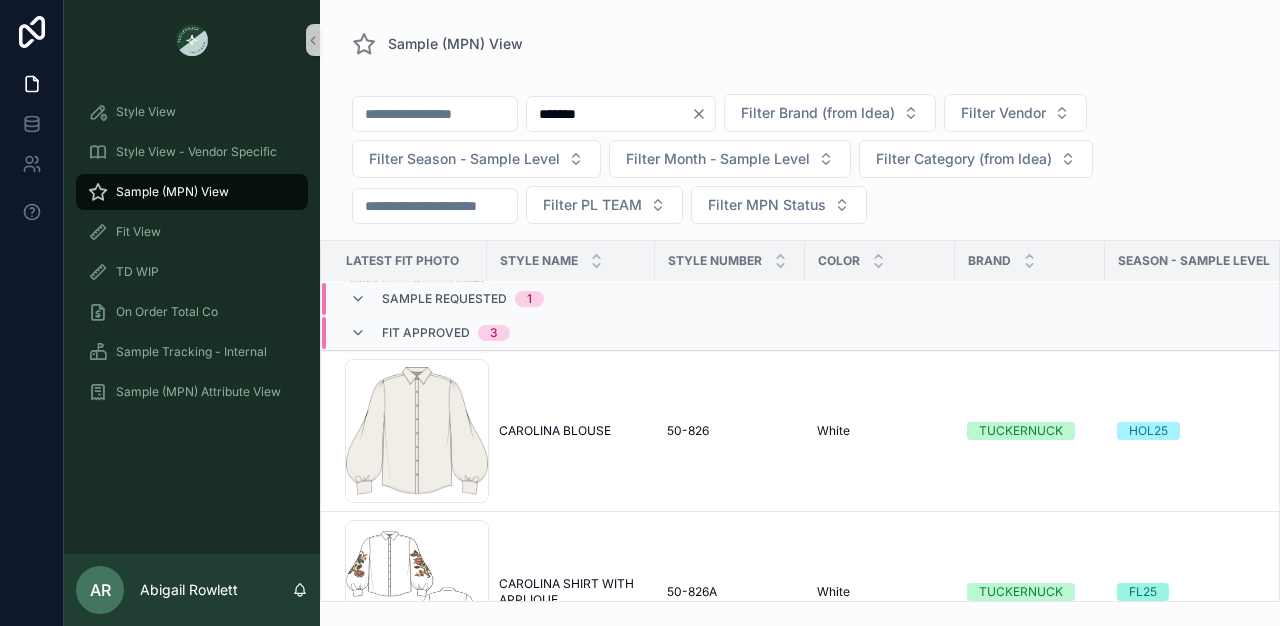 scroll, scrollTop: 521, scrollLeft: 0, axis: vertical 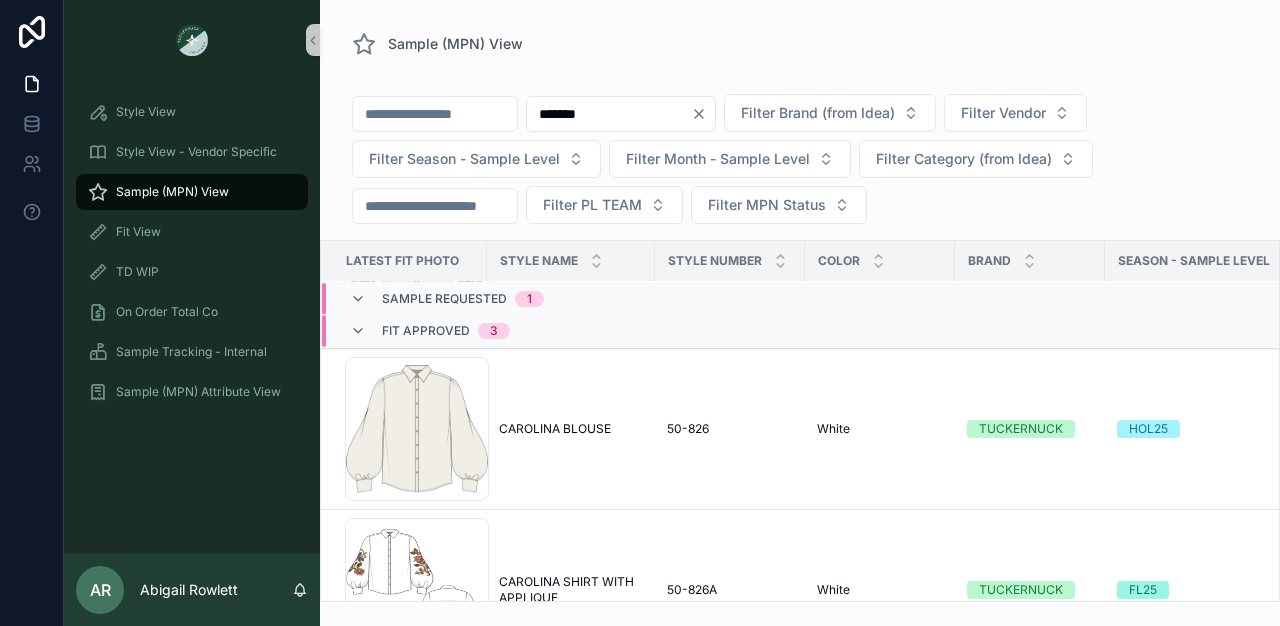 click on "image .png" at bounding box center (417, 429) 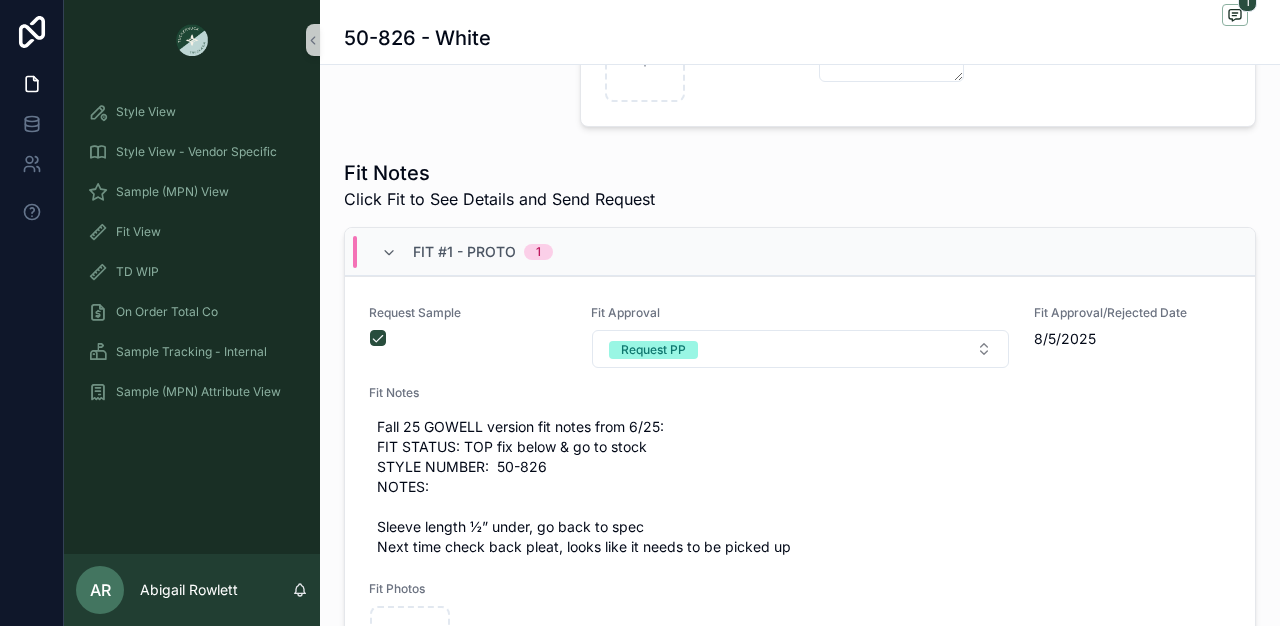 scroll, scrollTop: 563, scrollLeft: 0, axis: vertical 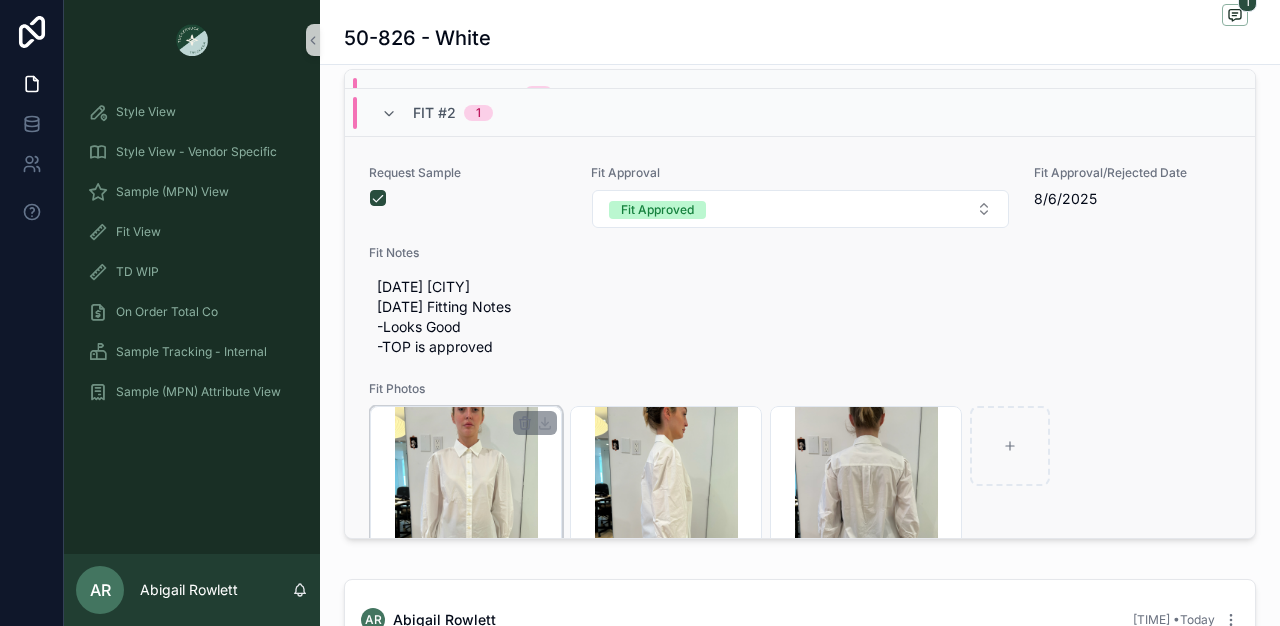 click on "00687058-AF5E-4B2A-8A74-15ACE919B072 .JPG" at bounding box center [466, 502] 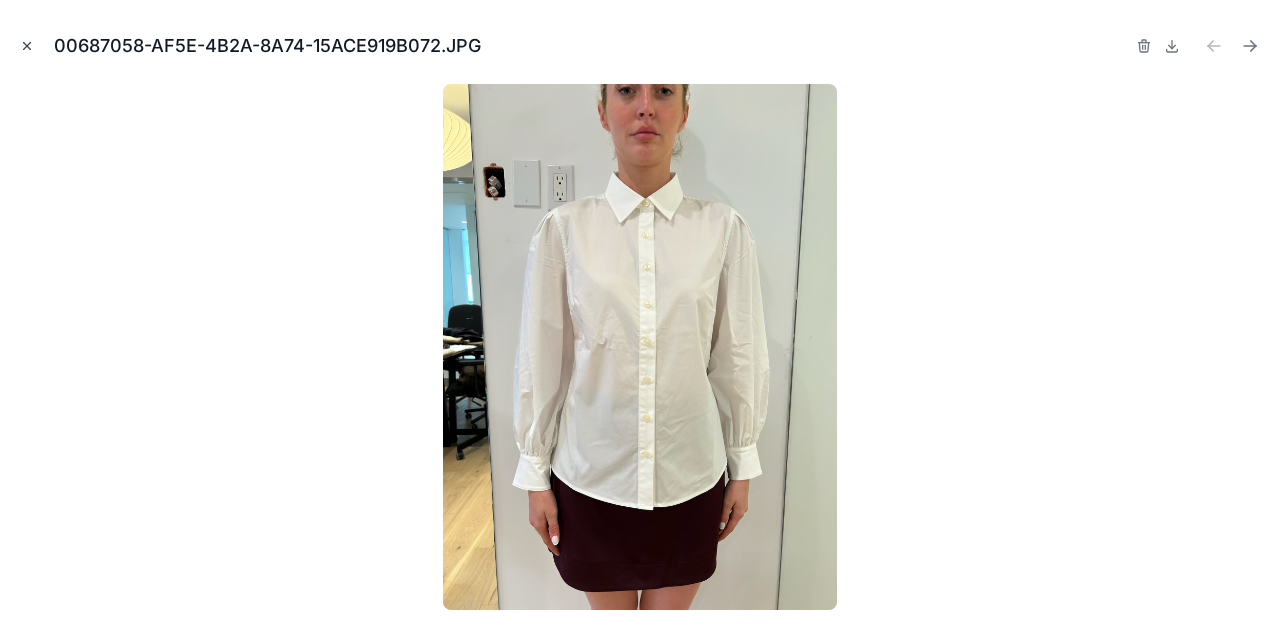 click 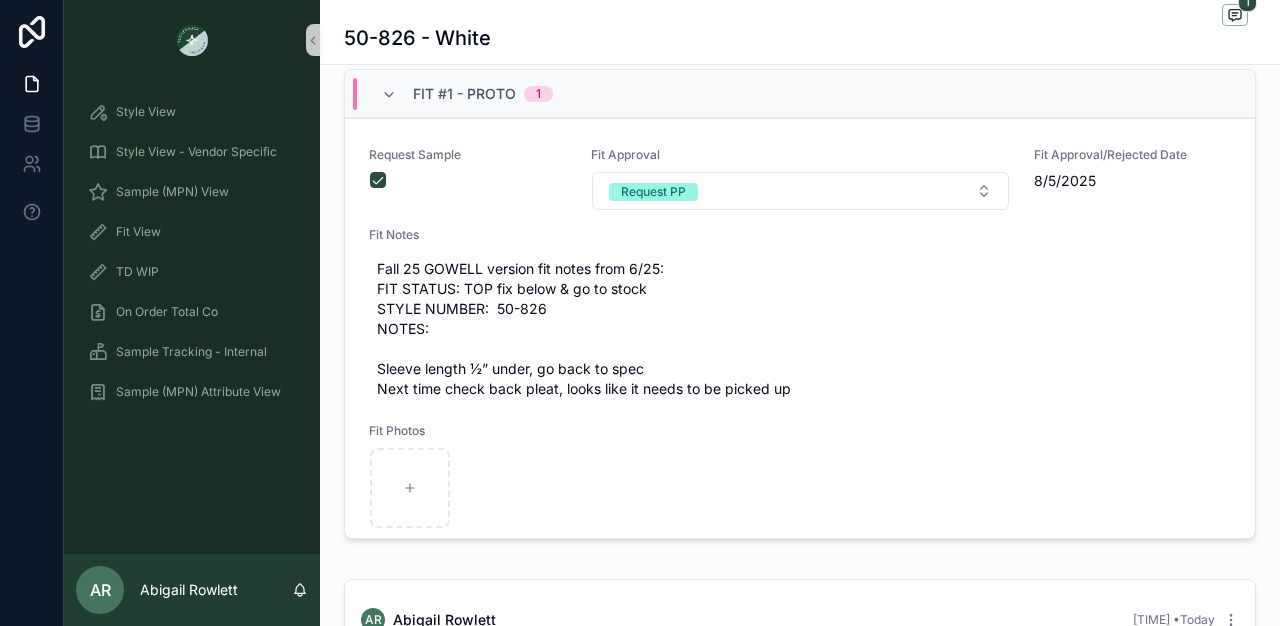 scroll, scrollTop: 0, scrollLeft: 0, axis: both 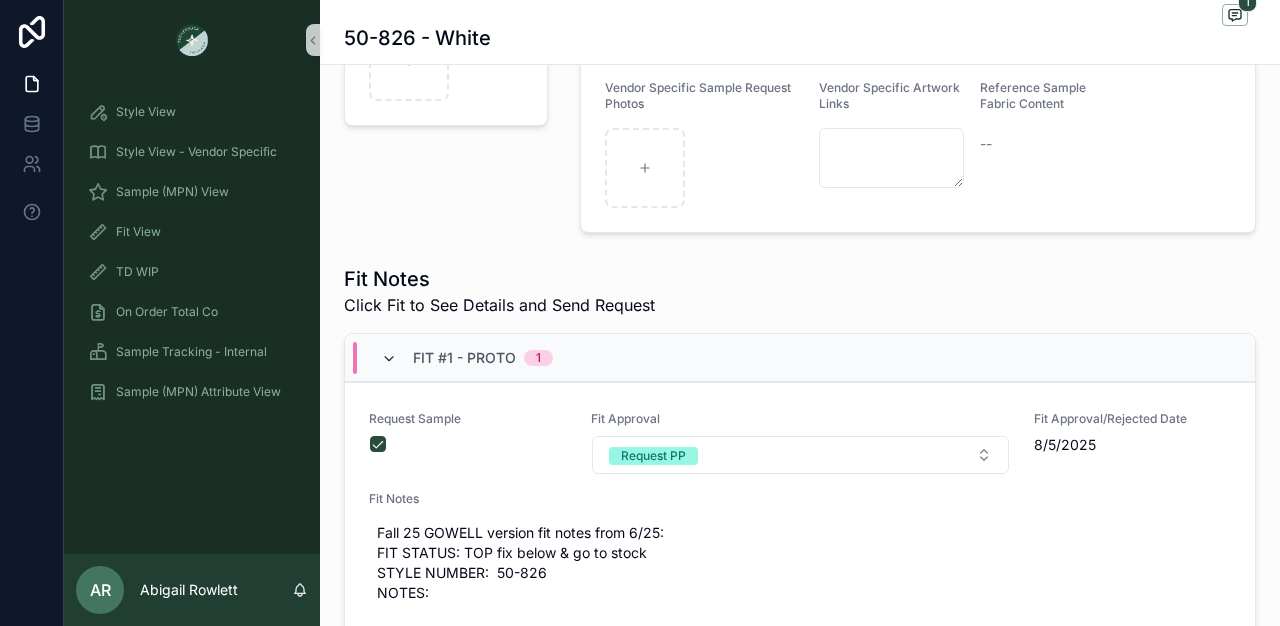 click at bounding box center (389, 359) 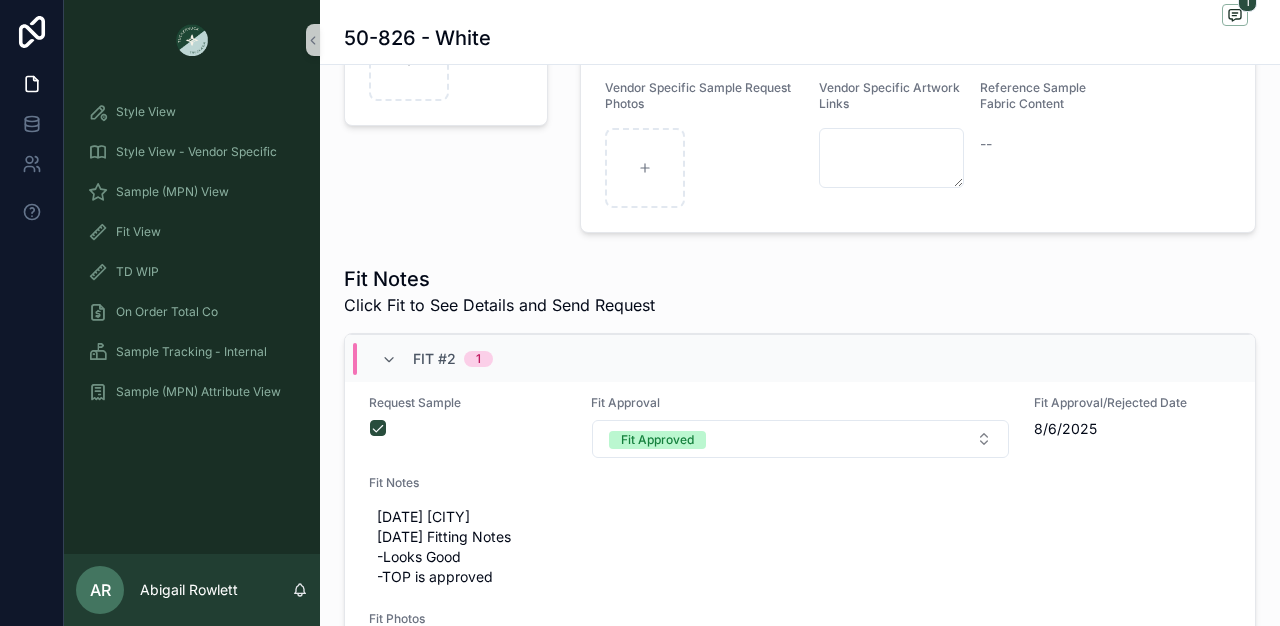 scroll, scrollTop: 0, scrollLeft: 0, axis: both 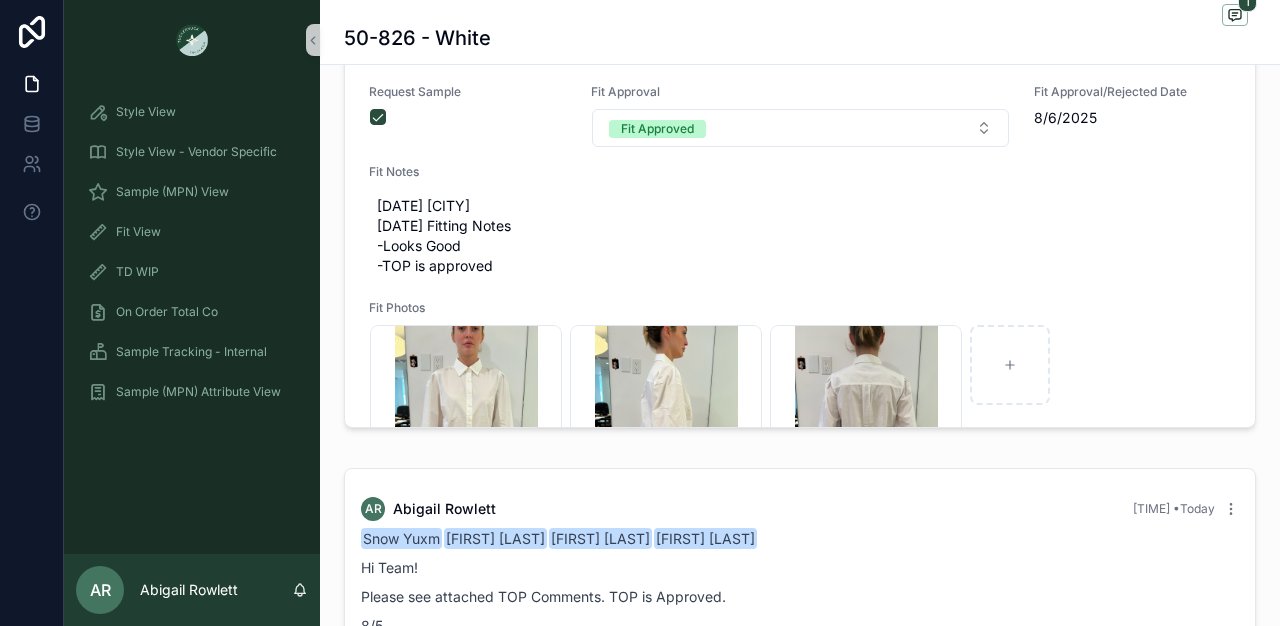 click on "Fit Notes Click Fit to See Details and Send Request Fit #1 - Proto 1 Fit #2 1 Request Sample Fit Approval Fit Approved Fit Approval/Rejected Date 8/6/2025 Fit Notes 8/4 NYC
8/5 Fitting Notes
-Looks Good
-TOP is approved
Fit Photos 00687058-AF5E-4B2A-8A74-15ACE919B072 .JPG 77AF2F77-8C23-4F02-96F1-954D9B5EFBEE .JPG DBEED15A-9C00-4EE2-BE1C-7D70FC086746 .JPG Tech Photo 1 Tech Photo 2 Tech Photo 3 Tech Photo 4 Samples Arrived - Override TECH WIP" at bounding box center [800, 163] 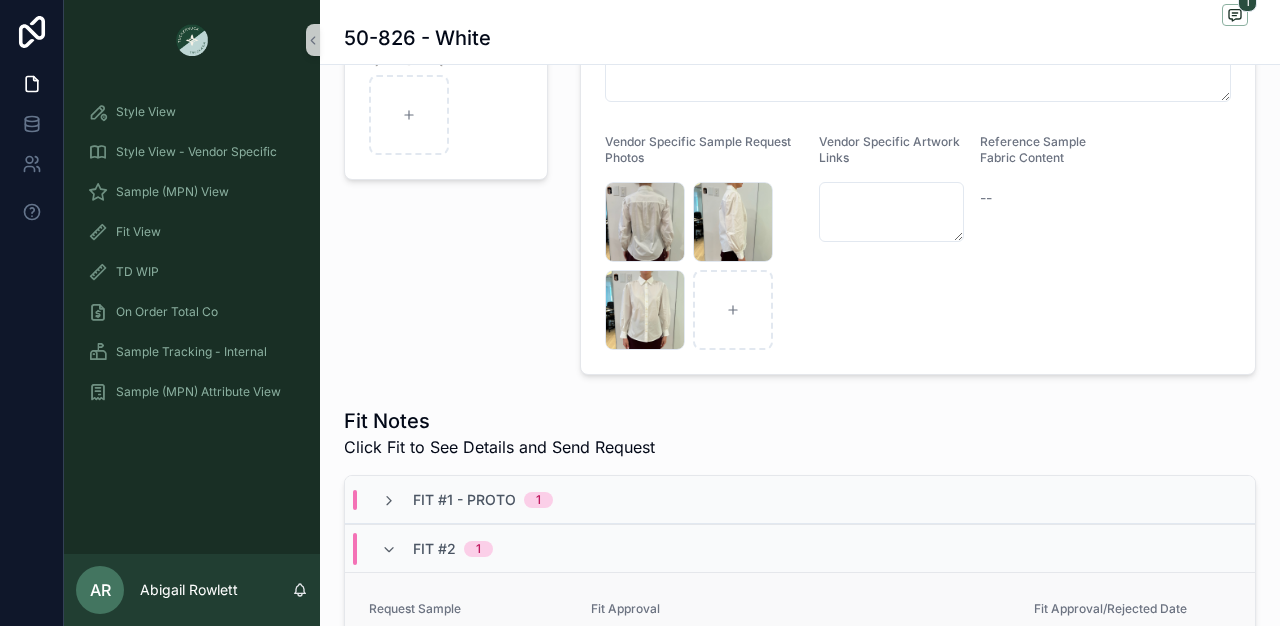 scroll, scrollTop: 0, scrollLeft: 0, axis: both 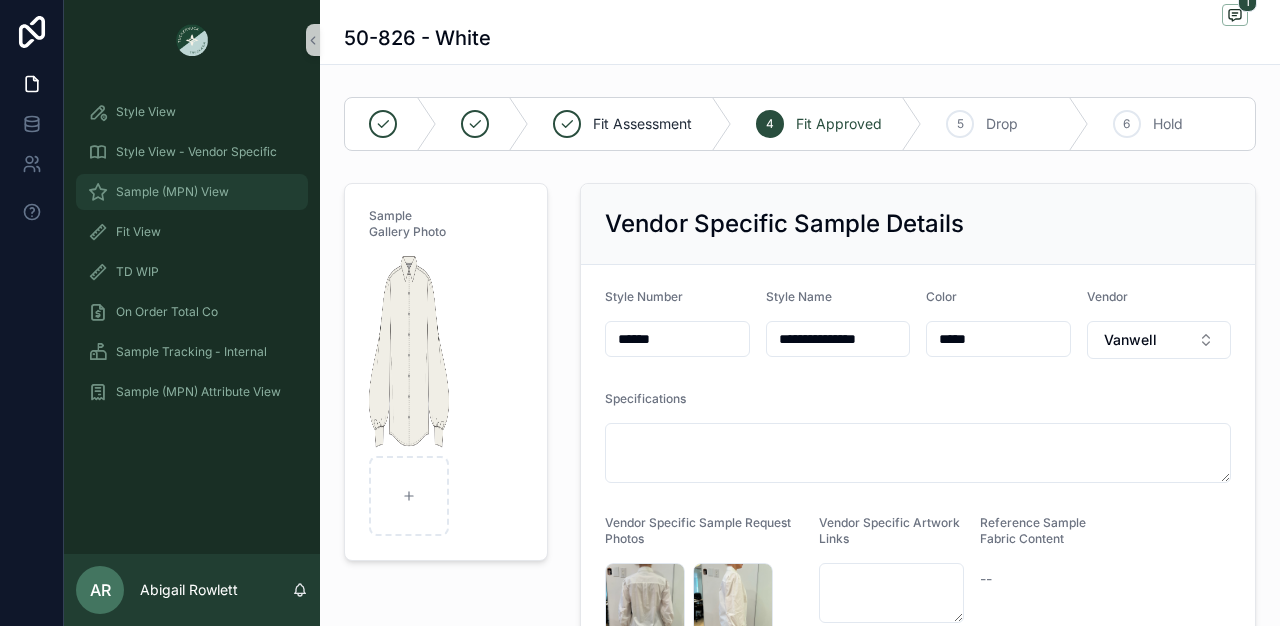 click on "Sample (MPN) View" at bounding box center [172, 192] 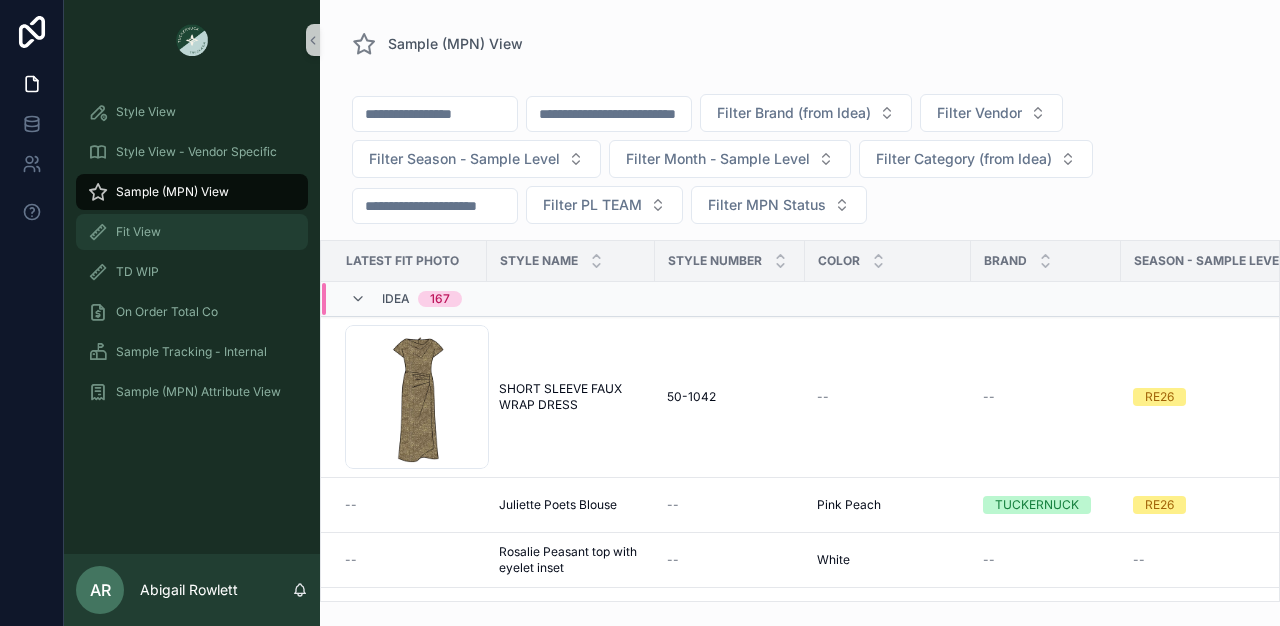 click on "Fit View" at bounding box center (192, 232) 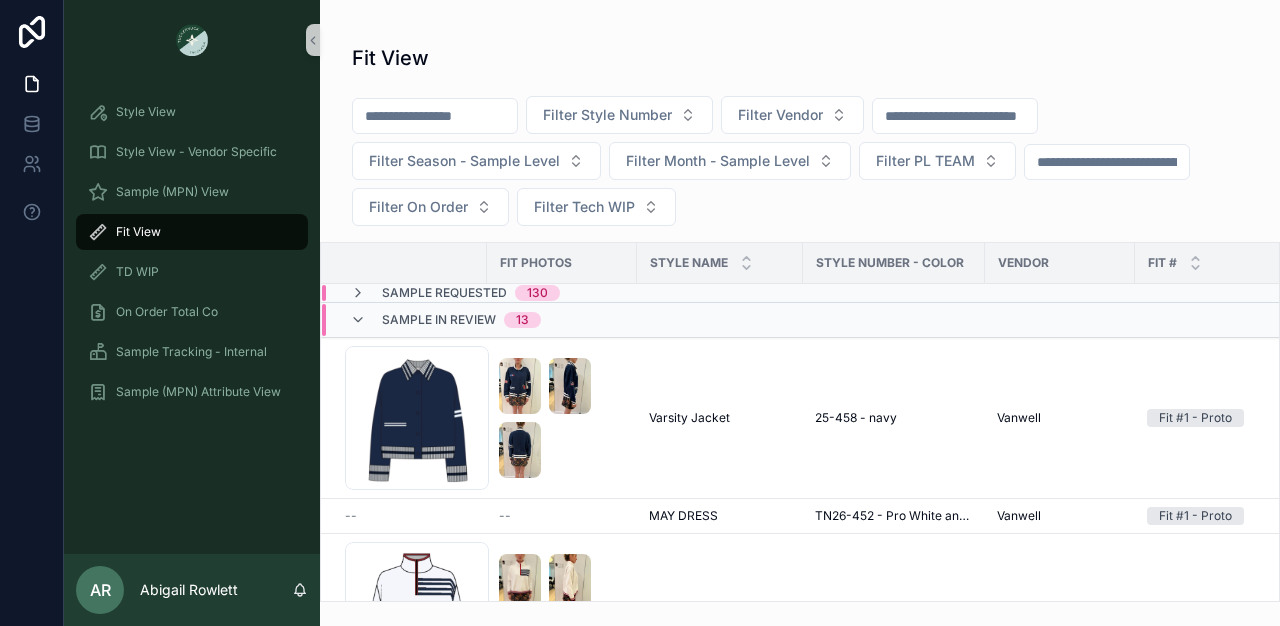 click on "Filter Style Number" at bounding box center (619, 115) 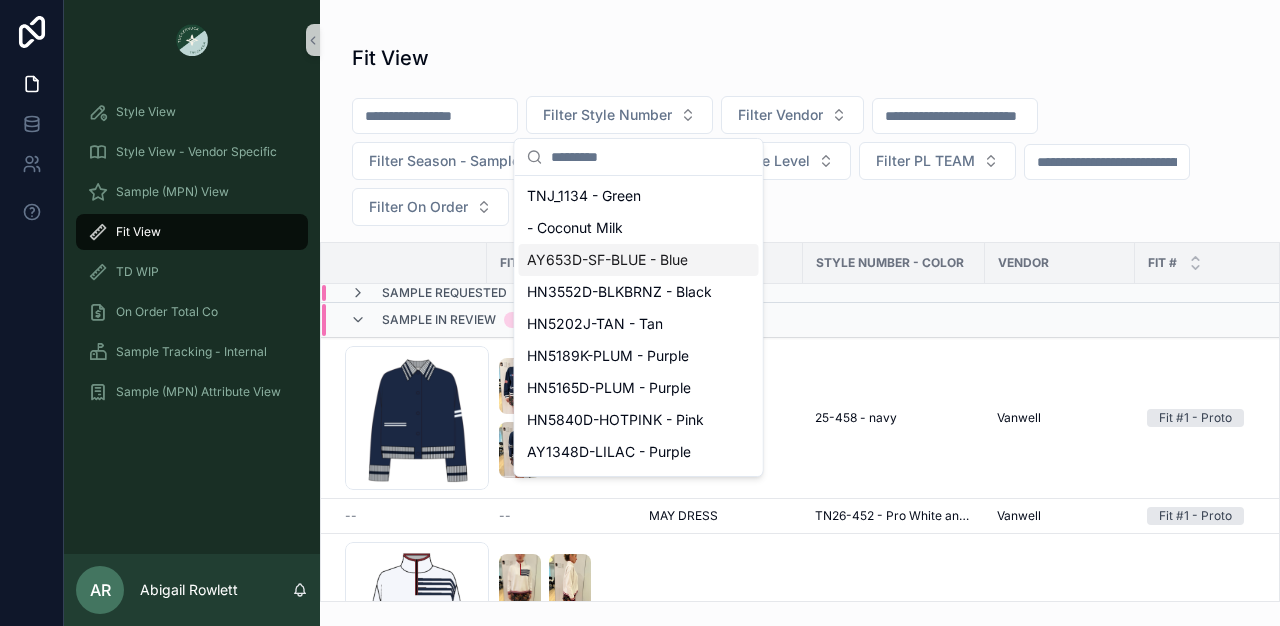 click on "Filter Style Number Filter Vendor Filter Season - Sample Level Filter Month - Sample Level Filter PL TEAM  Filter On Order Filter Tech WIP" at bounding box center (800, 165) 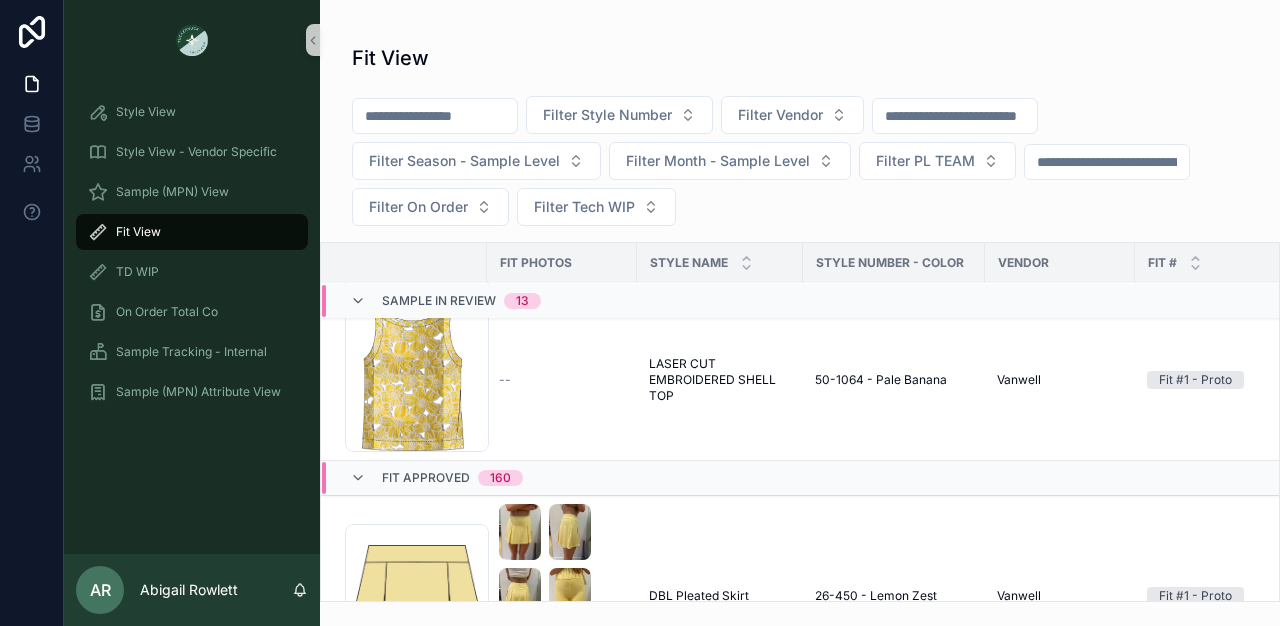 scroll, scrollTop: 1924, scrollLeft: 0, axis: vertical 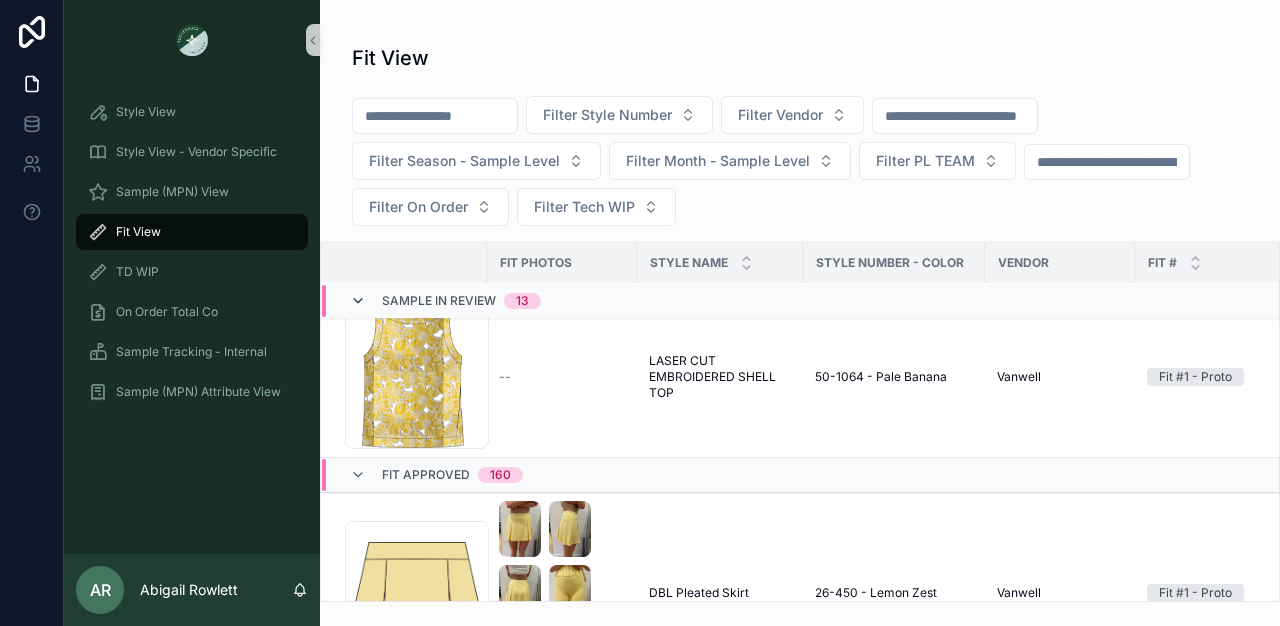 click at bounding box center (358, 301) 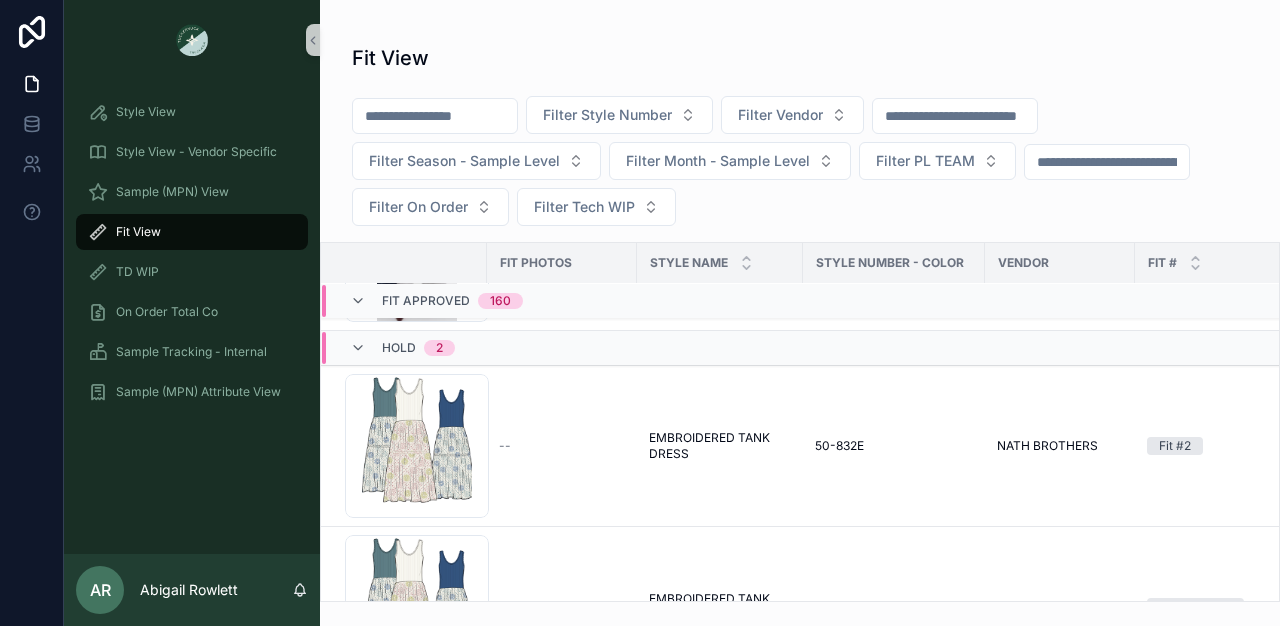 scroll, scrollTop: 25783, scrollLeft: 0, axis: vertical 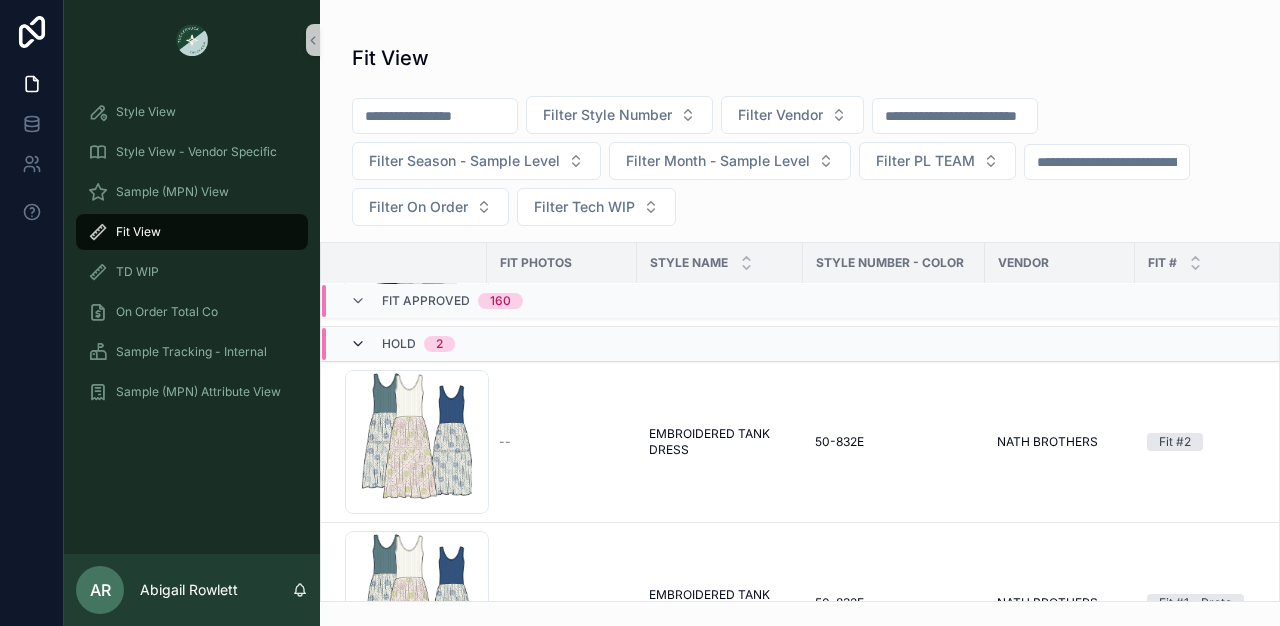 click at bounding box center (358, 344) 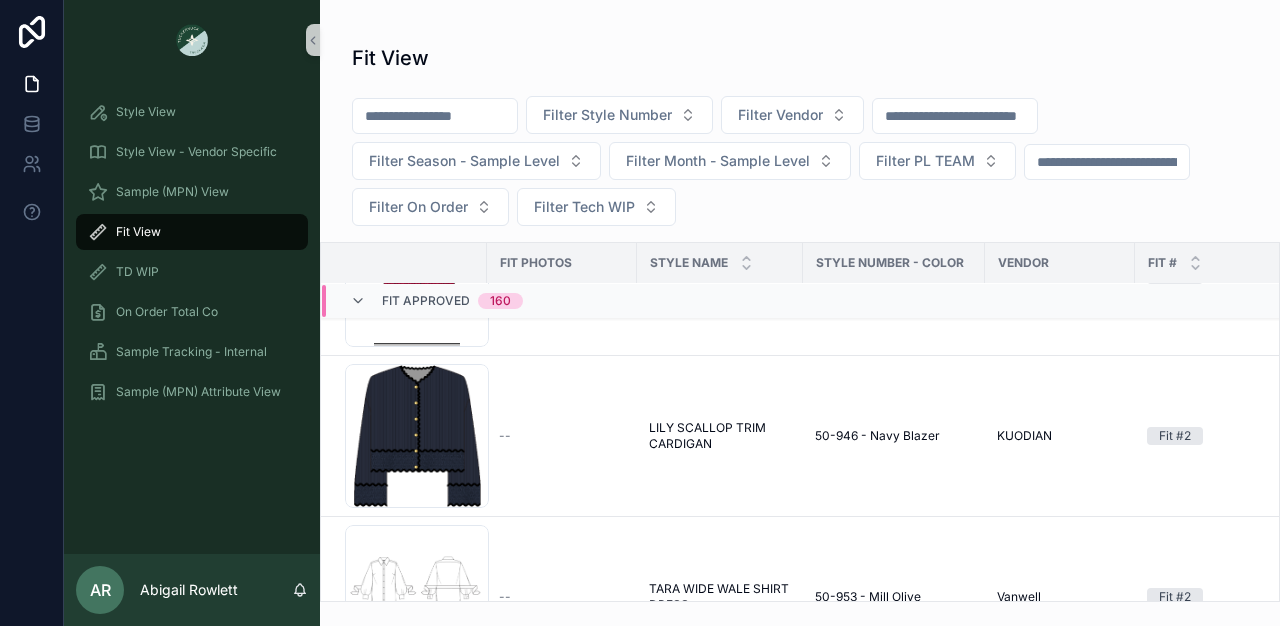 scroll, scrollTop: 4270, scrollLeft: 0, axis: vertical 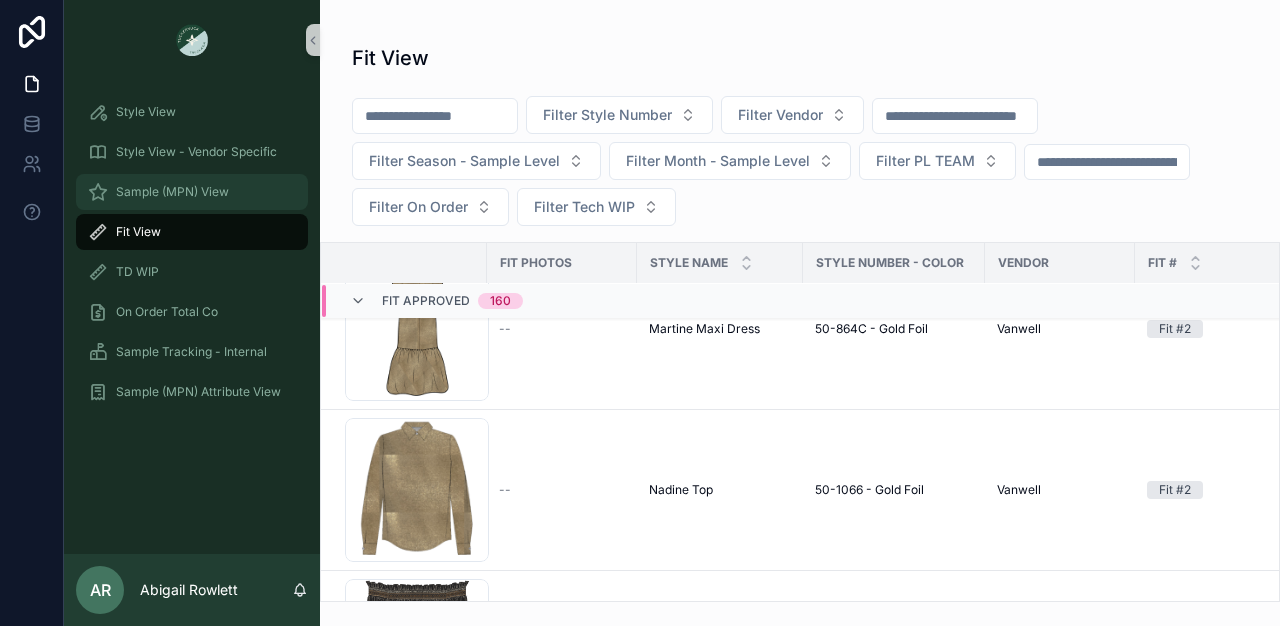 click on "Sample (MPN) View" at bounding box center (192, 192) 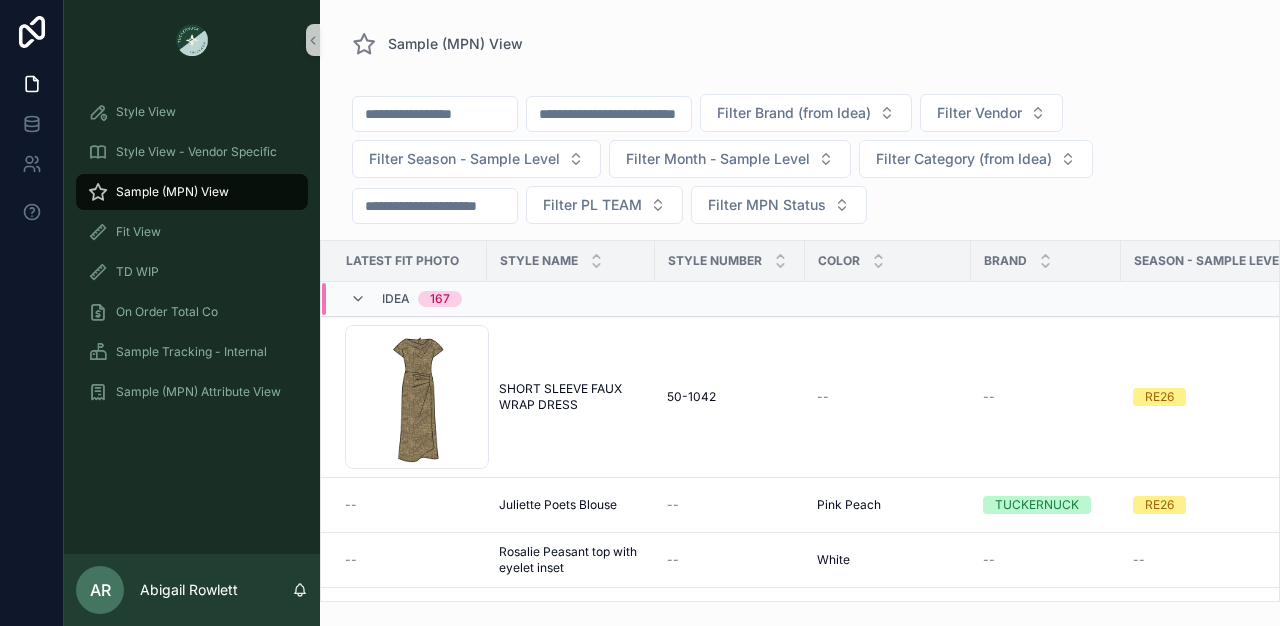 click at bounding box center (609, 114) 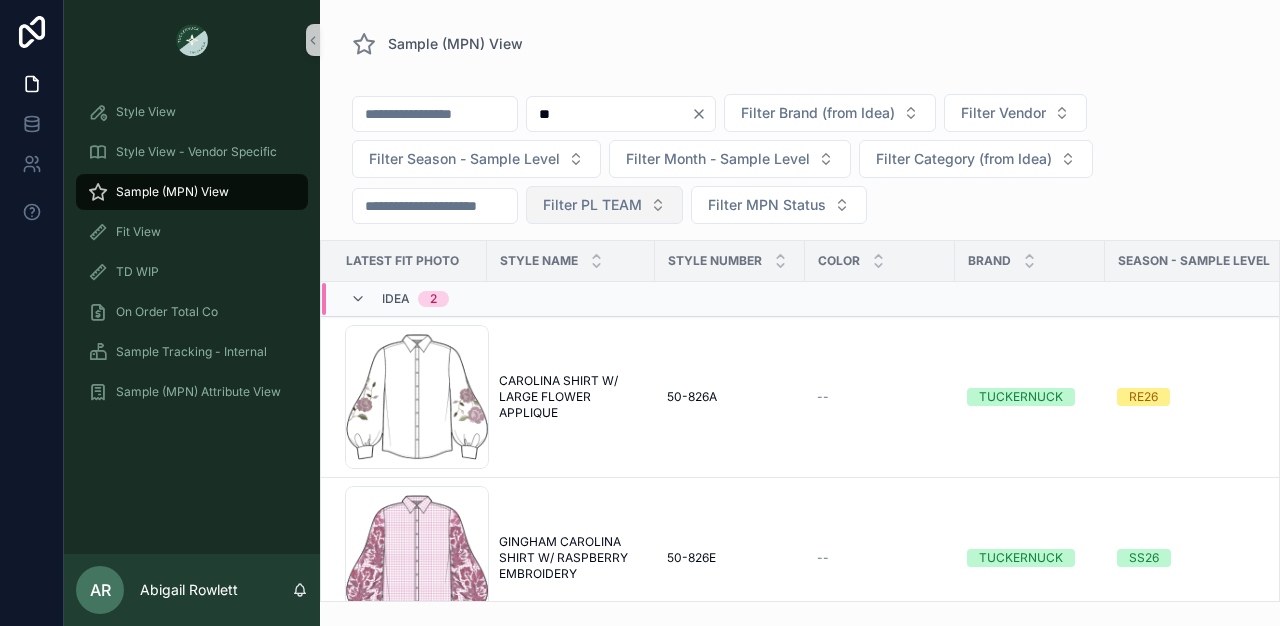 type on "*" 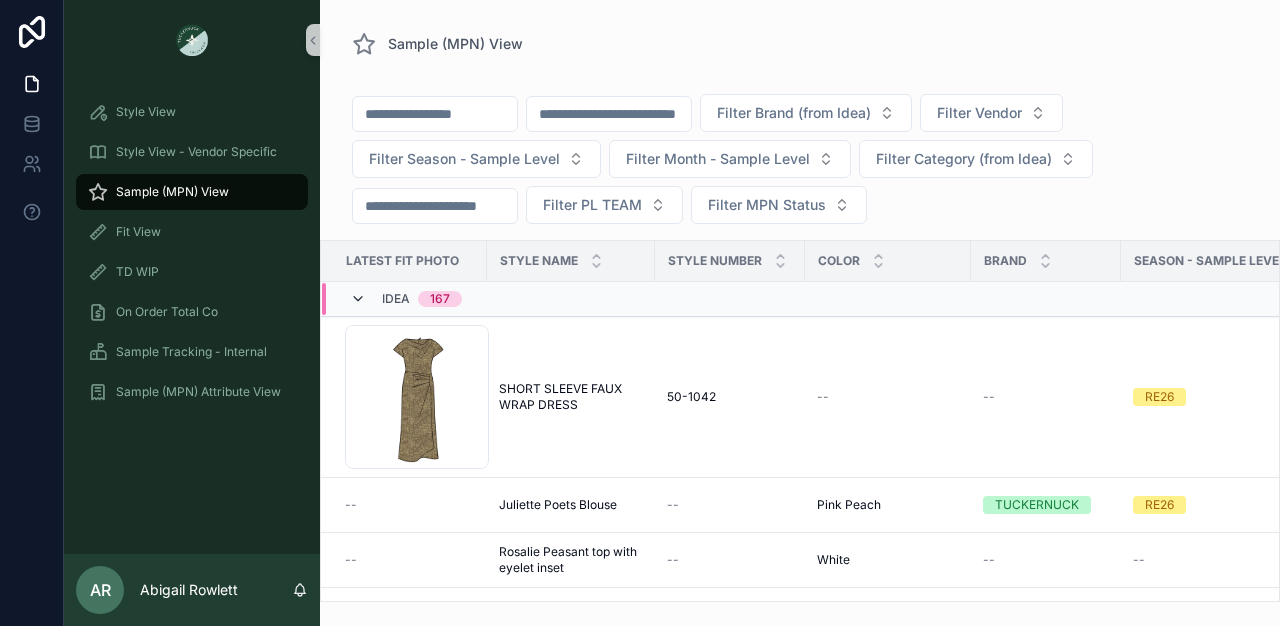 click at bounding box center (358, 299) 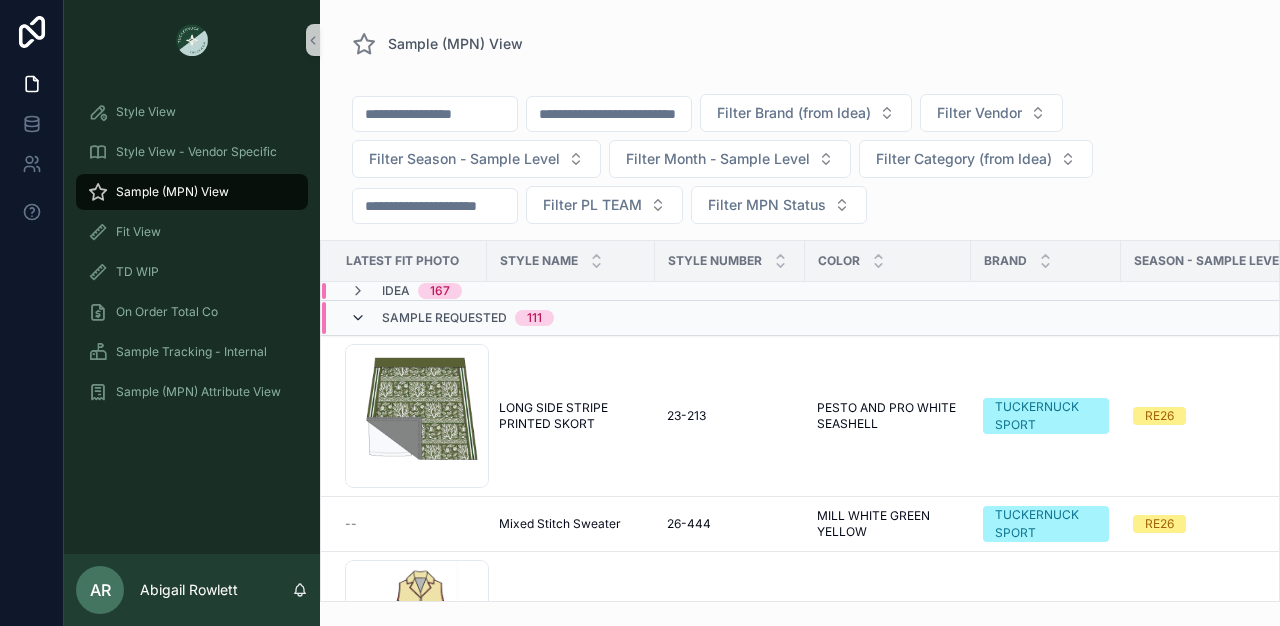 click at bounding box center (358, 318) 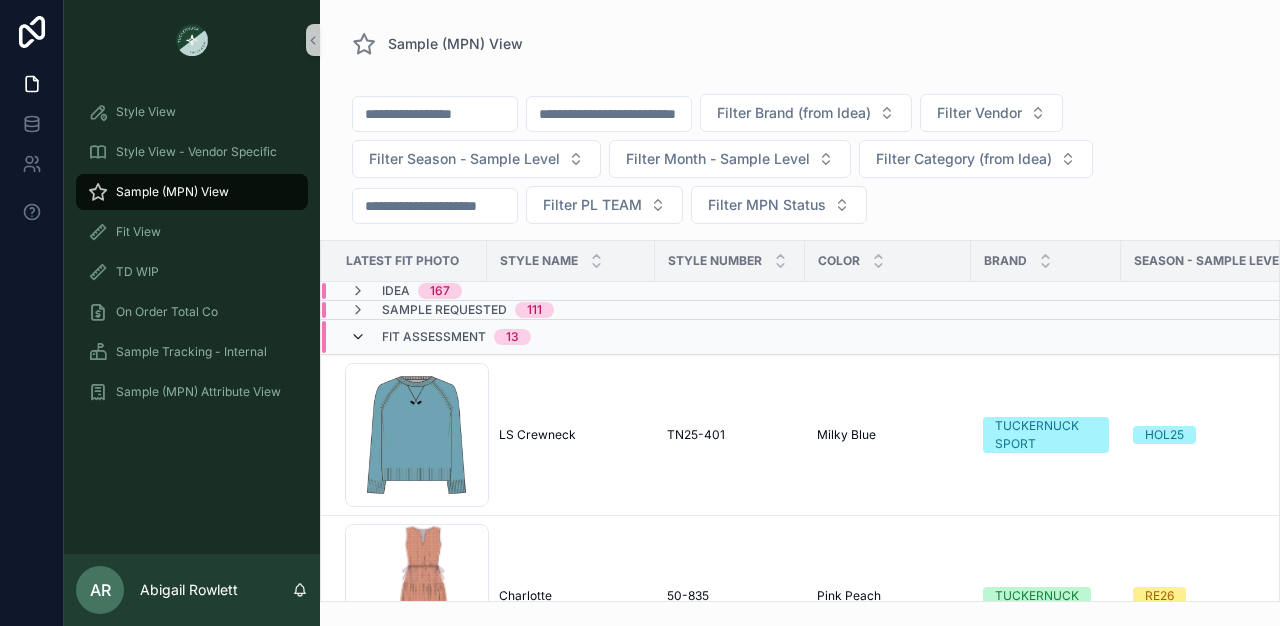 click at bounding box center [358, 337] 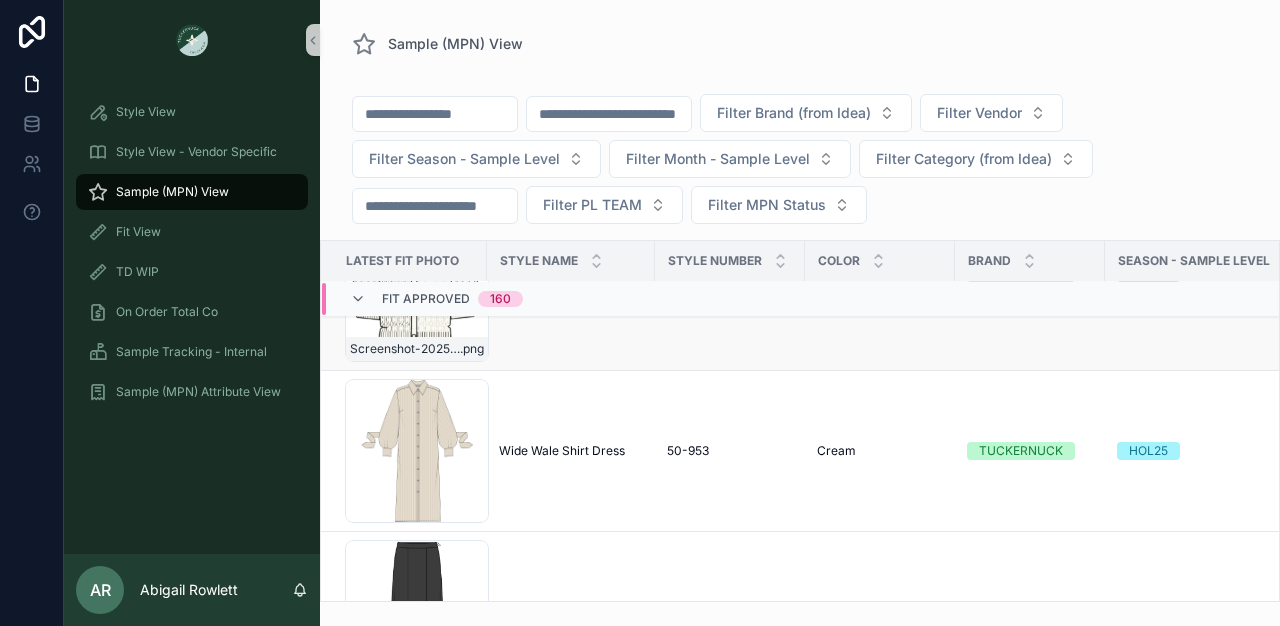 scroll, scrollTop: 809, scrollLeft: 0, axis: vertical 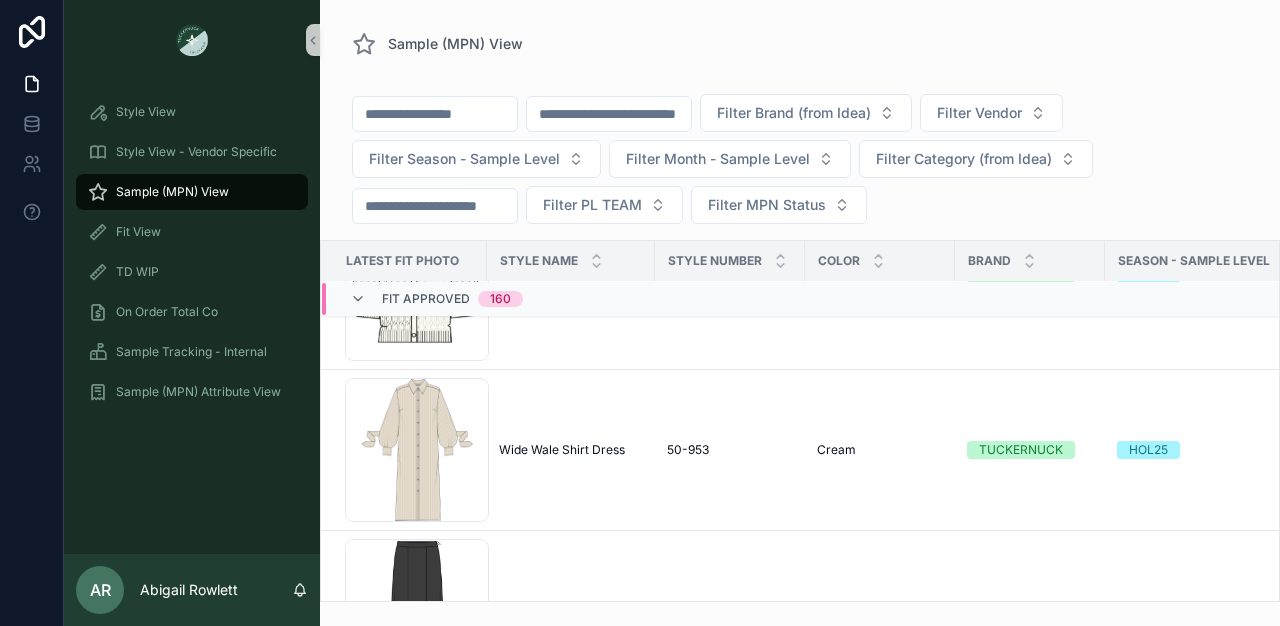 click at bounding box center (609, 114) 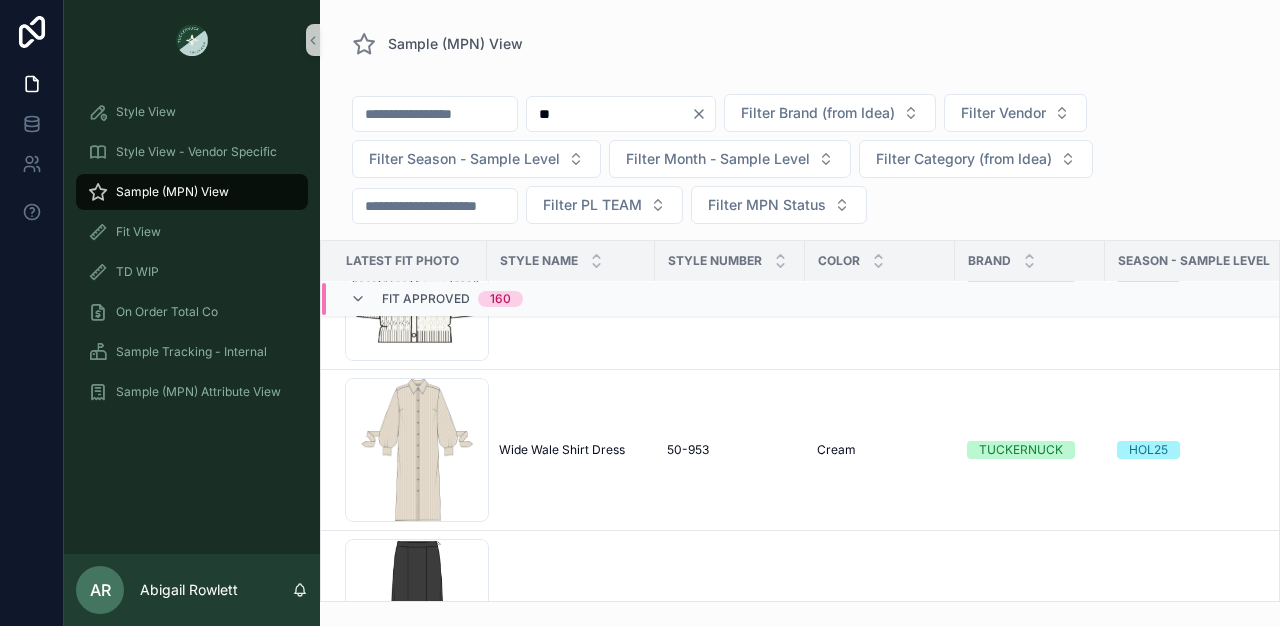 type on "***" 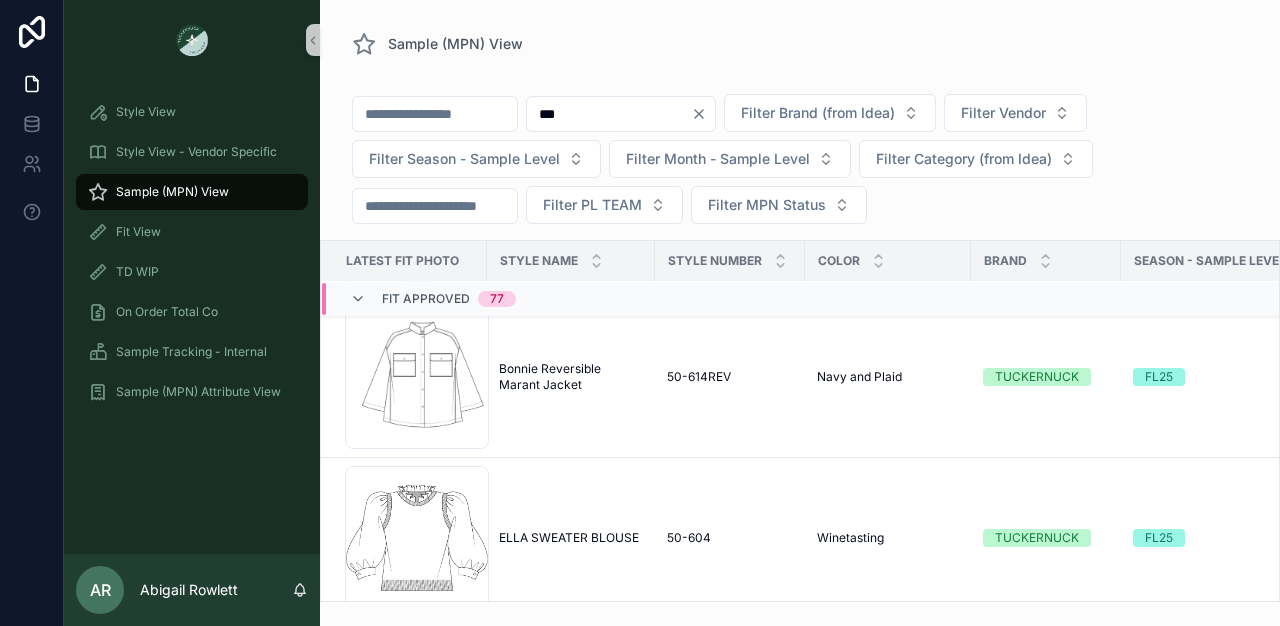 scroll, scrollTop: 6446, scrollLeft: 0, axis: vertical 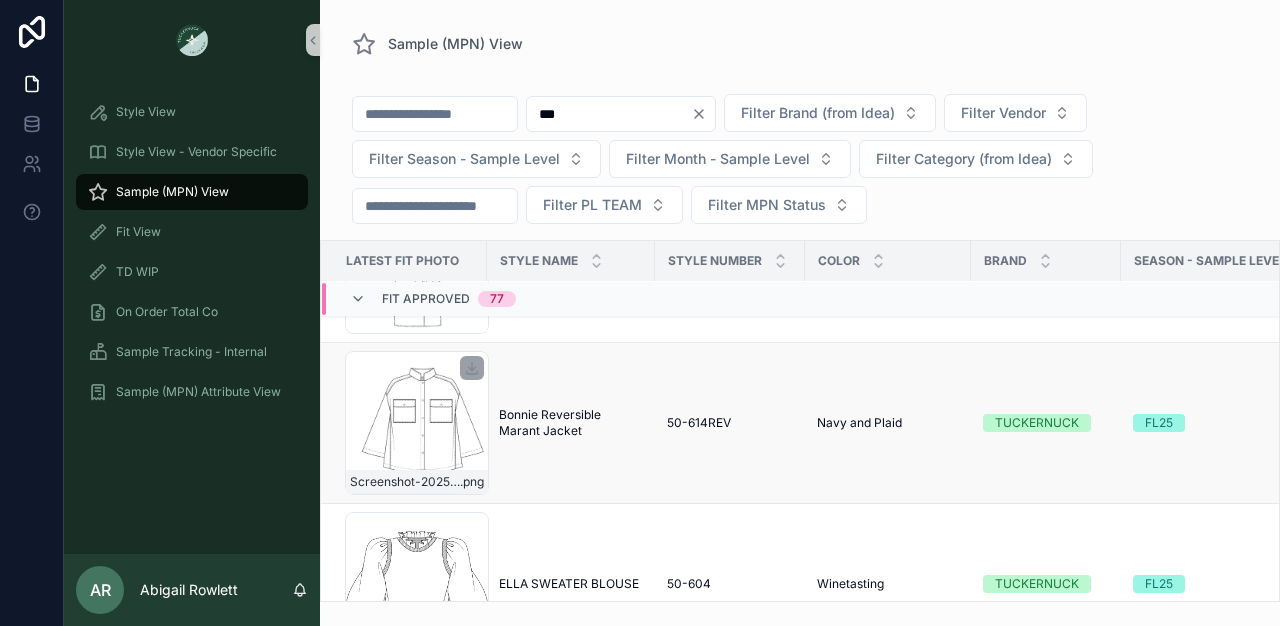 click on "Screenshot-2025-08-05-at-9.38.52-AM .png" at bounding box center (417, 423) 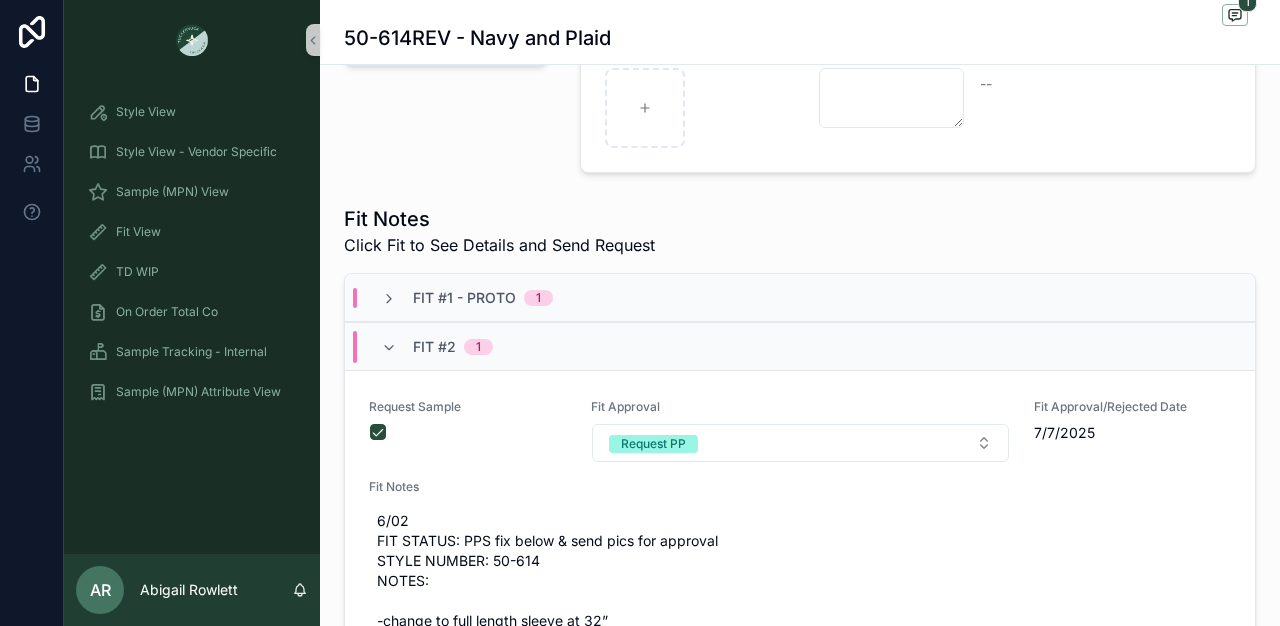 scroll, scrollTop: 600, scrollLeft: 0, axis: vertical 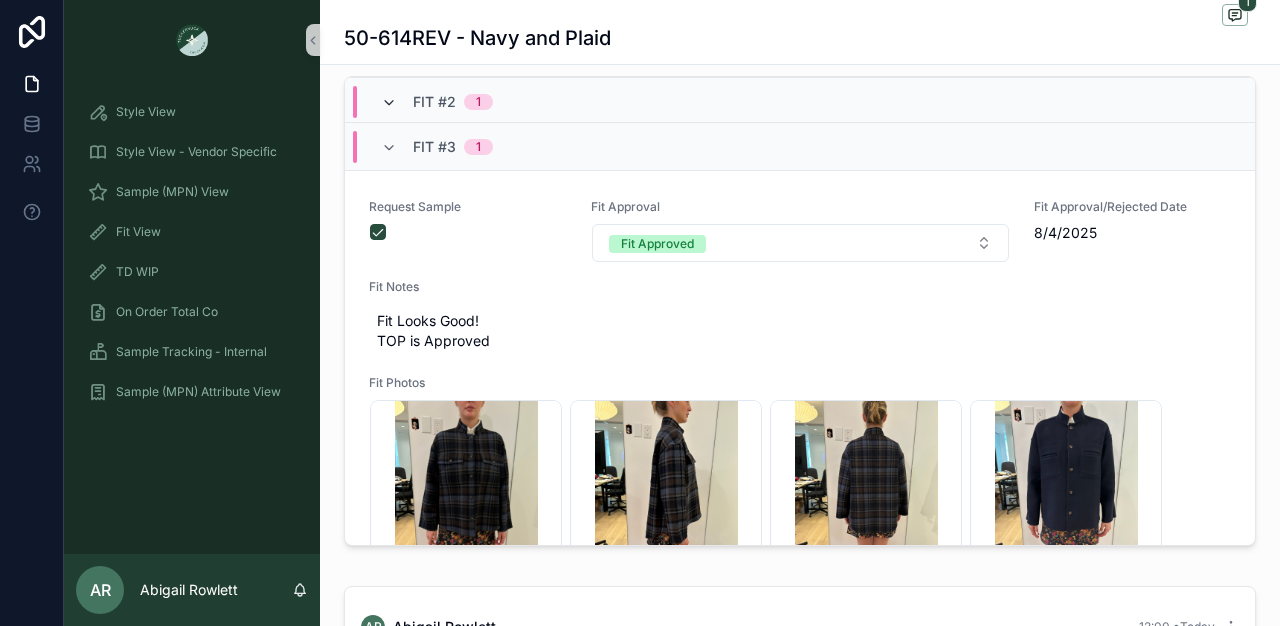 click at bounding box center (389, 103) 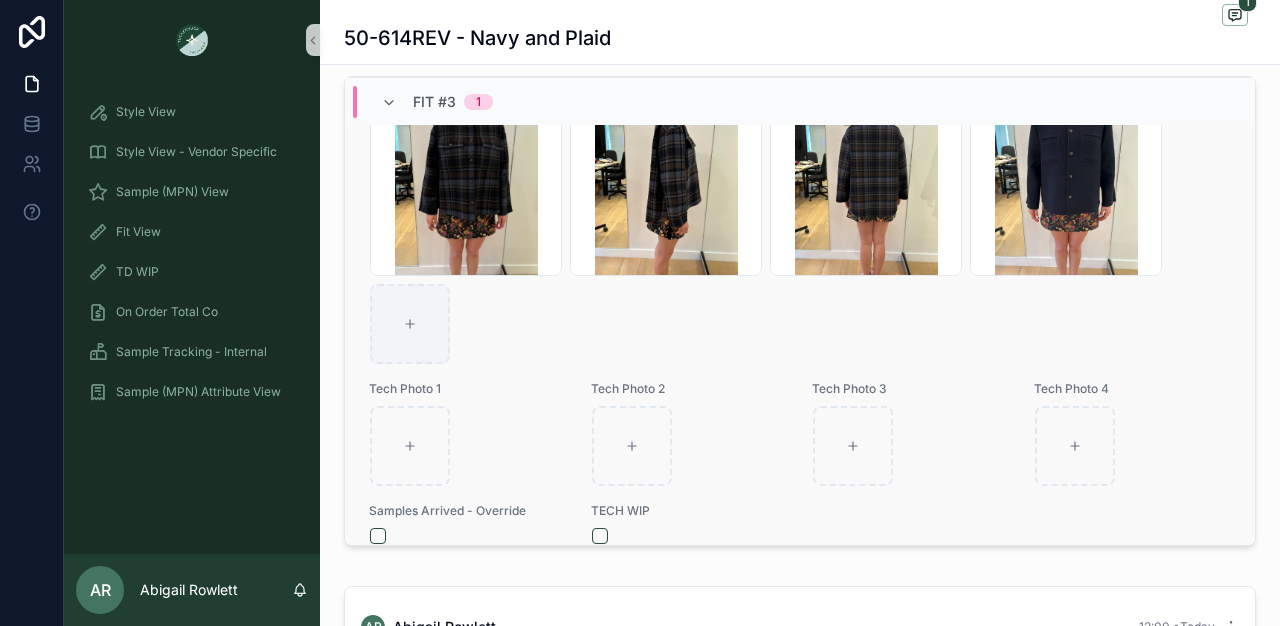 scroll, scrollTop: 395, scrollLeft: 0, axis: vertical 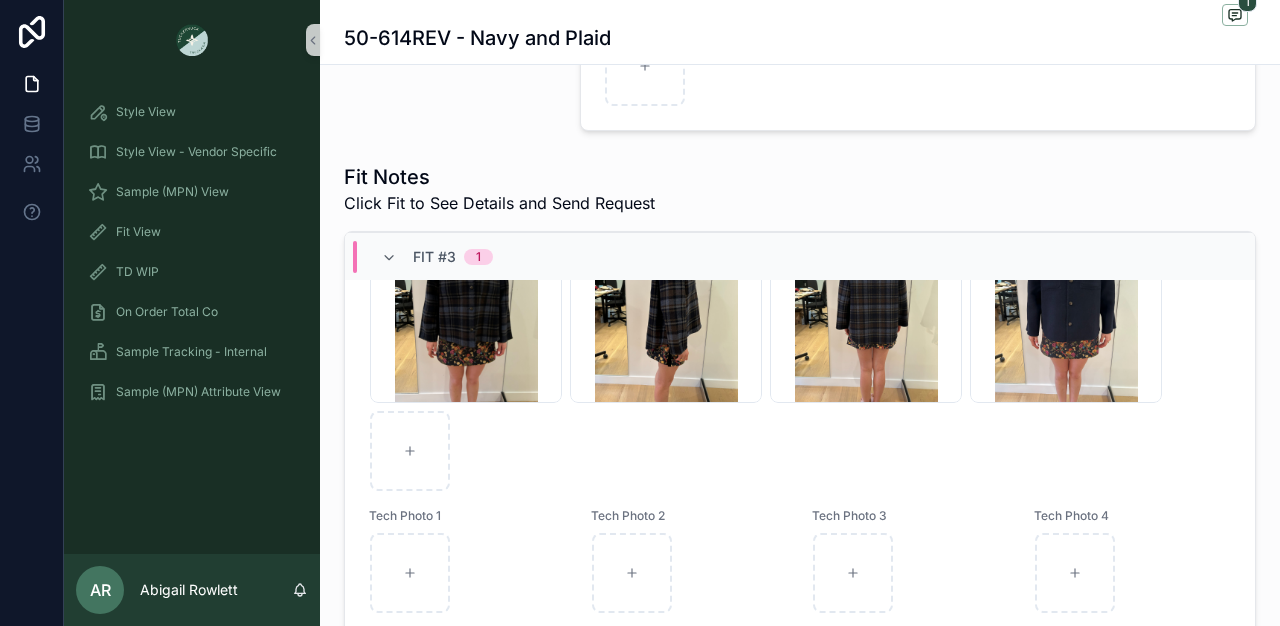 click on "Fit #3 1" at bounding box center [437, 257] 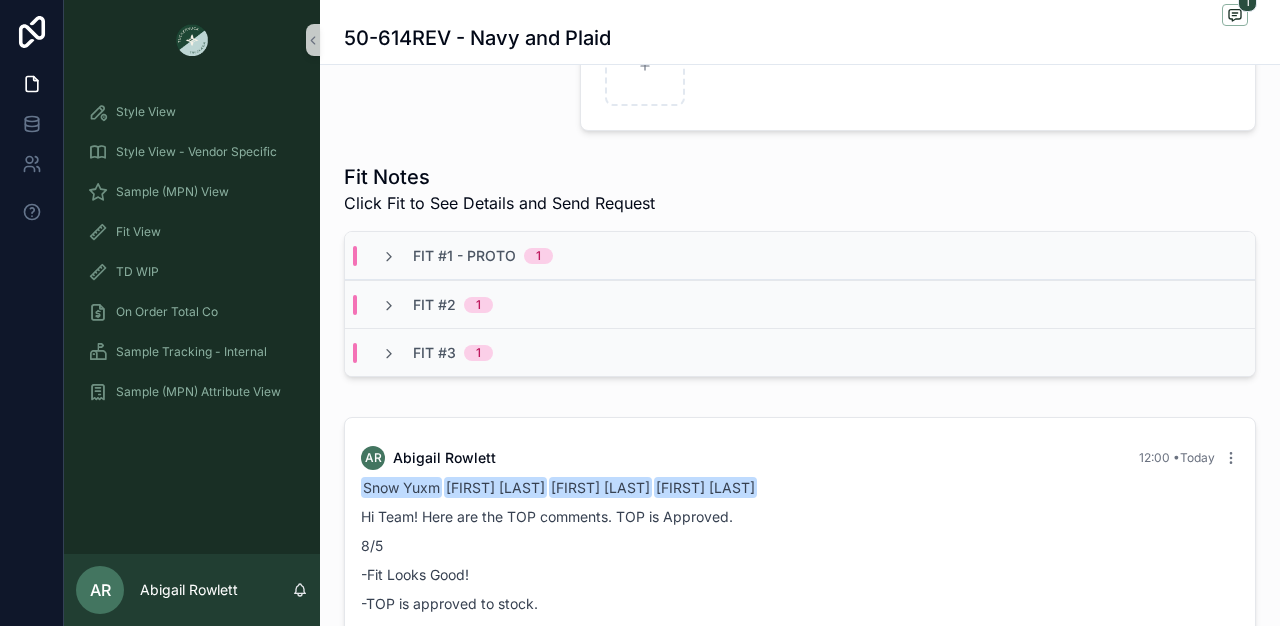 scroll, scrollTop: 0, scrollLeft: 0, axis: both 